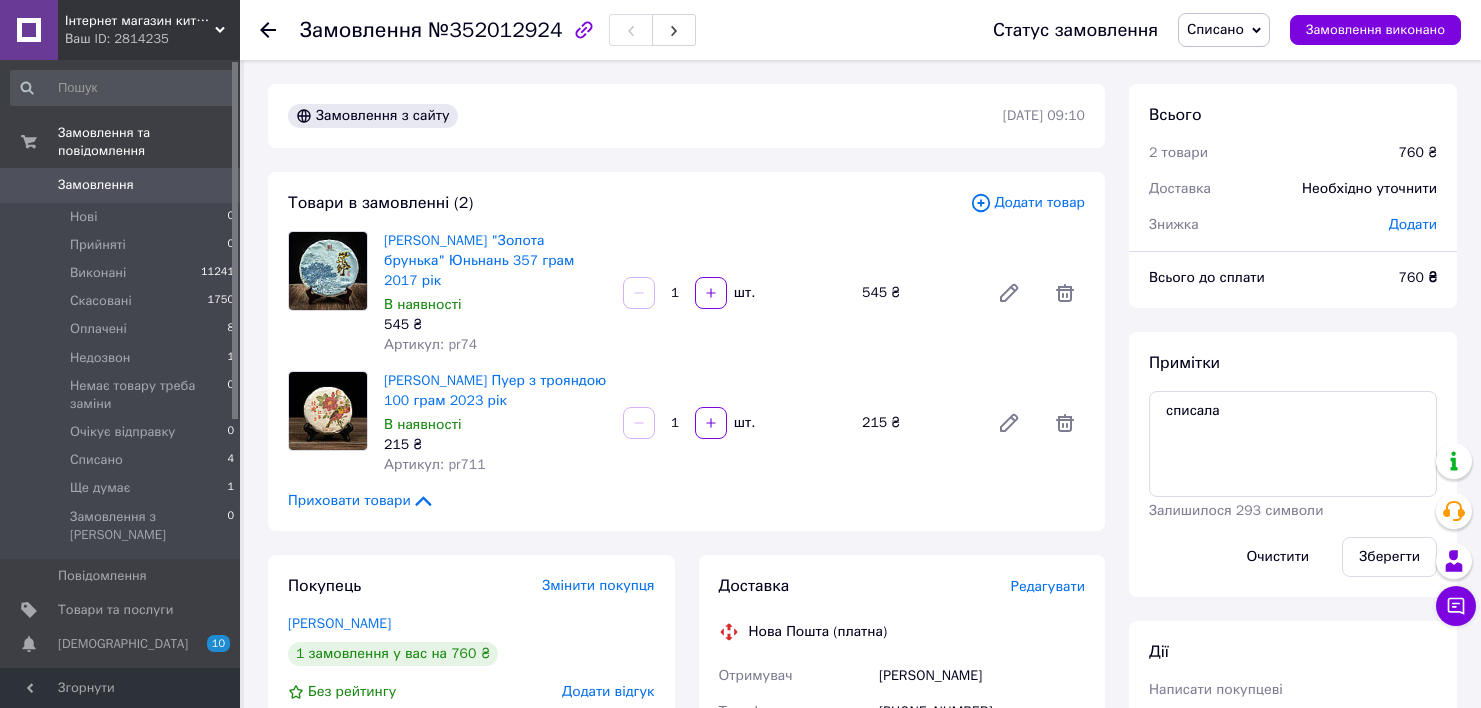 scroll, scrollTop: 174, scrollLeft: 0, axis: vertical 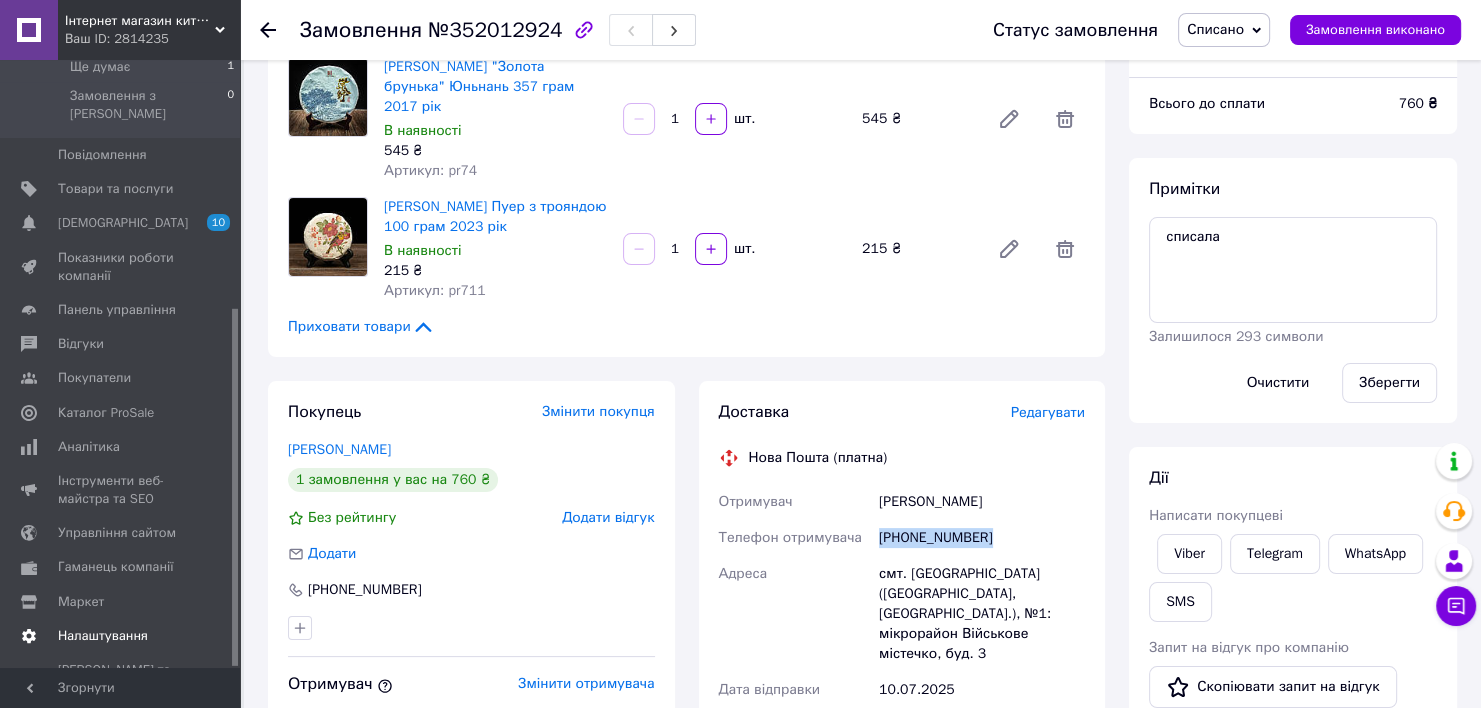 click on "Налаштування" at bounding box center [103, 636] 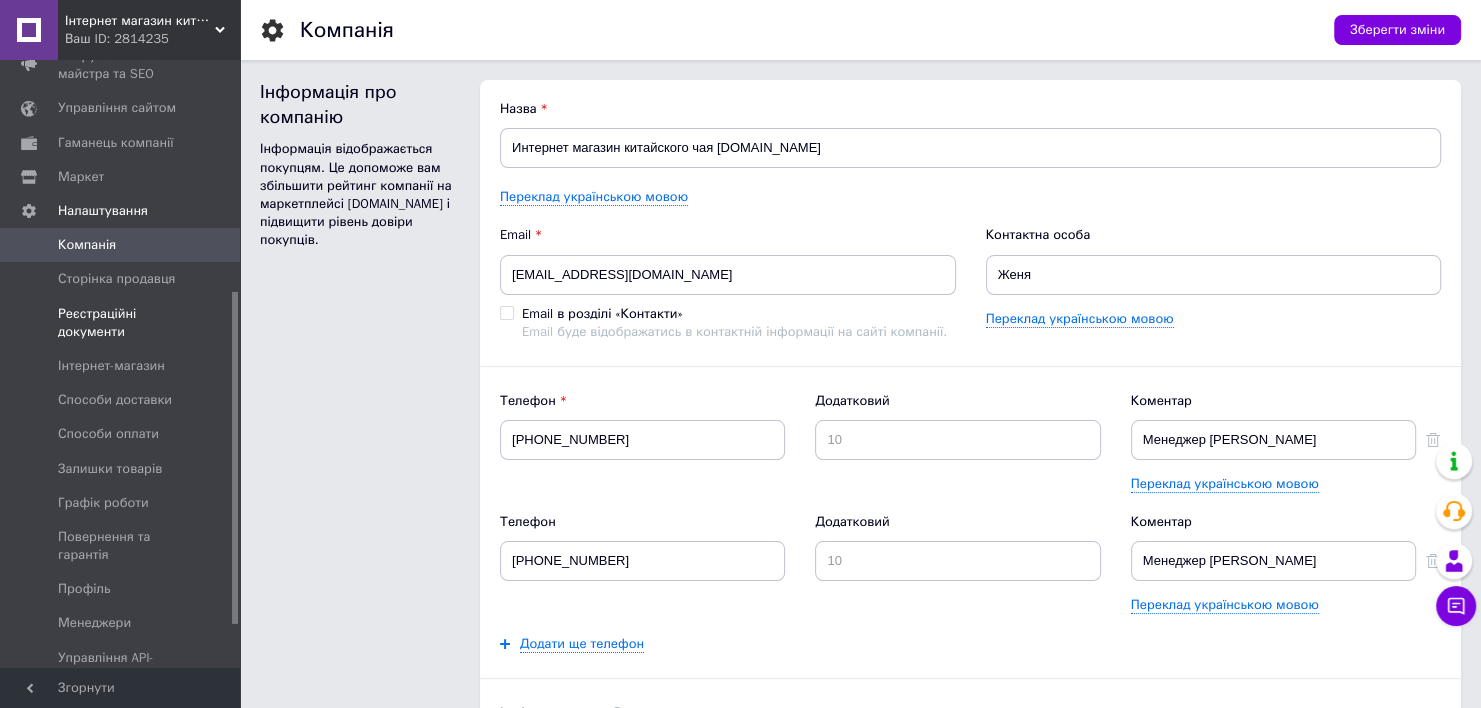 scroll, scrollTop: 0, scrollLeft: 0, axis: both 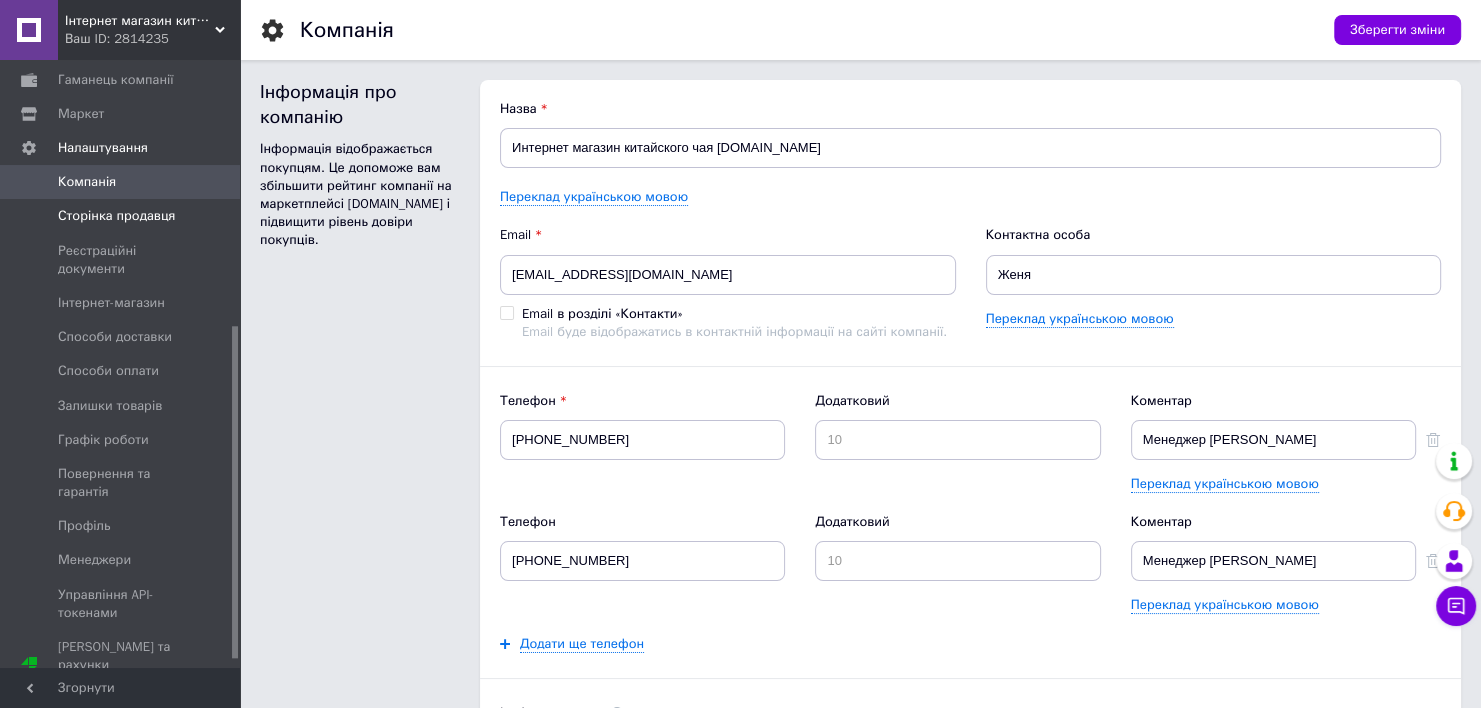 click on "Інтернет-магазин" at bounding box center (111, 303) 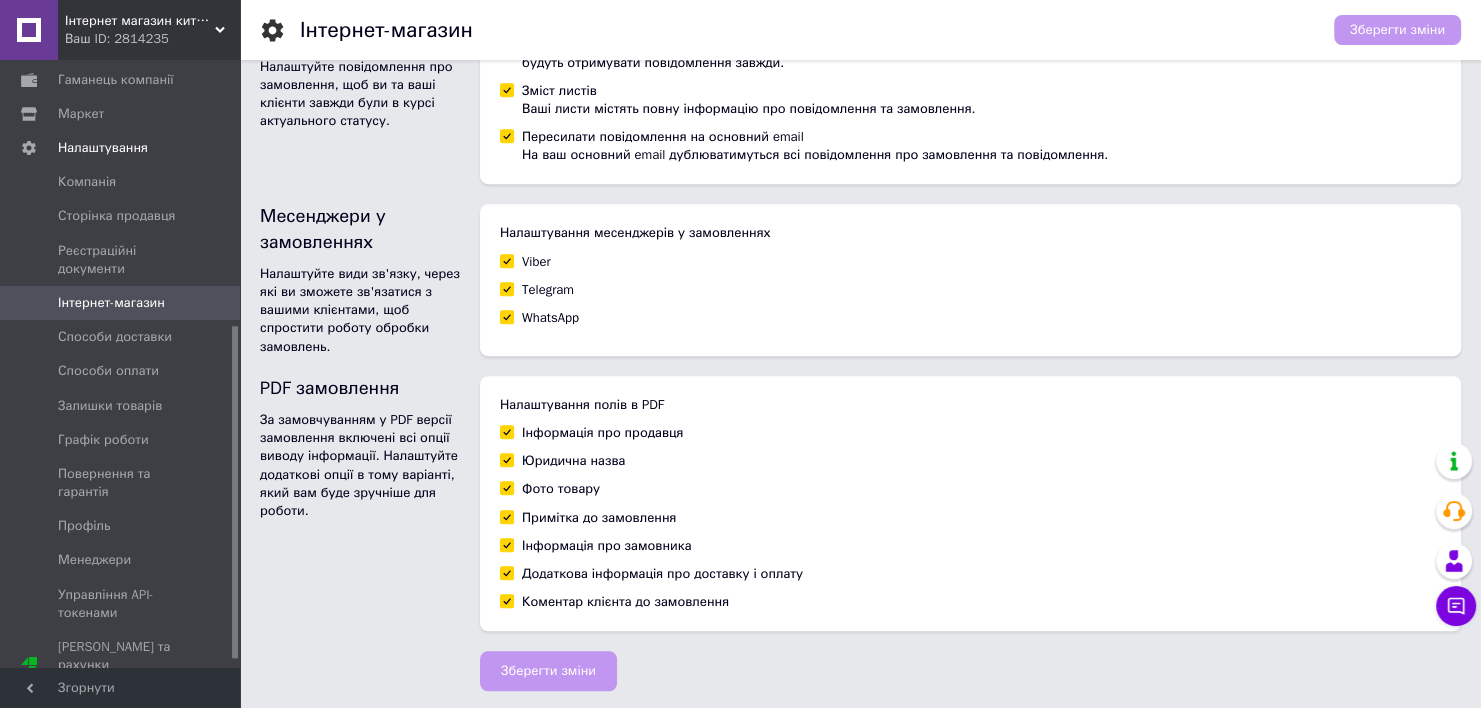 scroll, scrollTop: 1220, scrollLeft: 0, axis: vertical 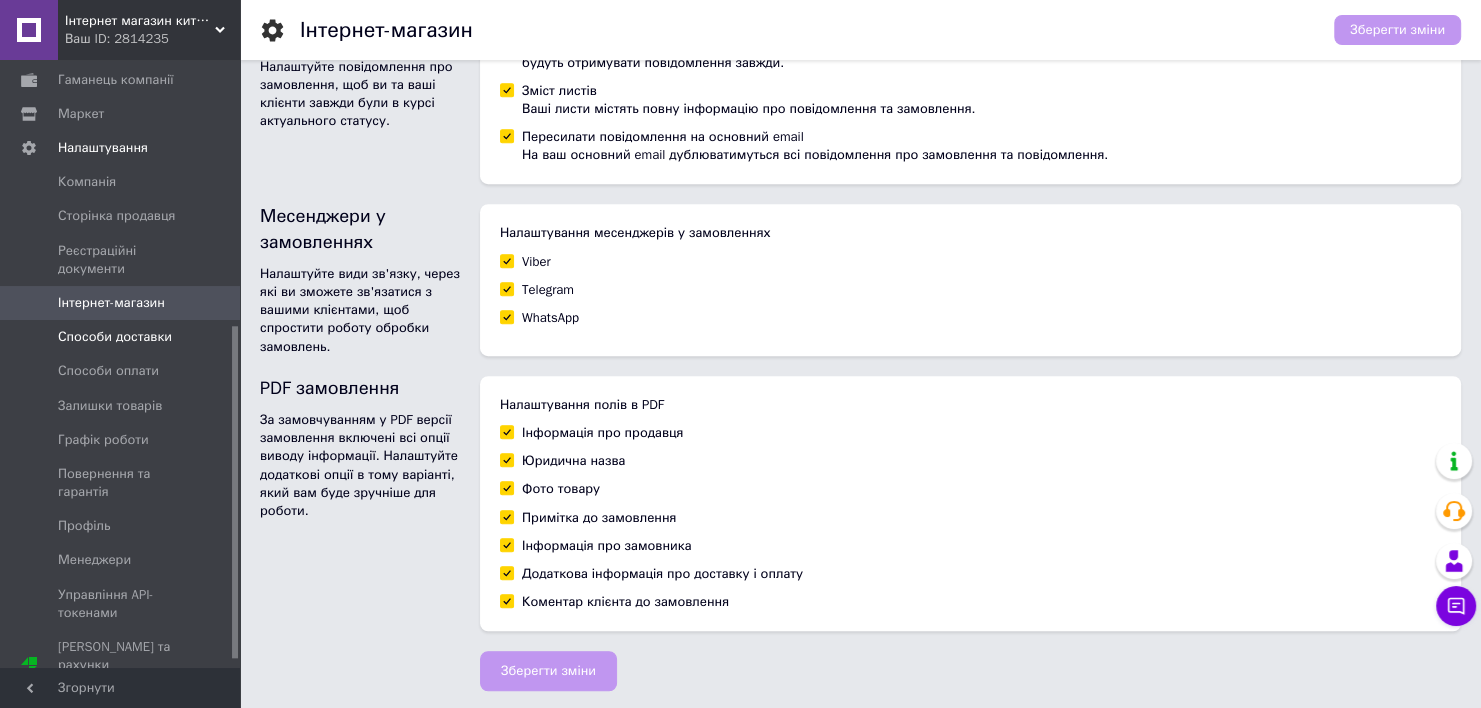 click on "Способи доставки" at bounding box center [115, 337] 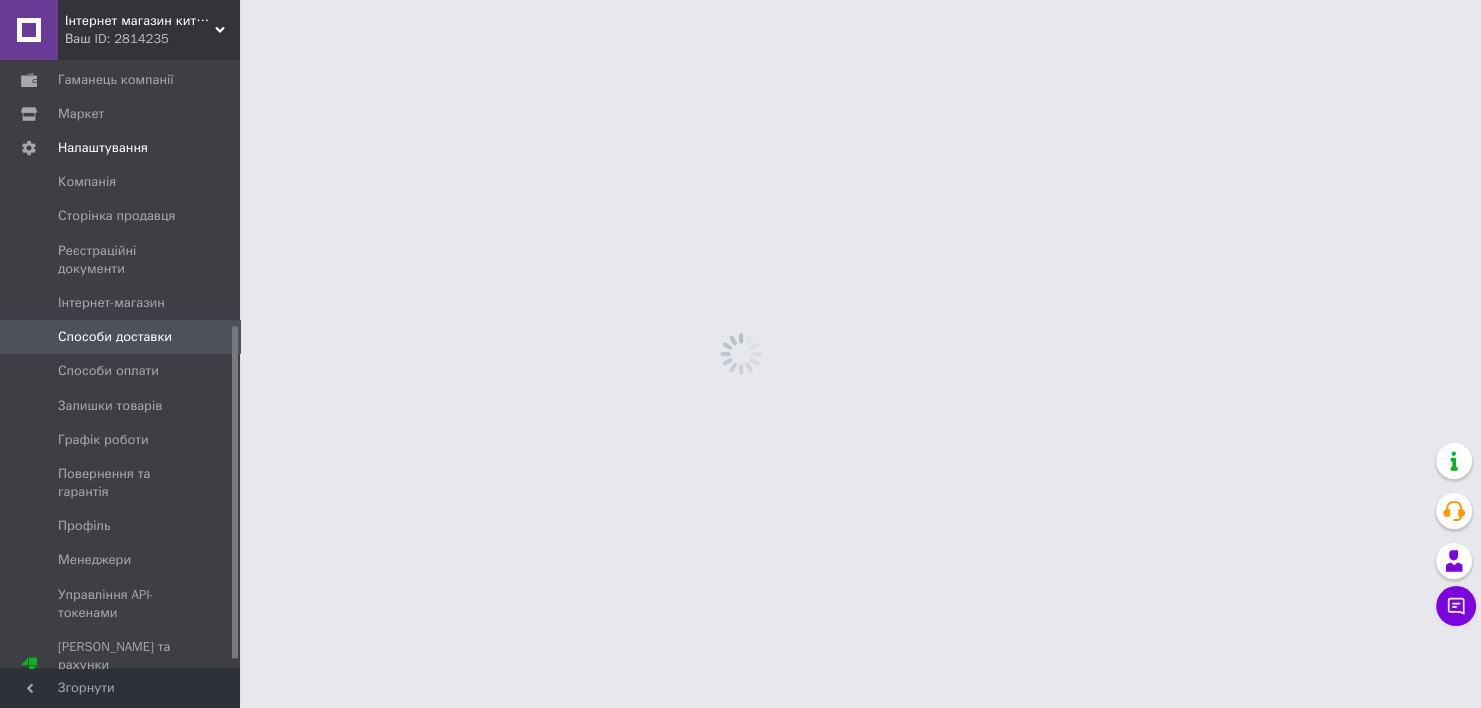 scroll, scrollTop: 0, scrollLeft: 0, axis: both 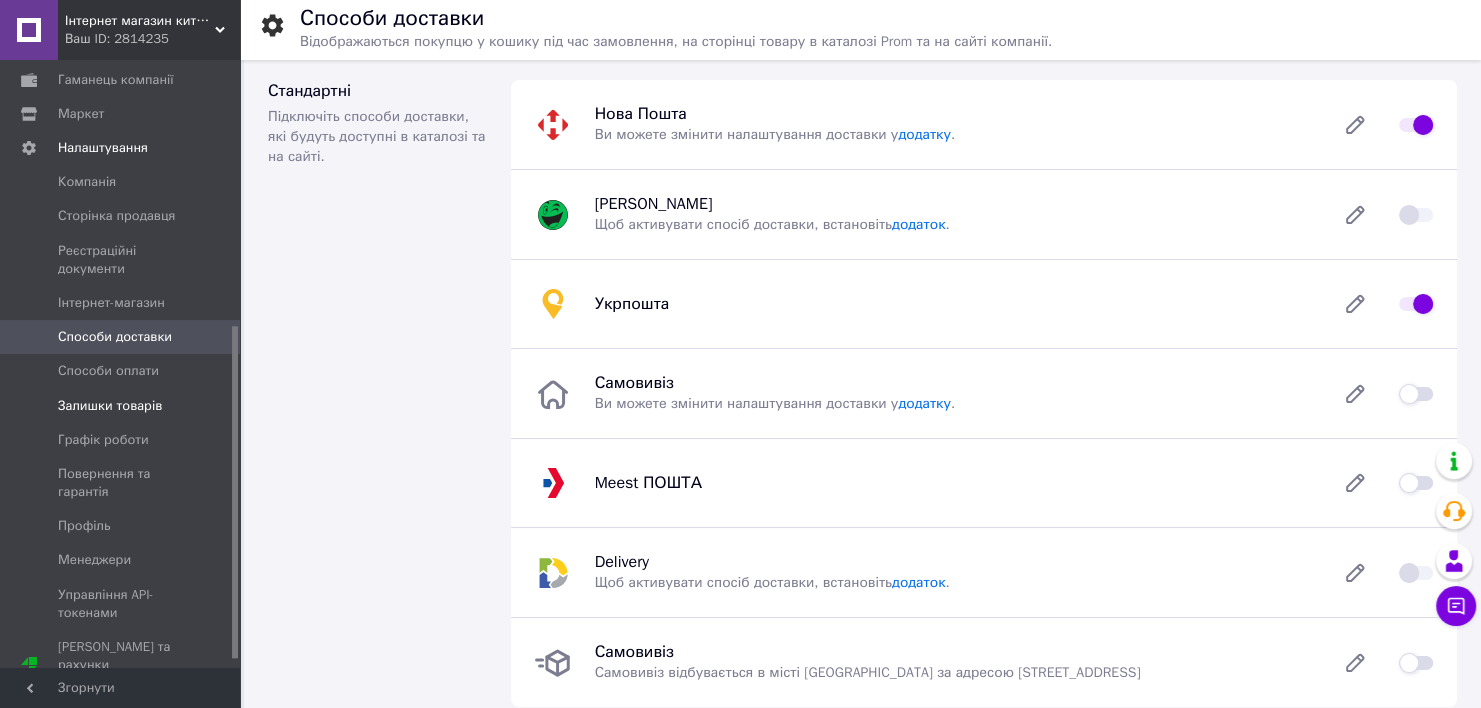 click on "Залишки товарів" at bounding box center [123, 406] 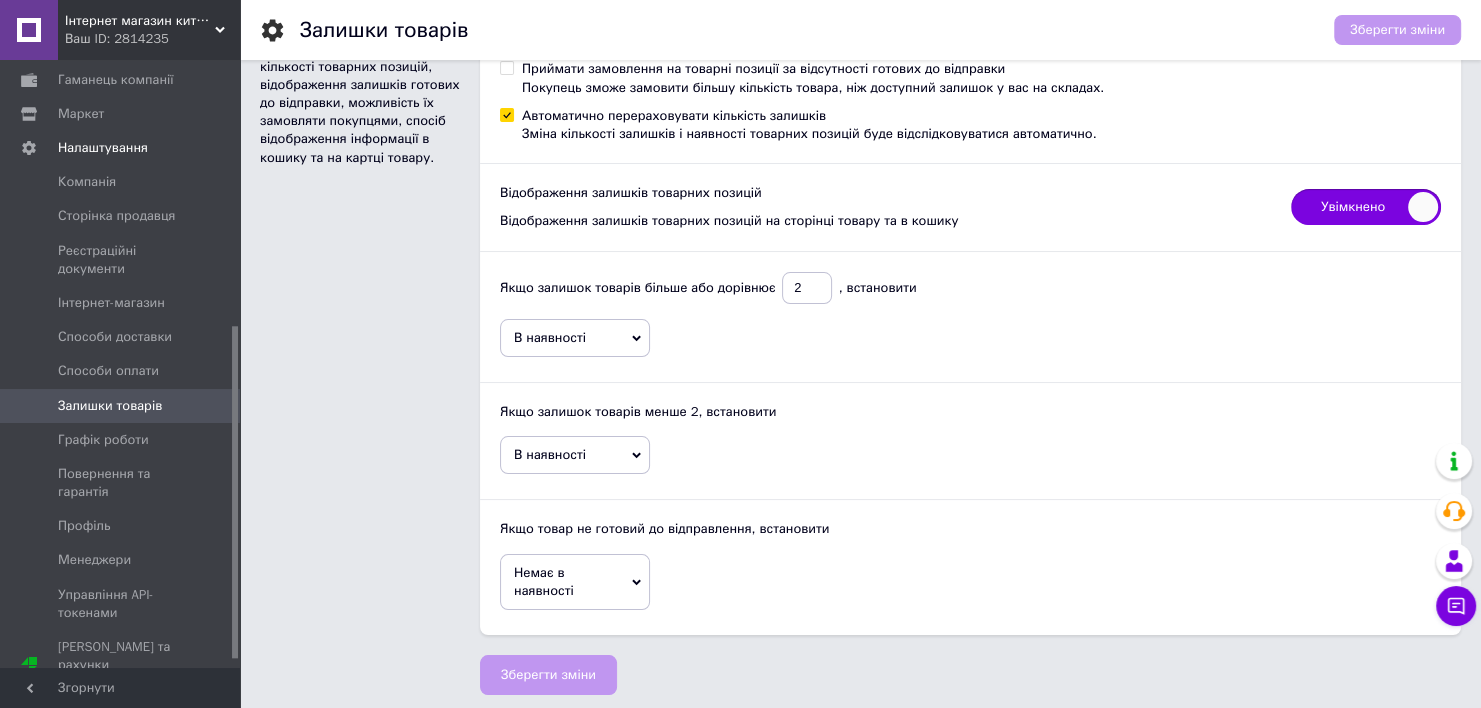 scroll, scrollTop: 0, scrollLeft: 0, axis: both 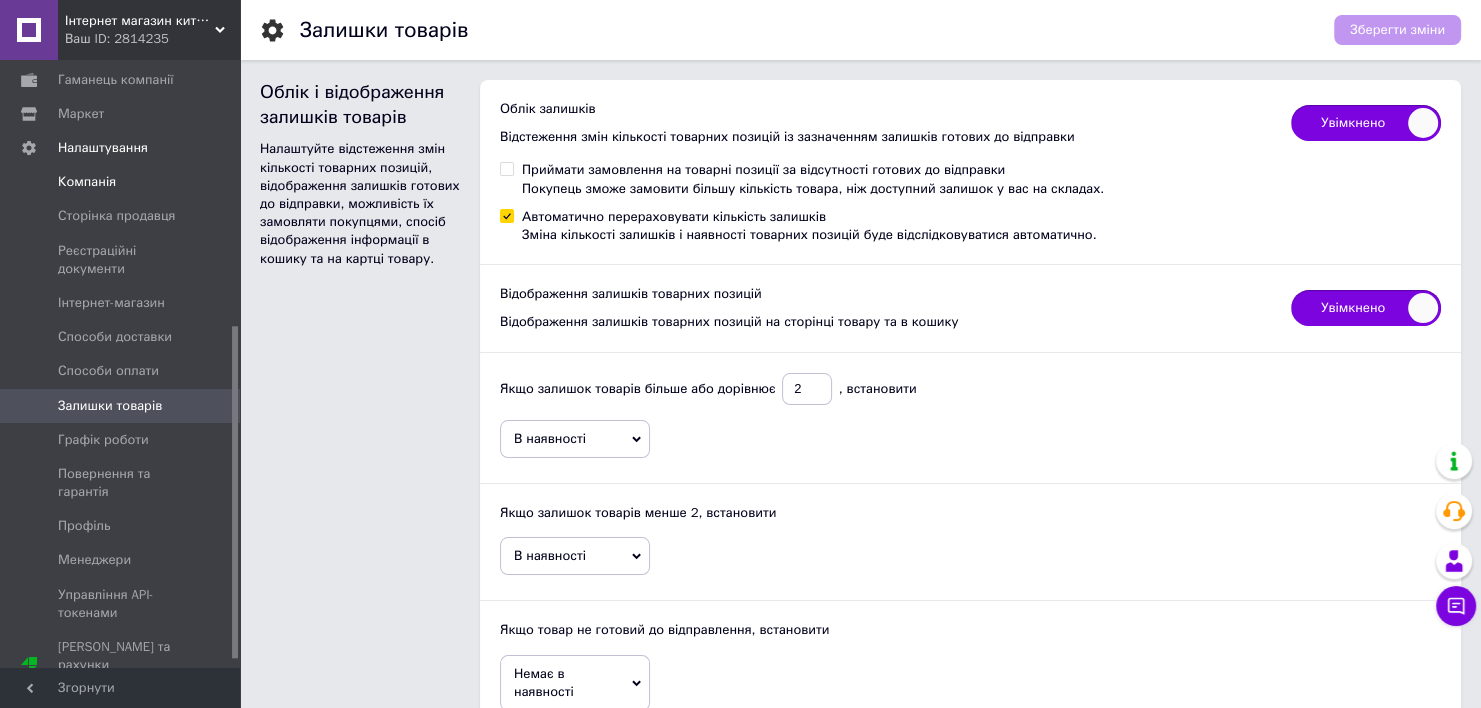 click on "Компанія" at bounding box center (87, 182) 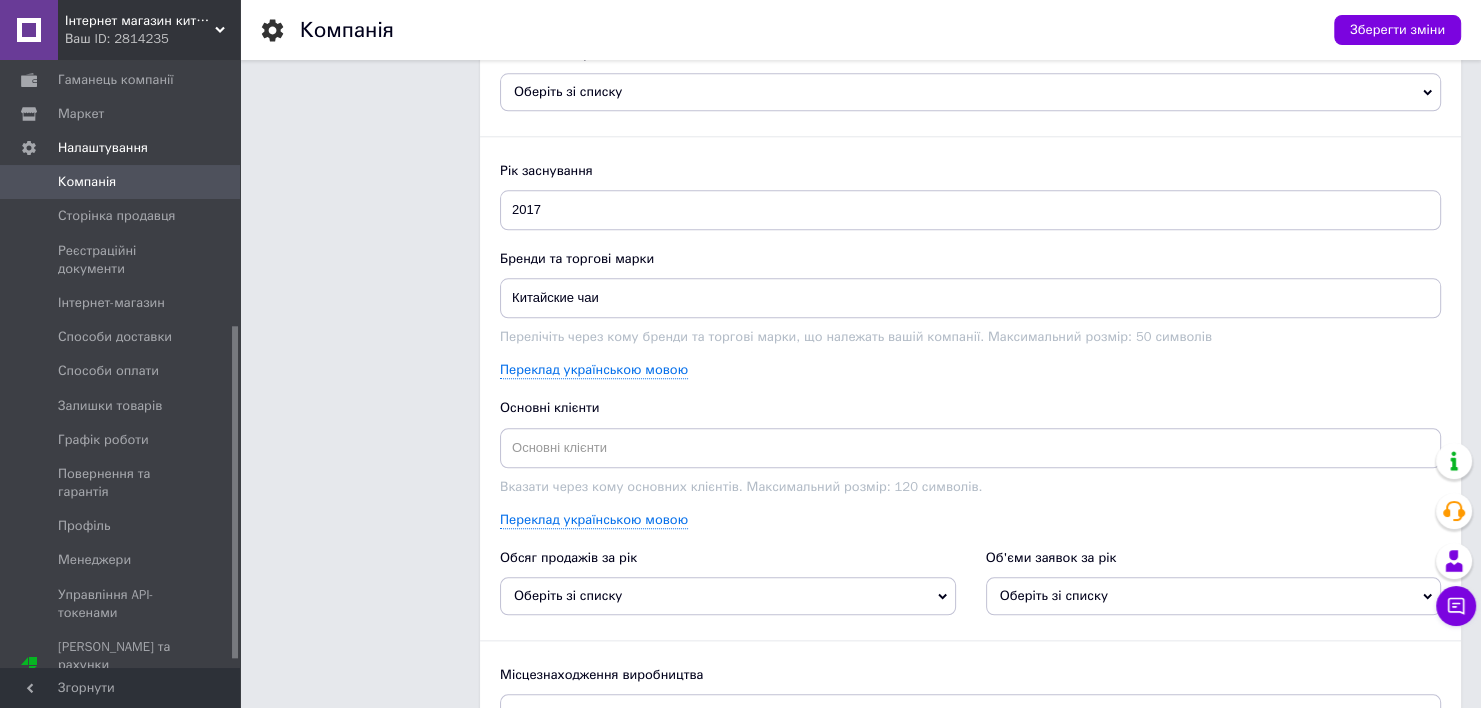 scroll, scrollTop: 2709, scrollLeft: 0, axis: vertical 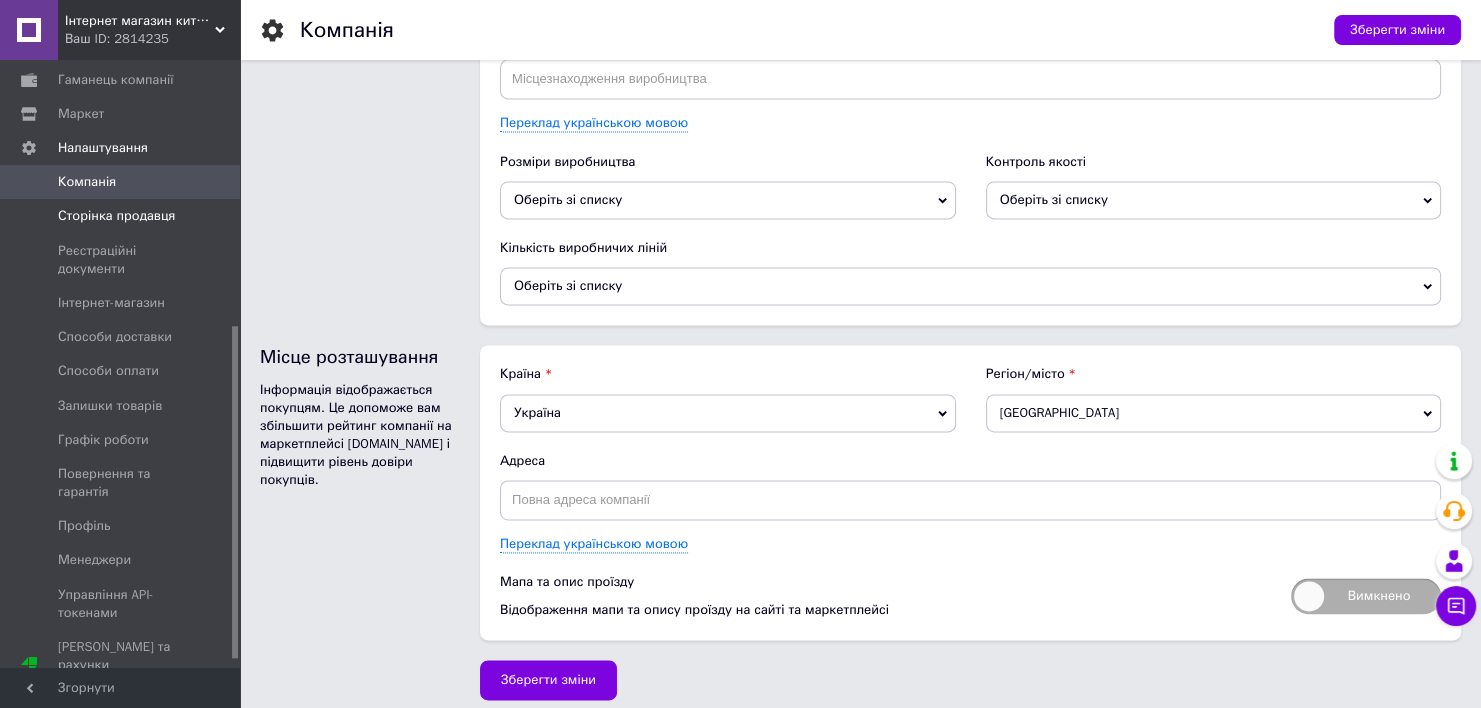 click on "Сторінка продавця" at bounding box center [123, 216] 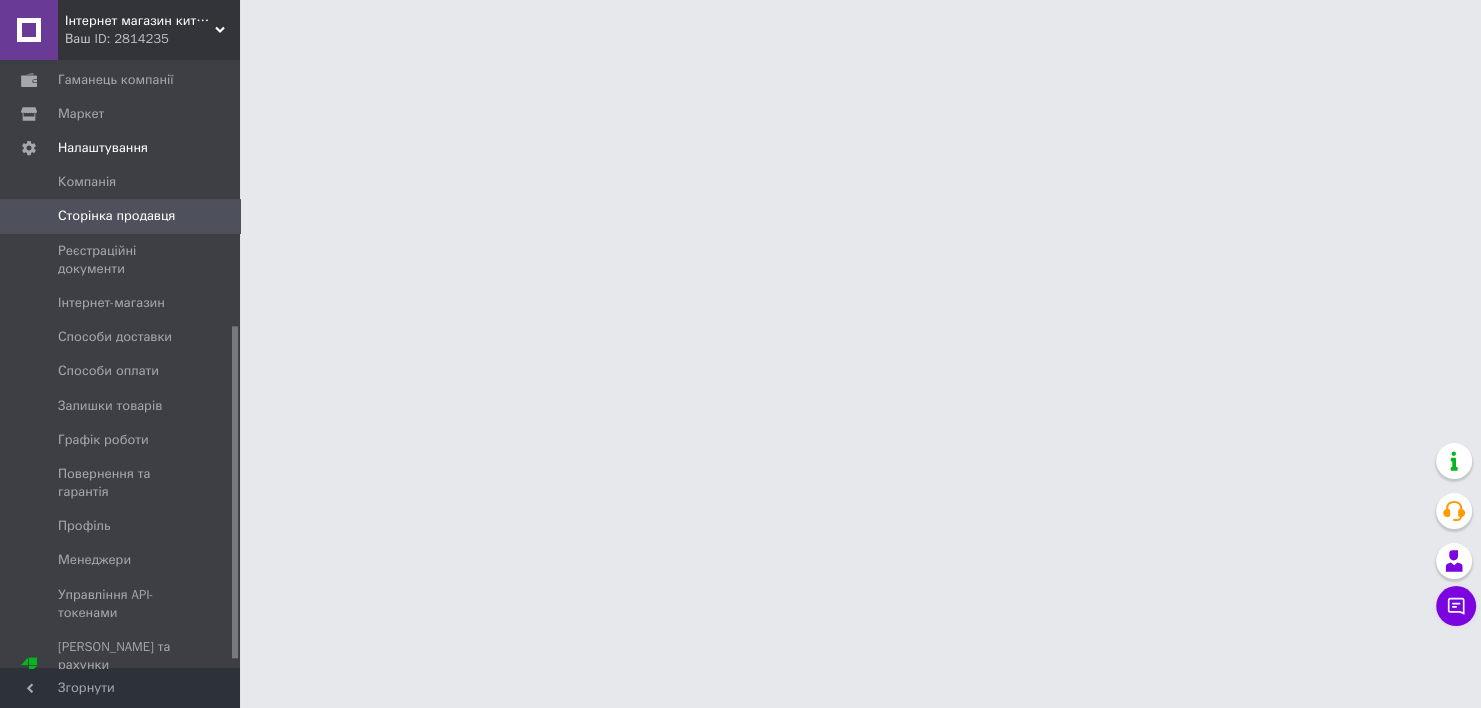 scroll, scrollTop: 0, scrollLeft: 0, axis: both 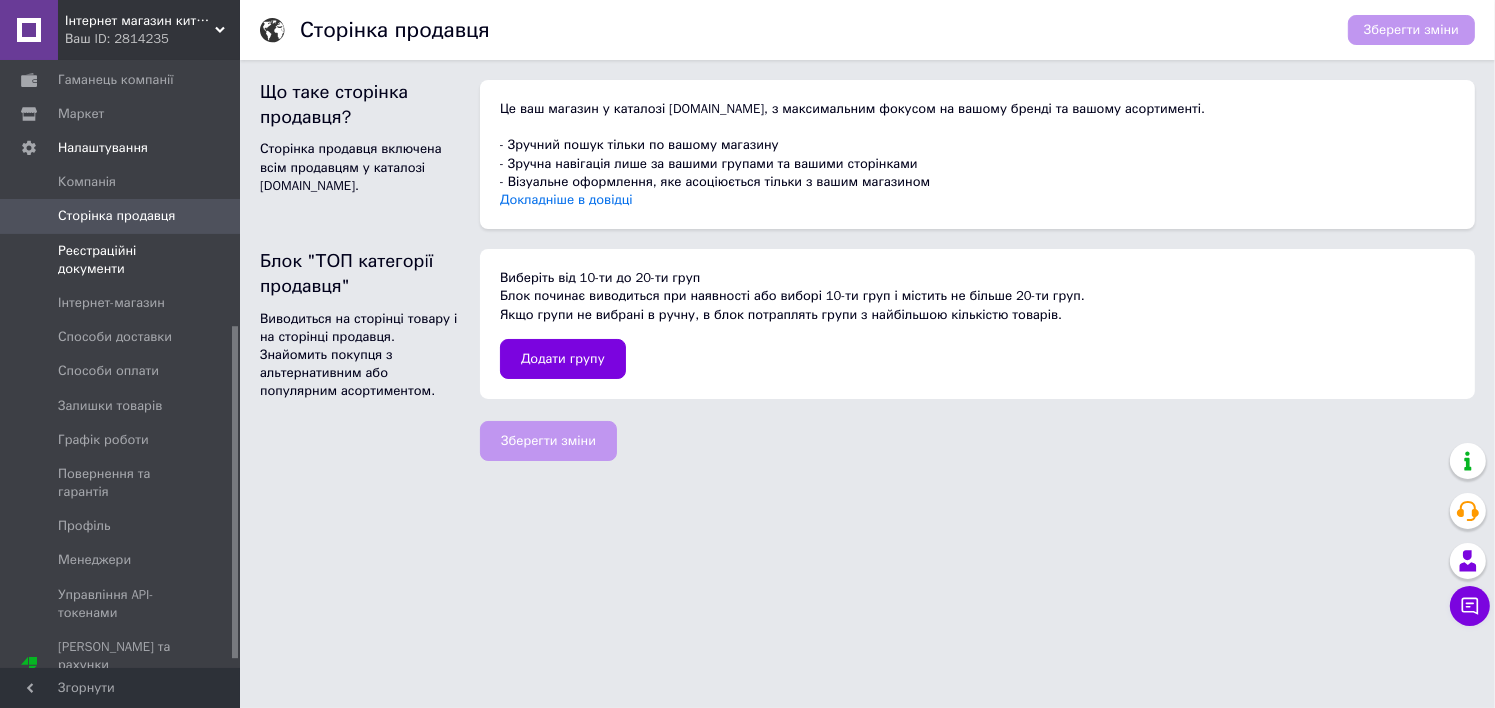 click on "Реєстраційні документи" at bounding box center (121, 260) 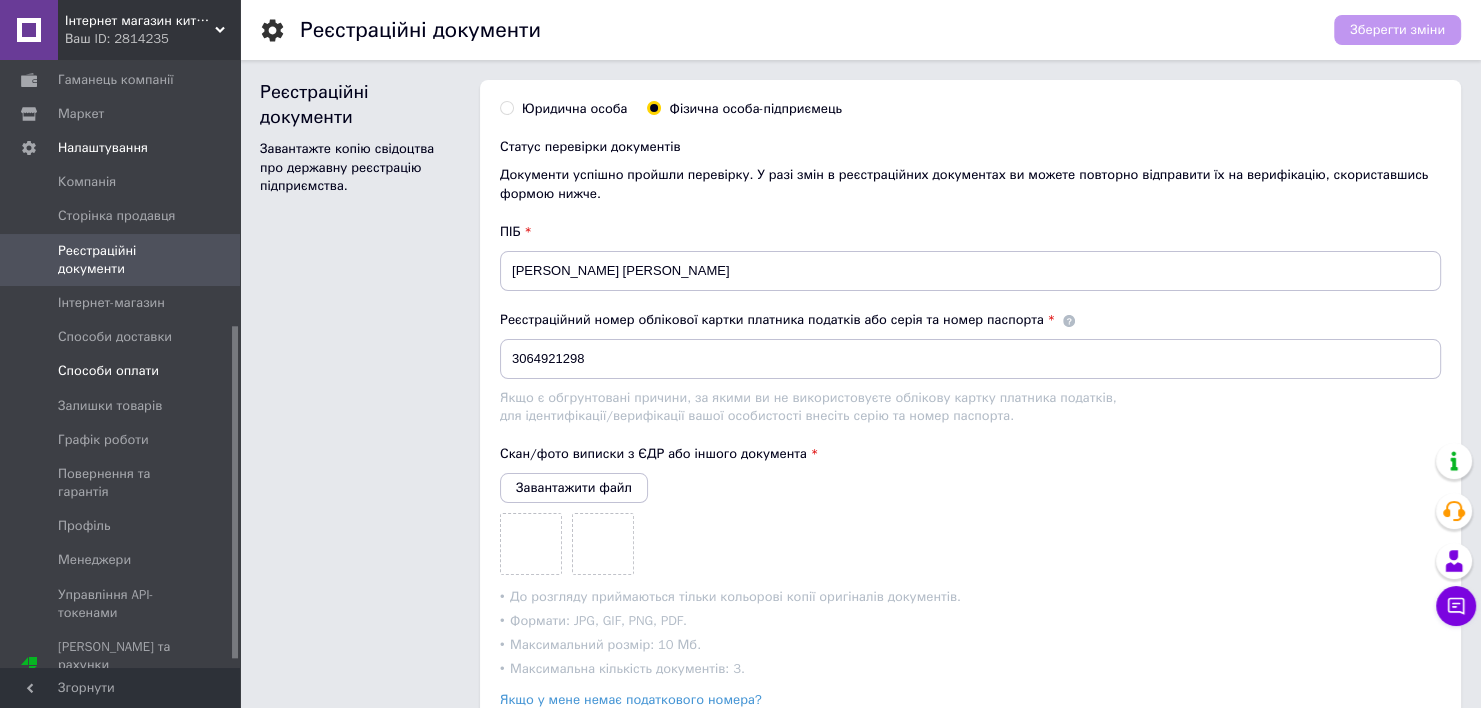scroll, scrollTop: 498, scrollLeft: 0, axis: vertical 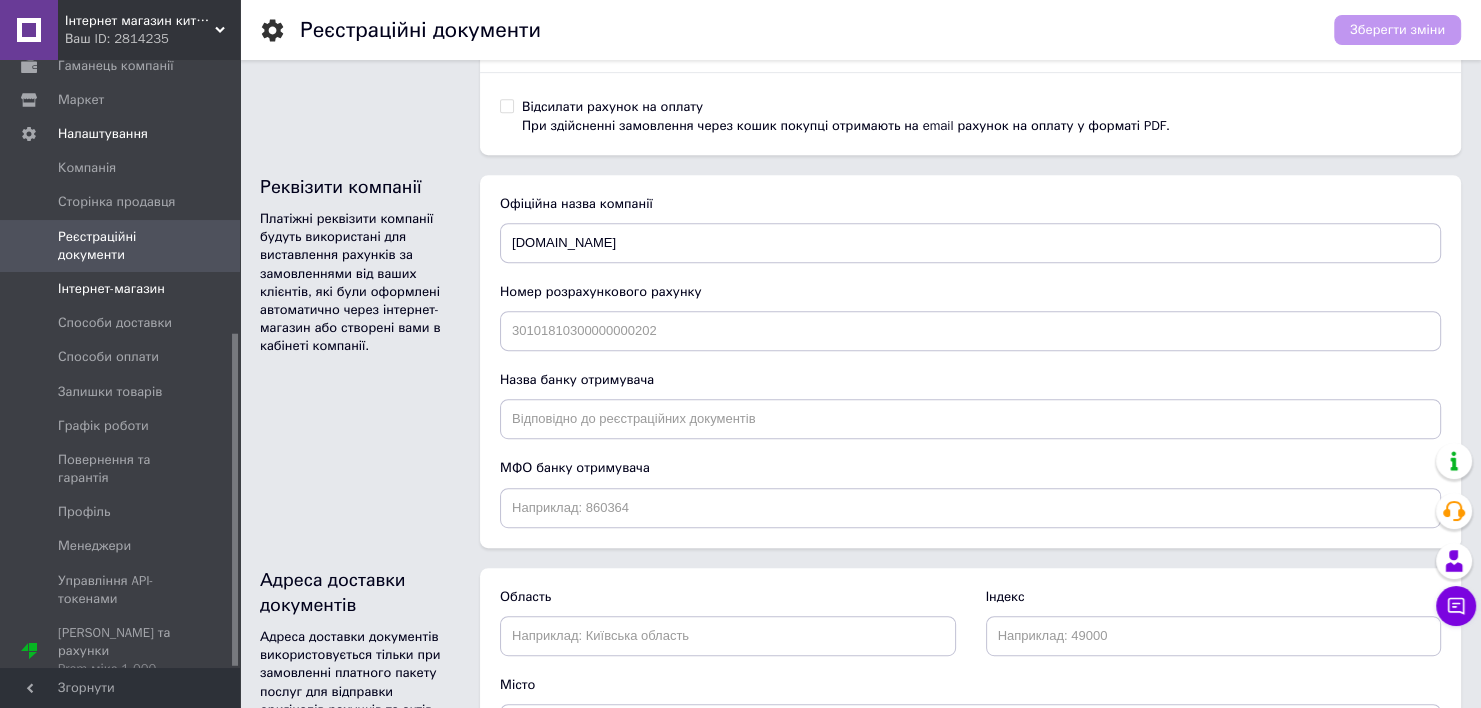 click on "Інтернет-магазин" at bounding box center (121, 289) 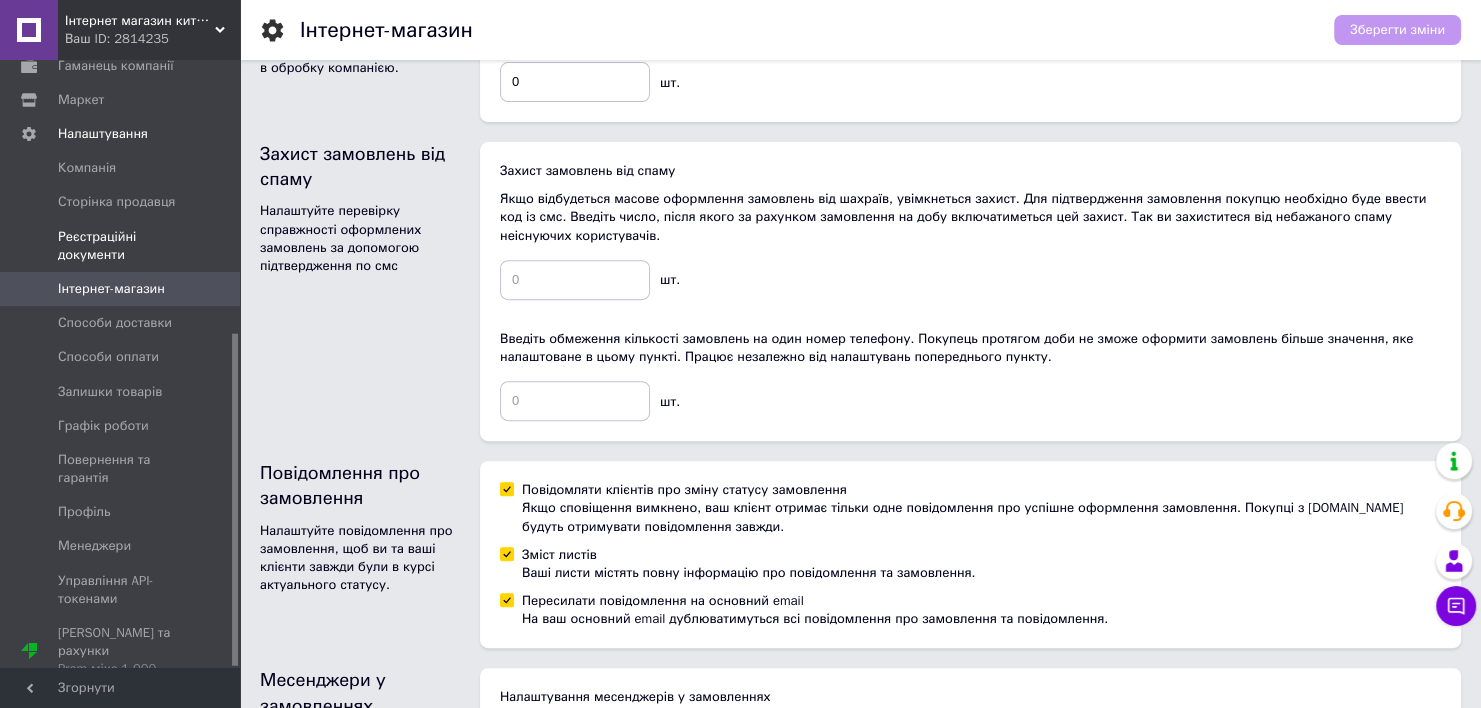 scroll, scrollTop: 781, scrollLeft: 0, axis: vertical 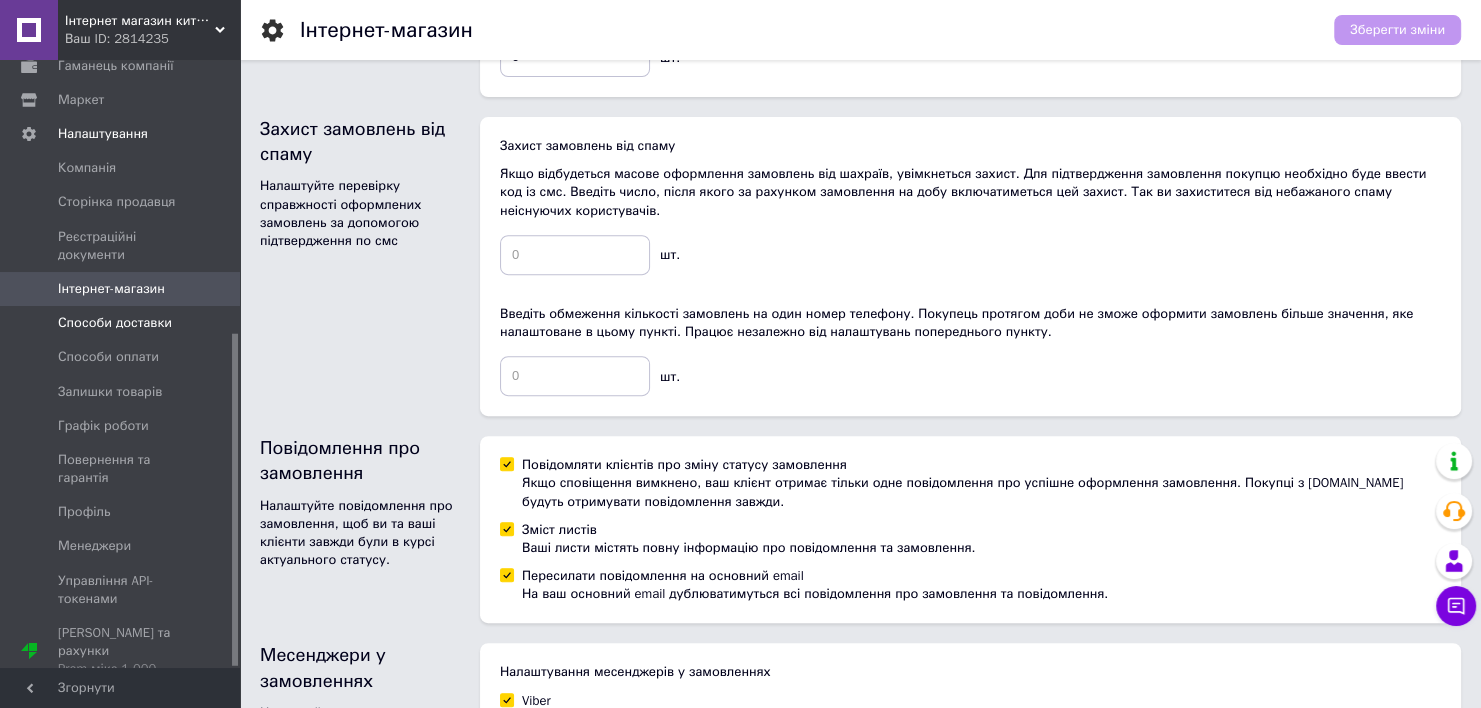click on "Способи доставки" at bounding box center [123, 323] 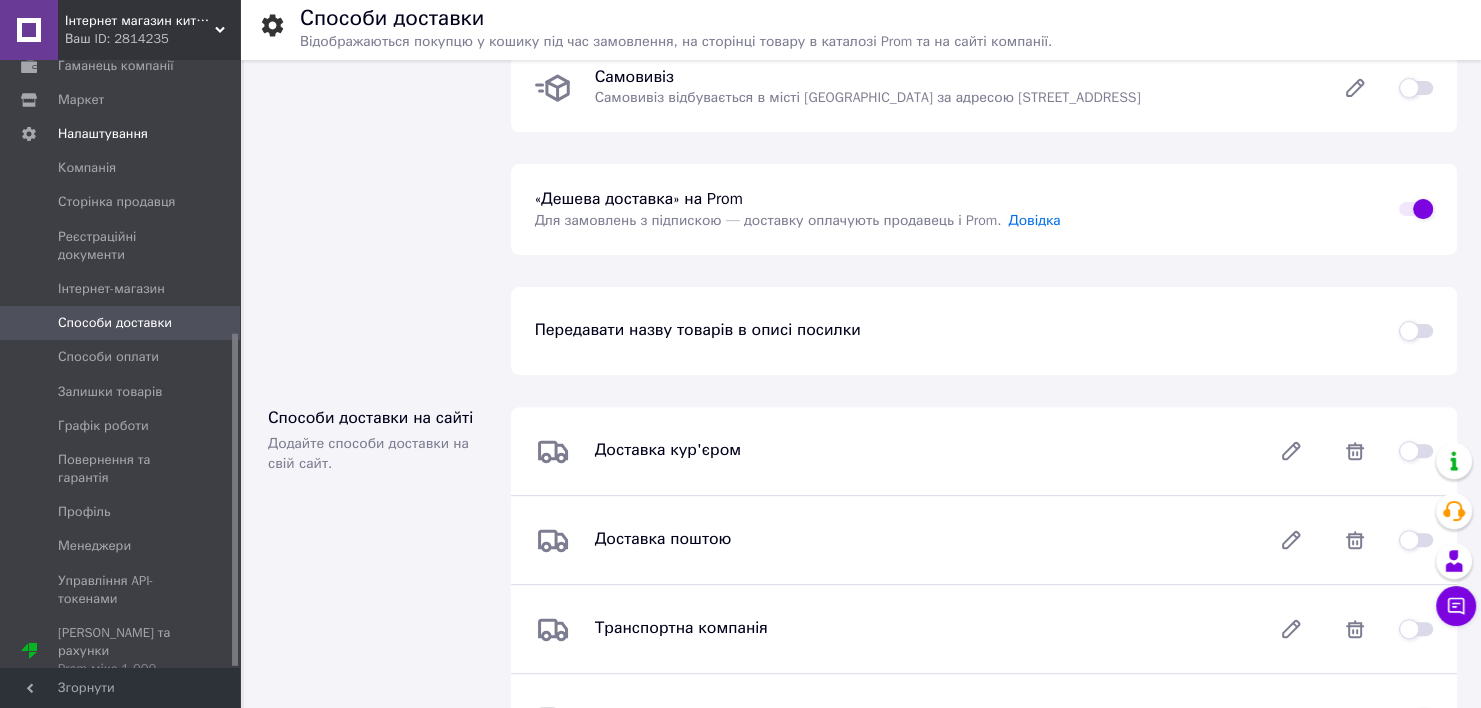 scroll, scrollTop: 576, scrollLeft: 0, axis: vertical 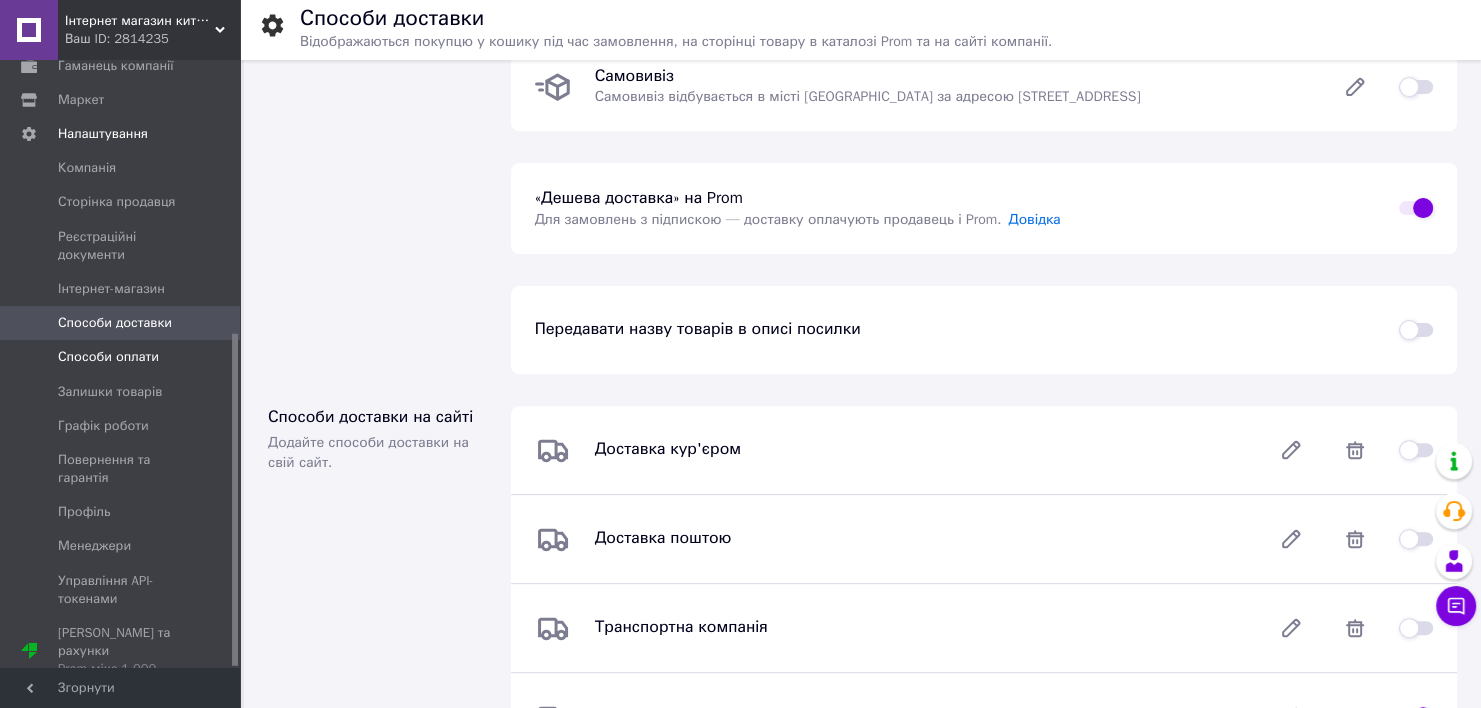 click on "Способи оплати" at bounding box center (121, 357) 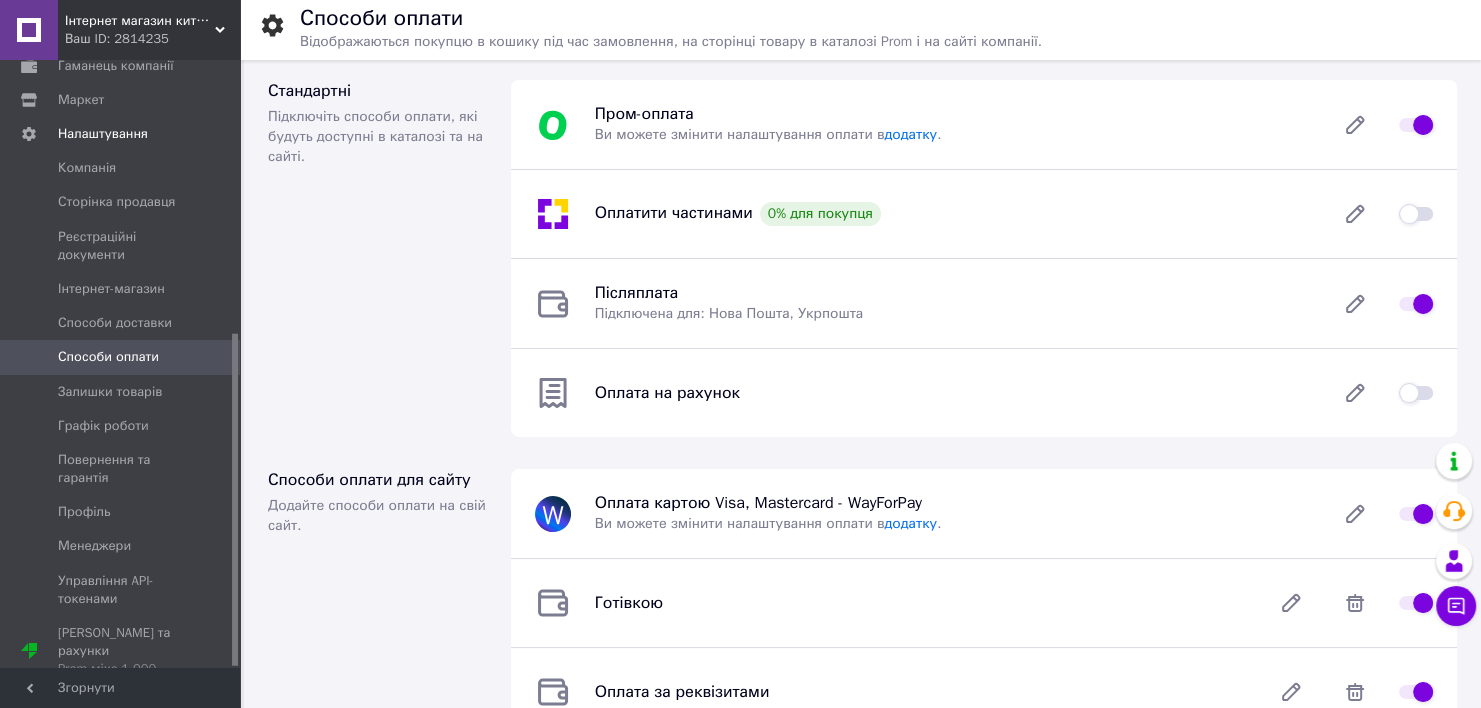 scroll, scrollTop: 345, scrollLeft: 0, axis: vertical 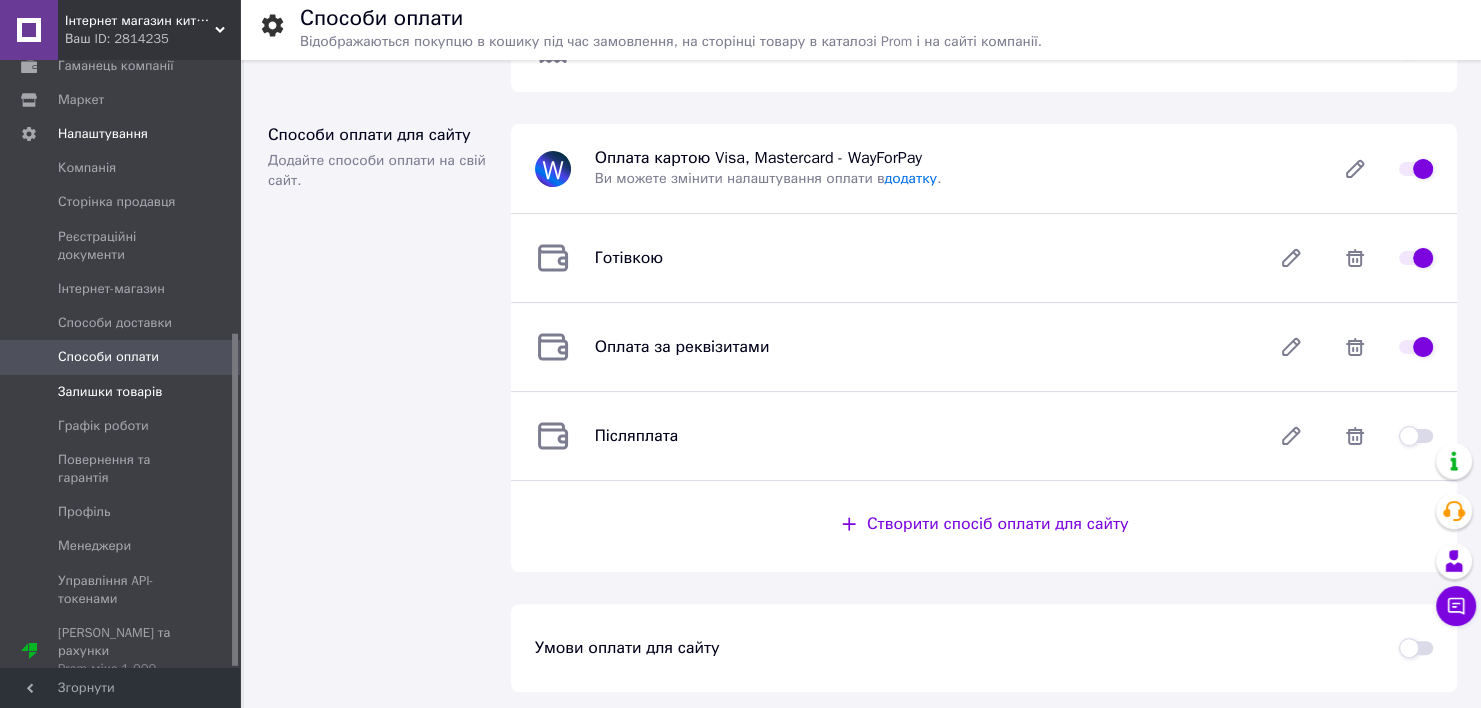 click on "Залишки товарів" at bounding box center (123, 392) 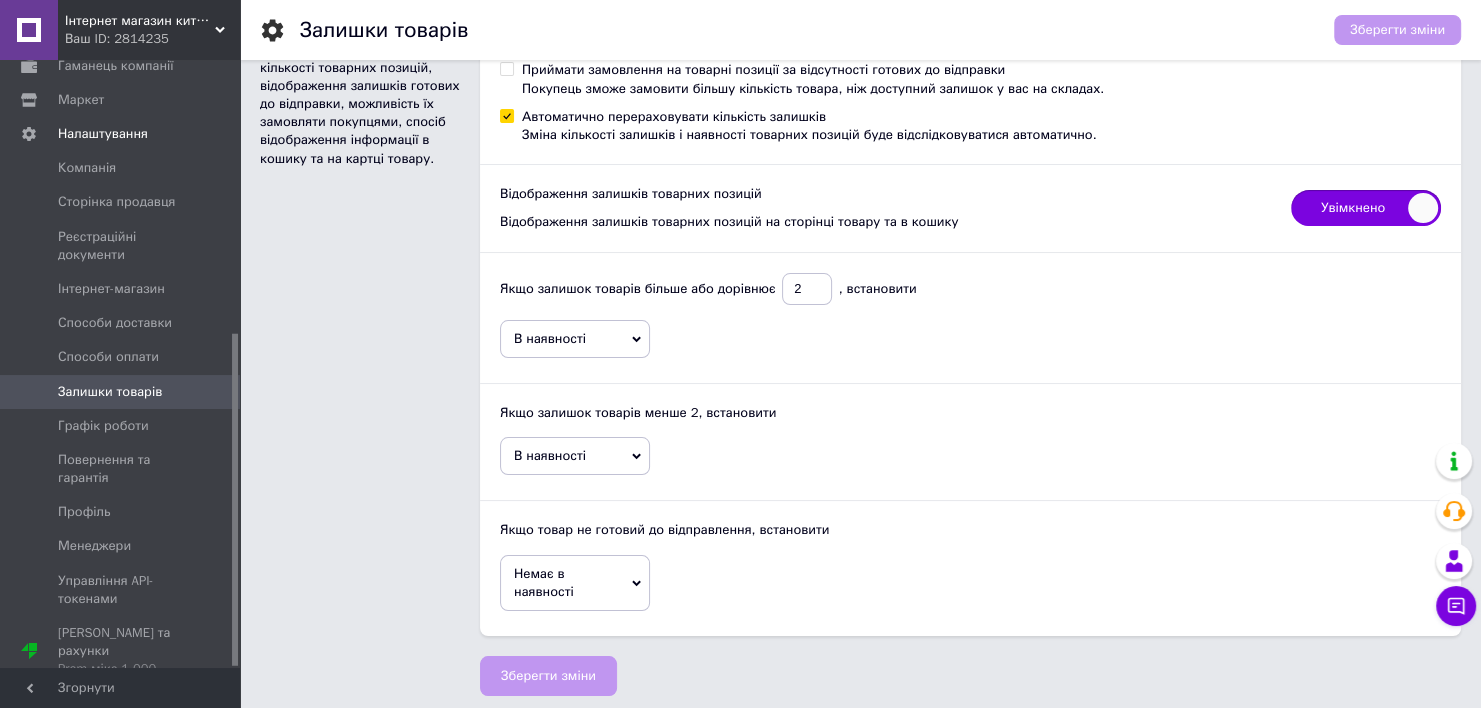 scroll, scrollTop: 101, scrollLeft: 0, axis: vertical 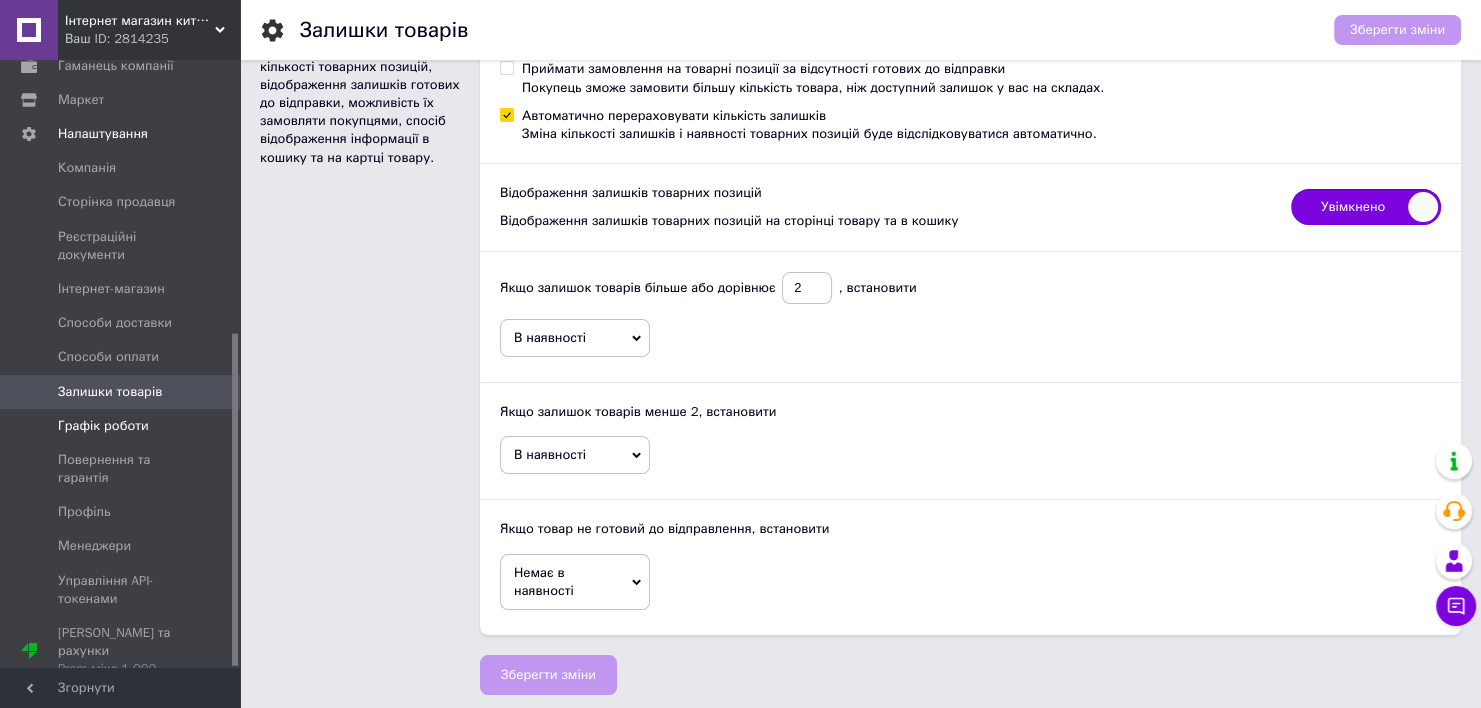 click on "Графік роботи" at bounding box center (121, 426) 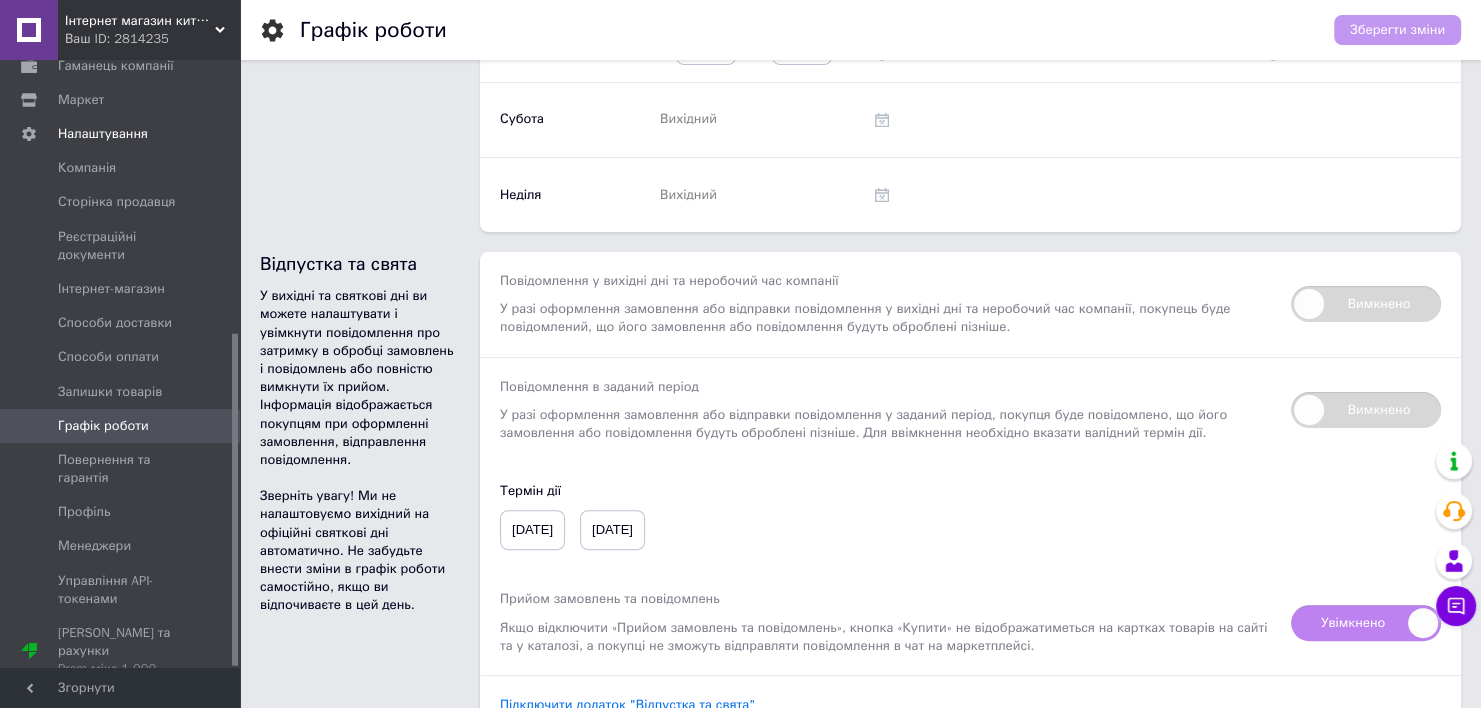 scroll, scrollTop: 508, scrollLeft: 0, axis: vertical 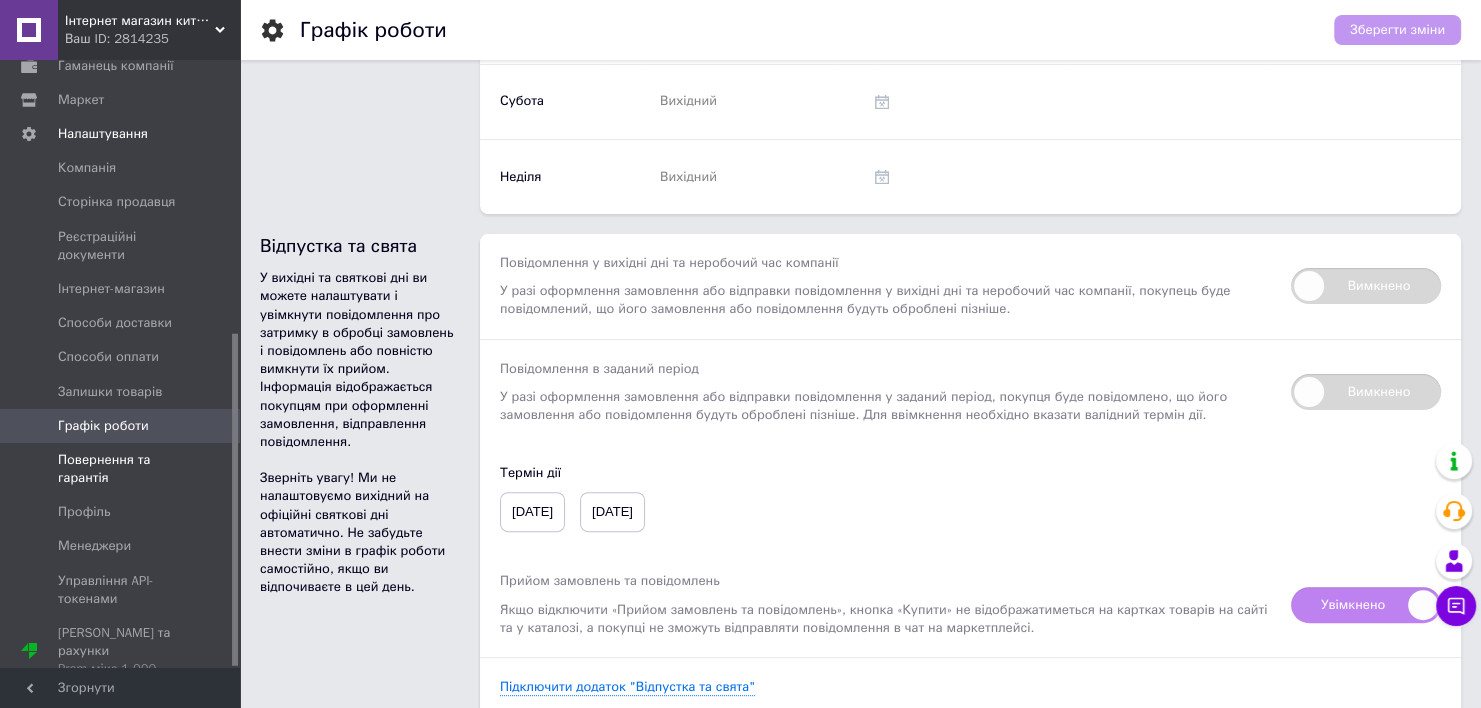 click on "Повернення та гарантія" at bounding box center [121, 469] 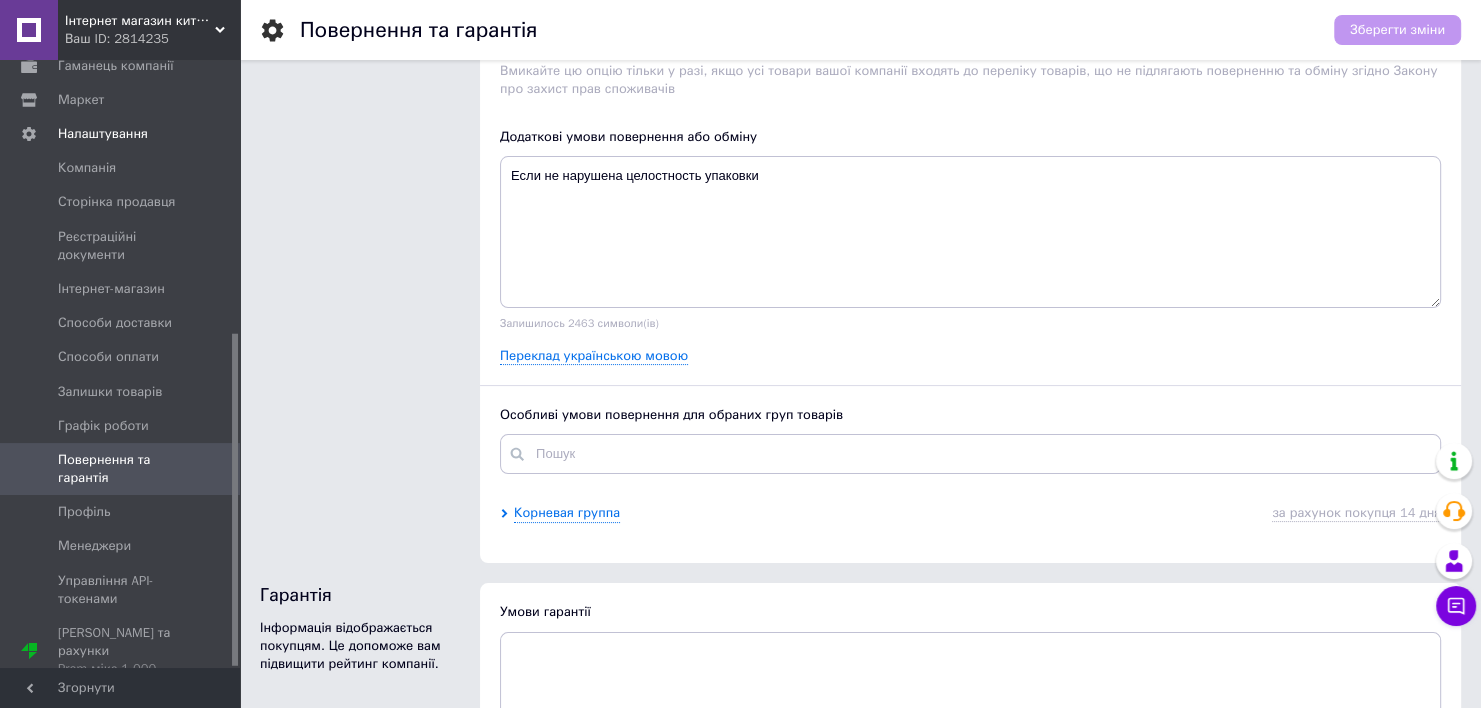scroll, scrollTop: 254, scrollLeft: 0, axis: vertical 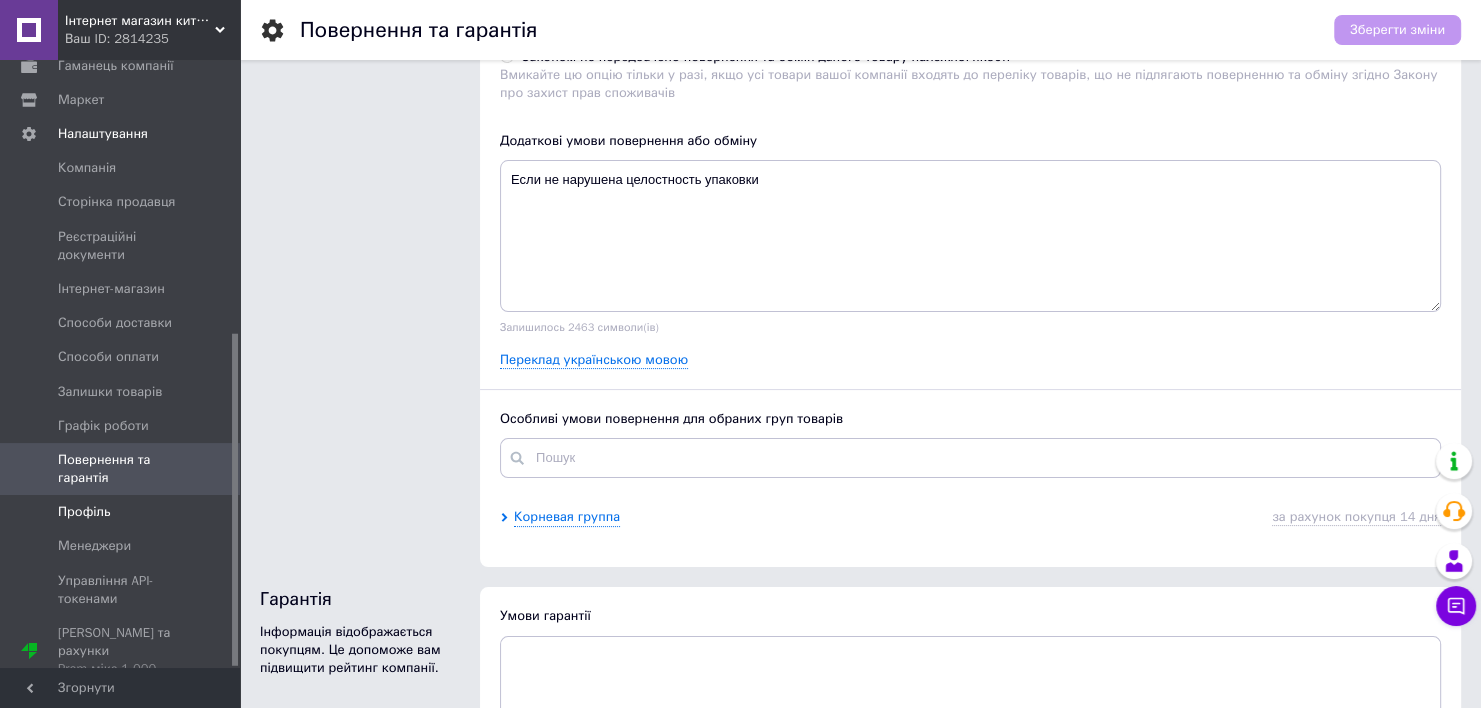 click on "Профіль" at bounding box center [123, 512] 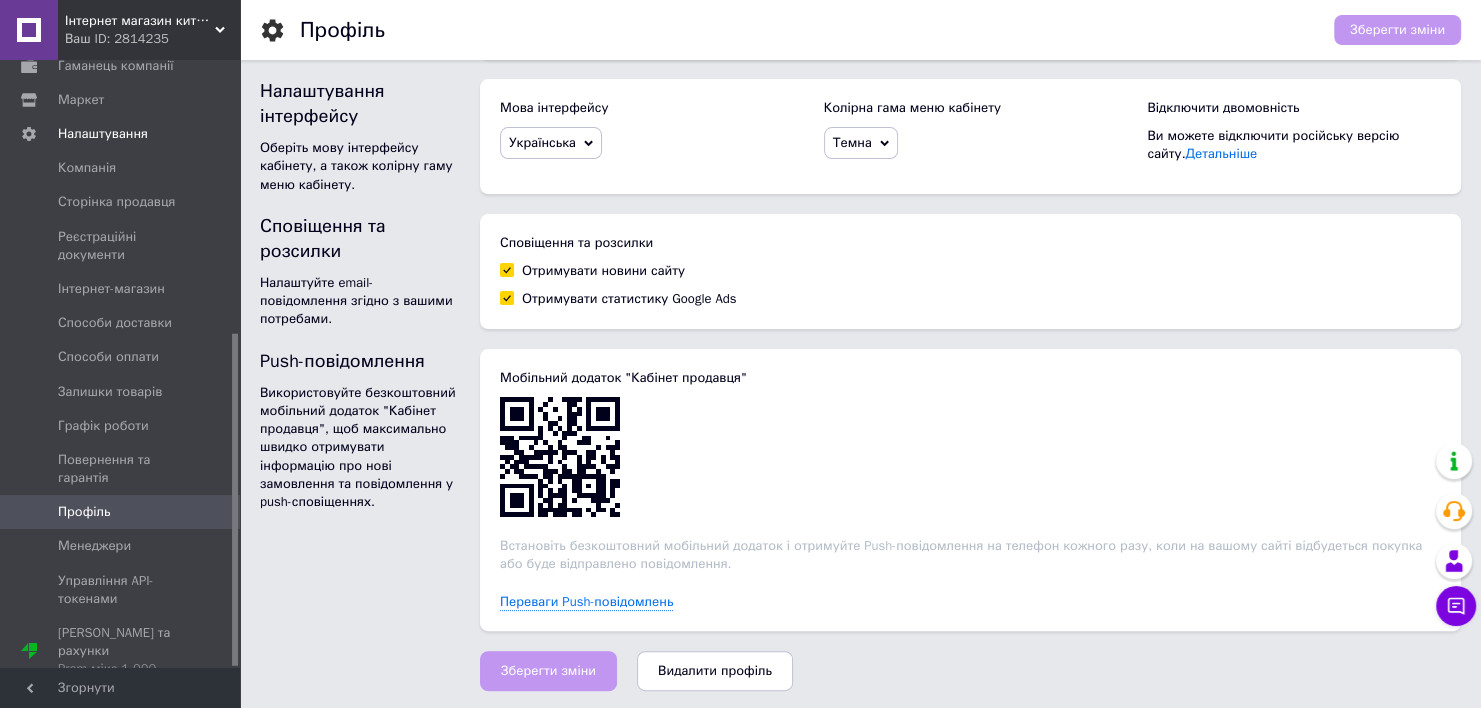 scroll, scrollTop: 264, scrollLeft: 0, axis: vertical 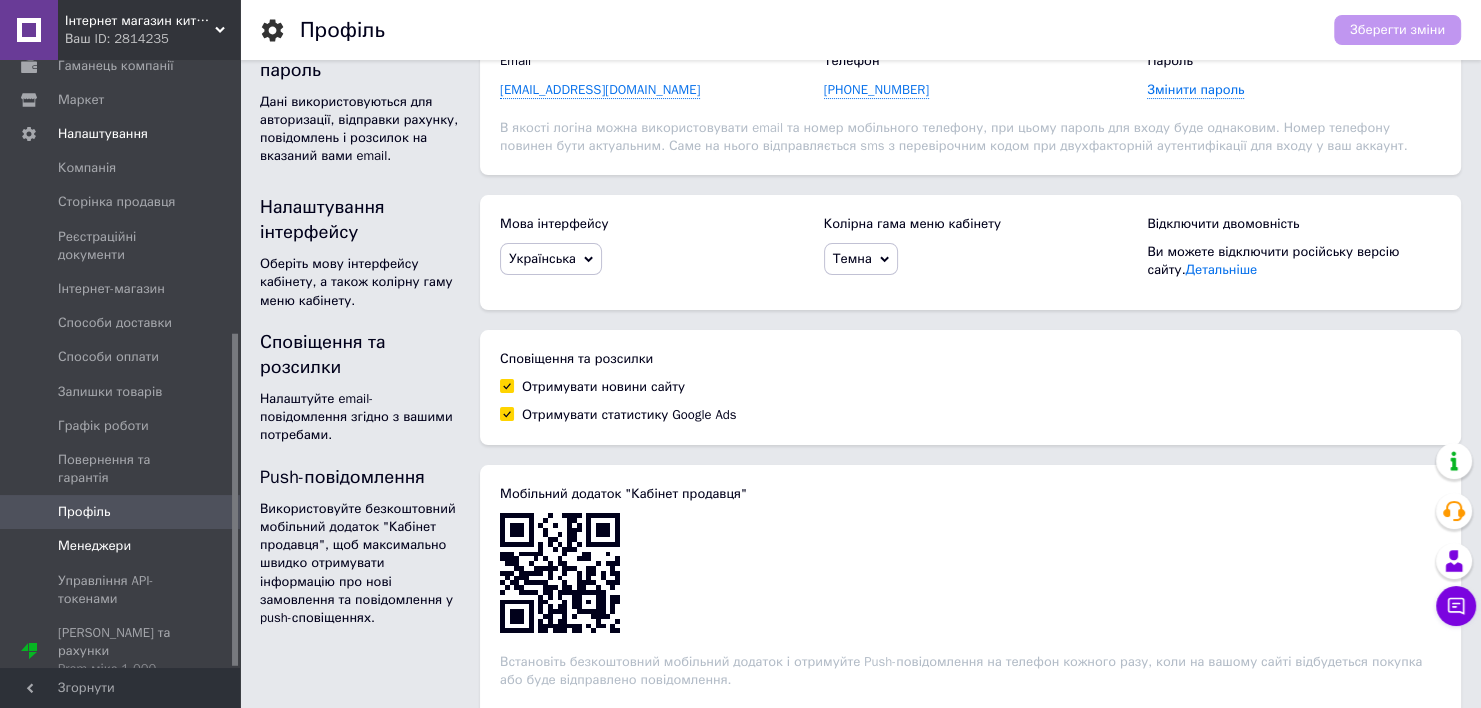 click on "Менеджери" at bounding box center [94, 546] 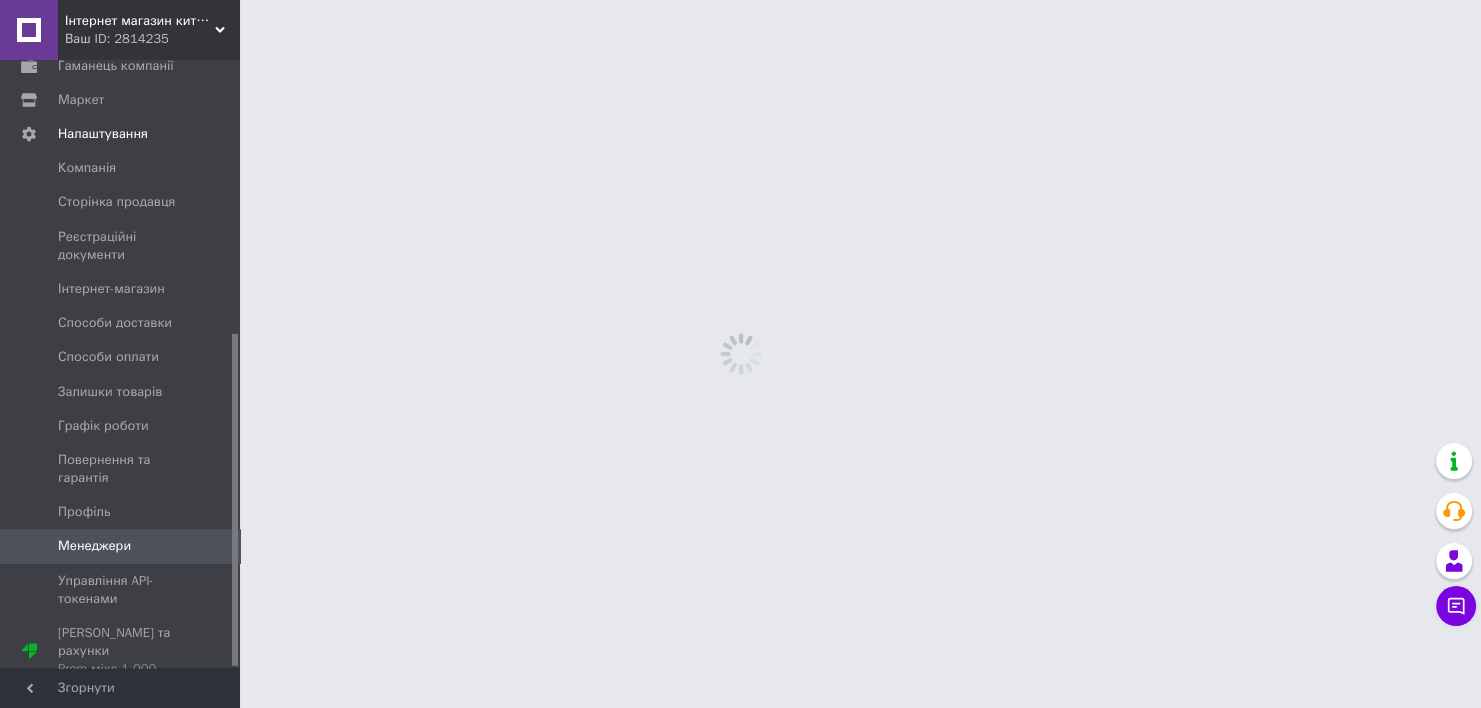 scroll, scrollTop: 0, scrollLeft: 0, axis: both 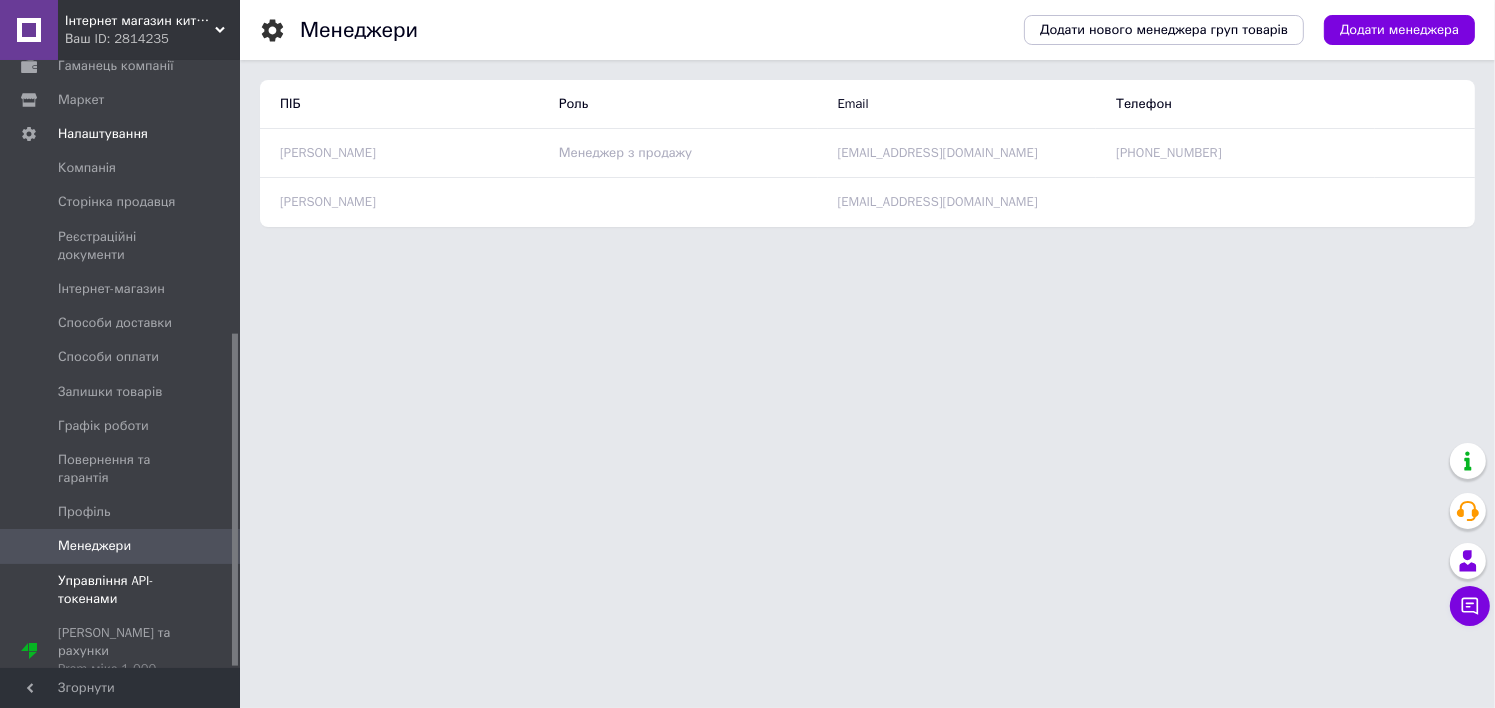 click on "Управління API-токенами" at bounding box center [121, 590] 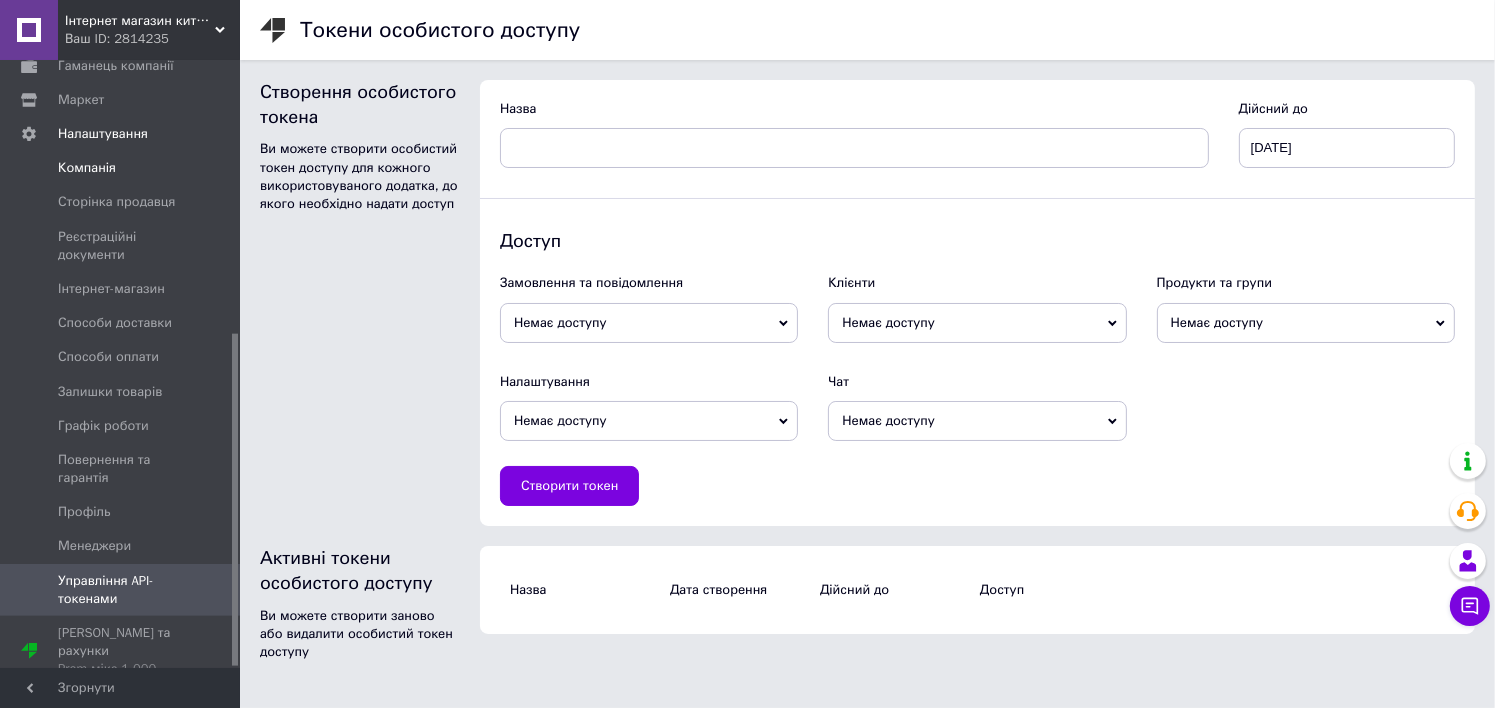 click on "Компанія" at bounding box center [123, 168] 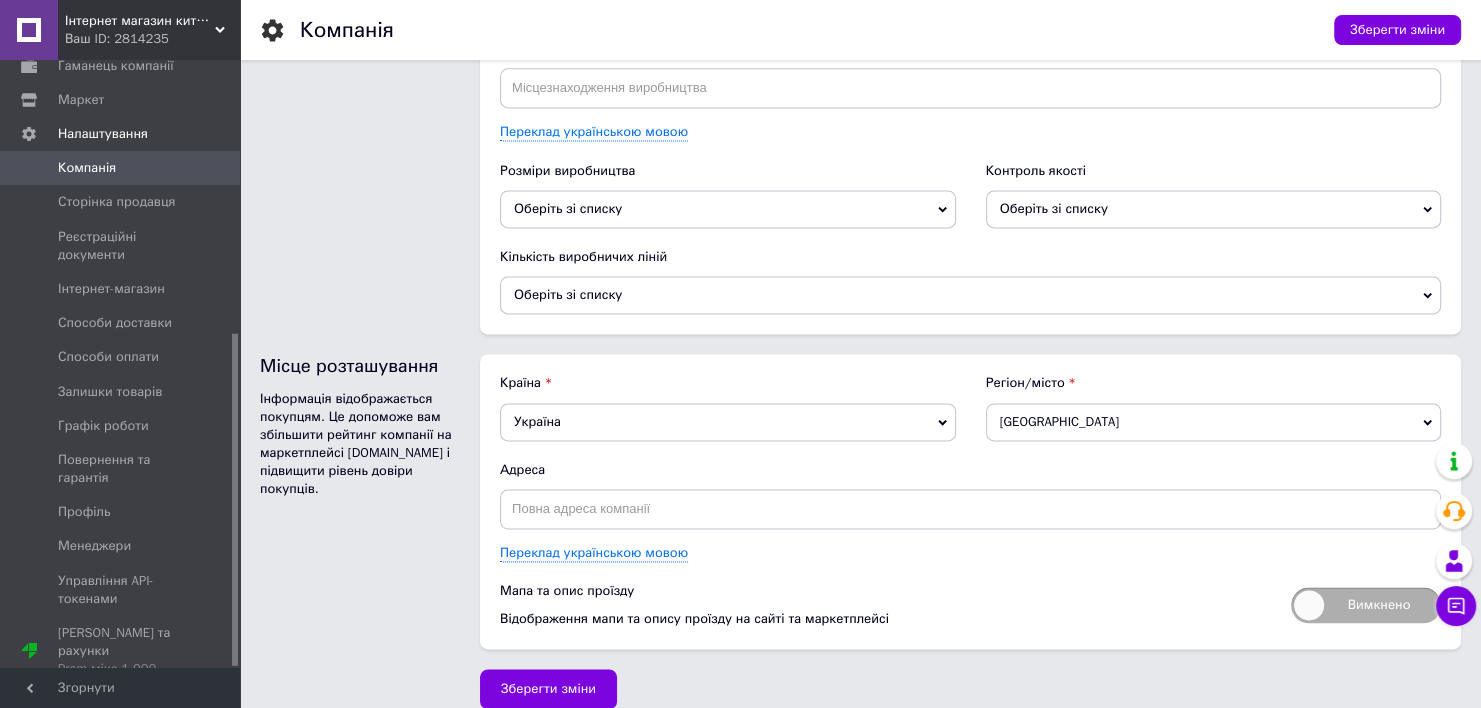 scroll, scrollTop: 2709, scrollLeft: 0, axis: vertical 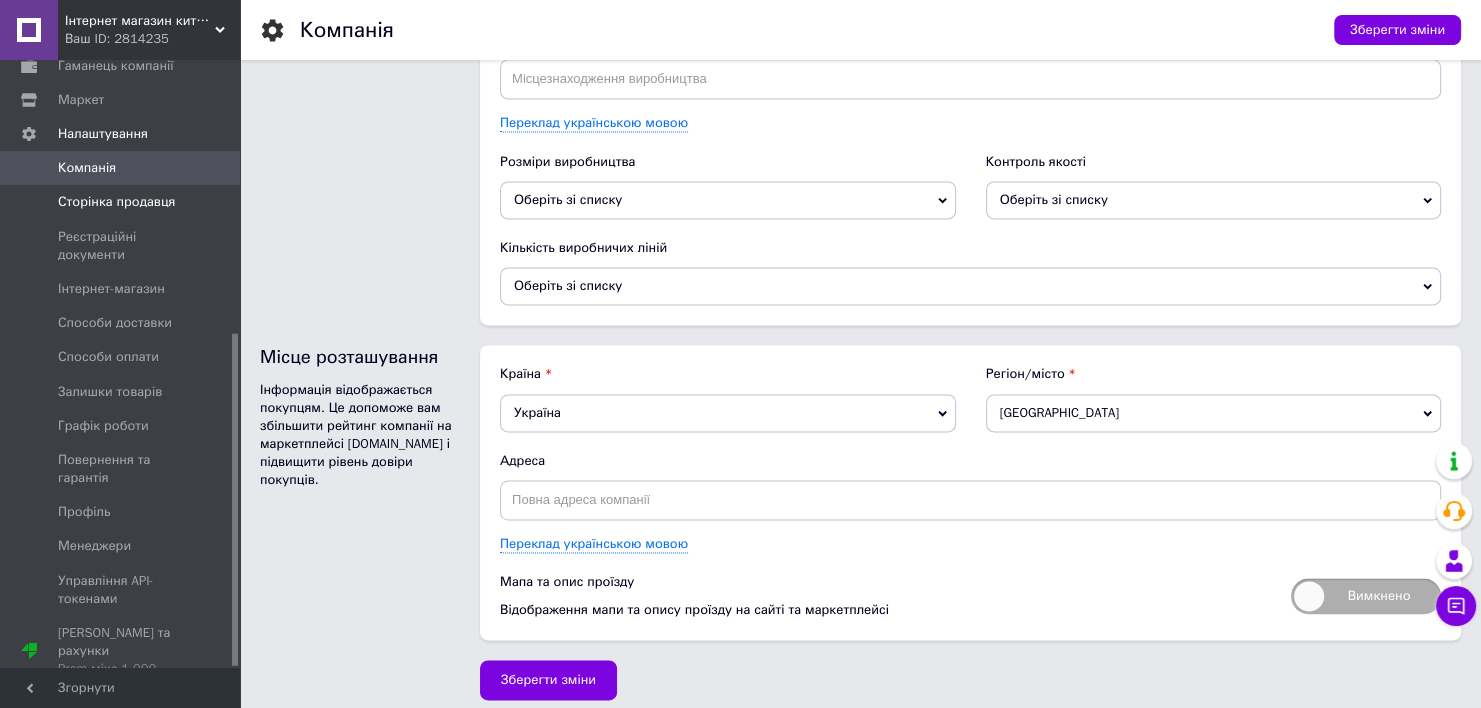 click on "Сторінка продавця" at bounding box center (123, 202) 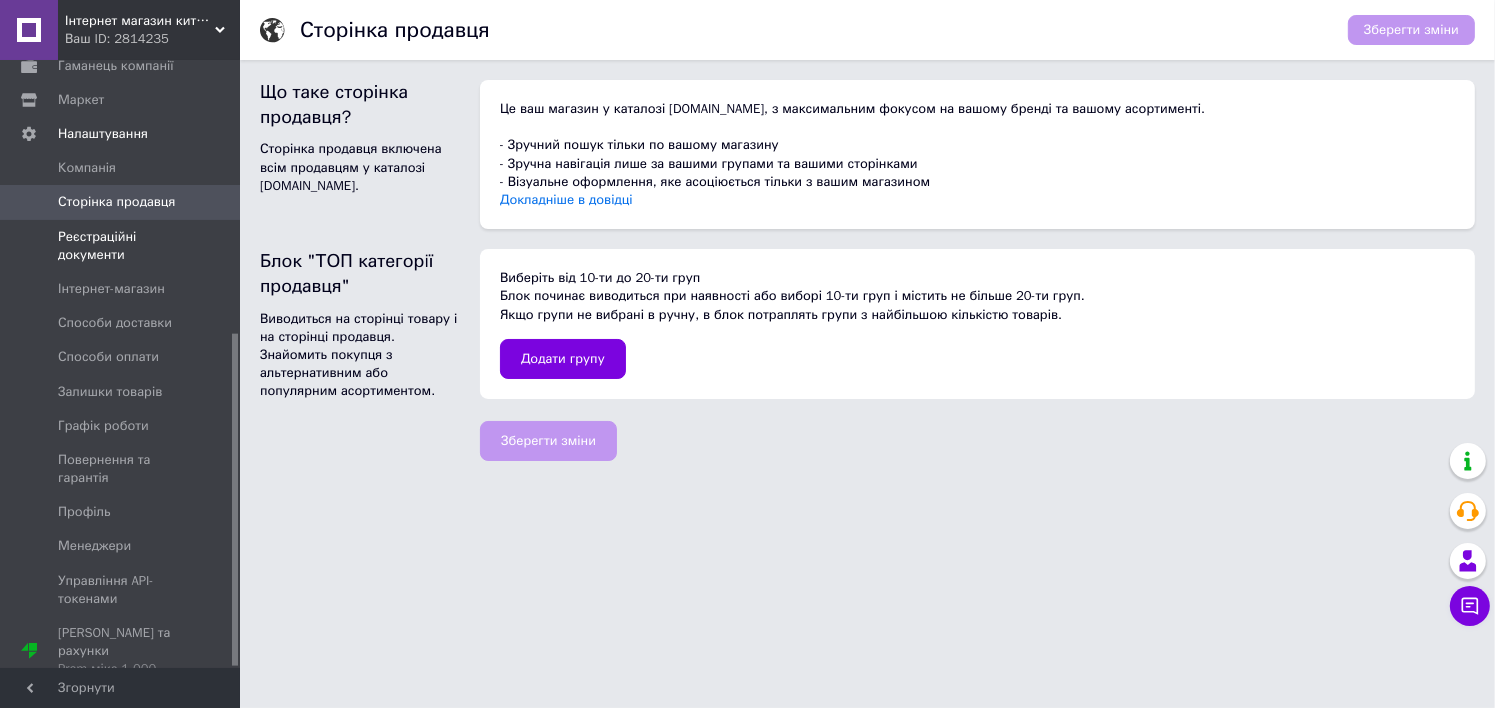 click on "Реєстраційні документи" at bounding box center [121, 246] 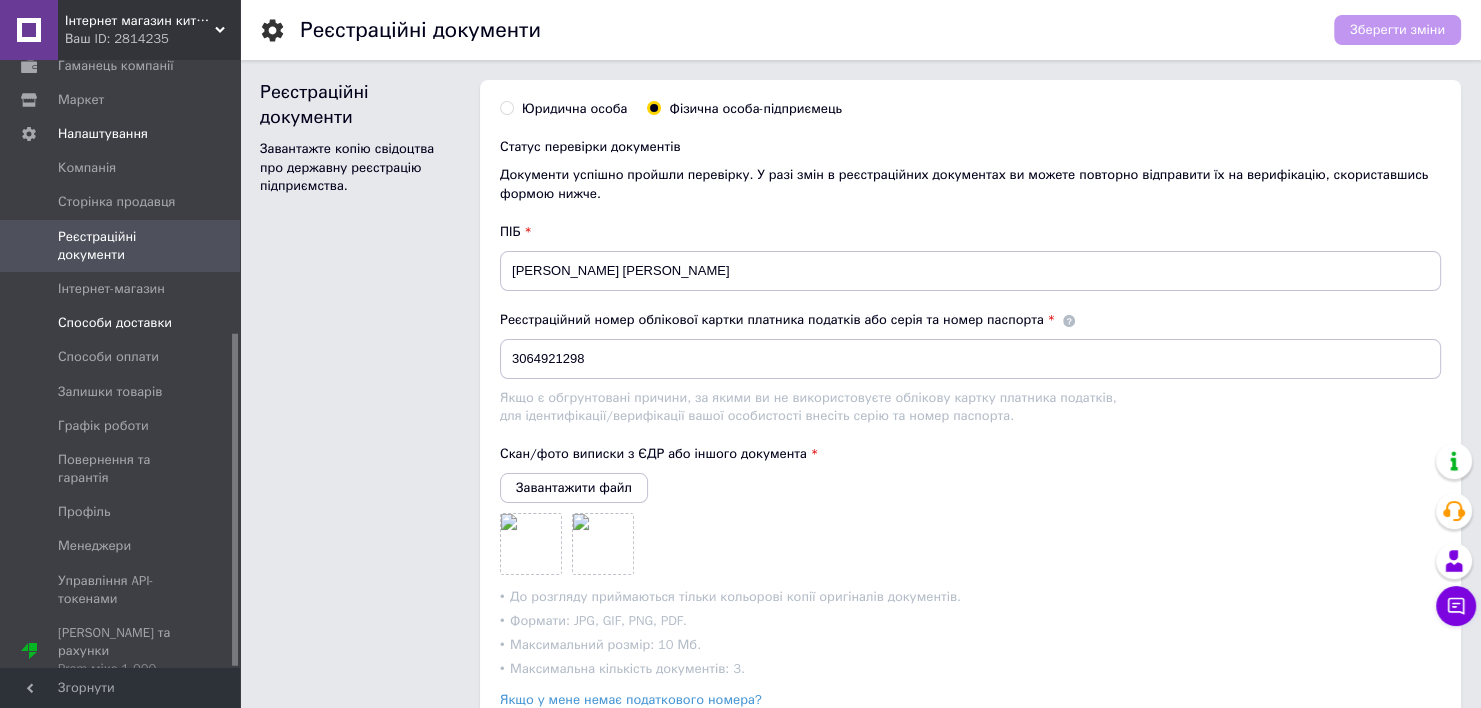 click on "Способи доставки" at bounding box center (121, 323) 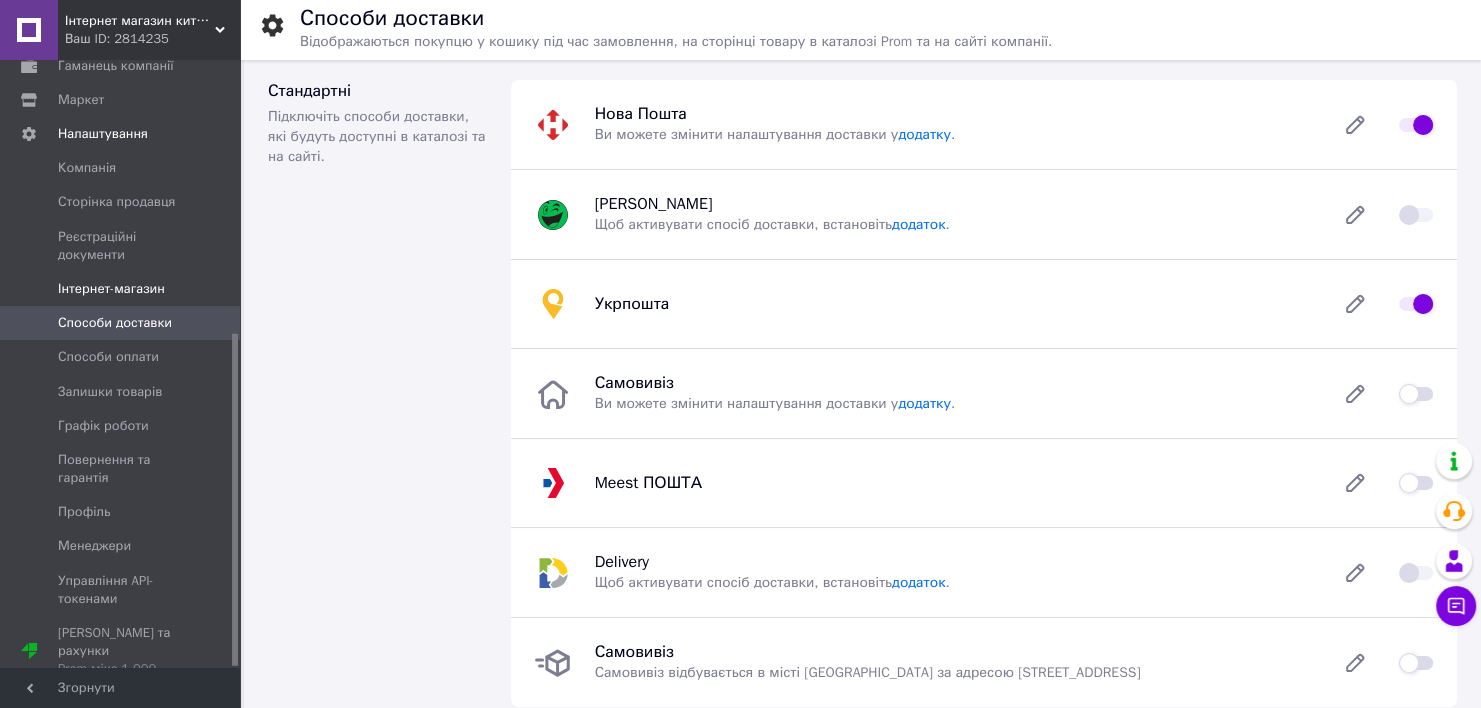 click on "Інтернет-магазин" at bounding box center [123, 289] 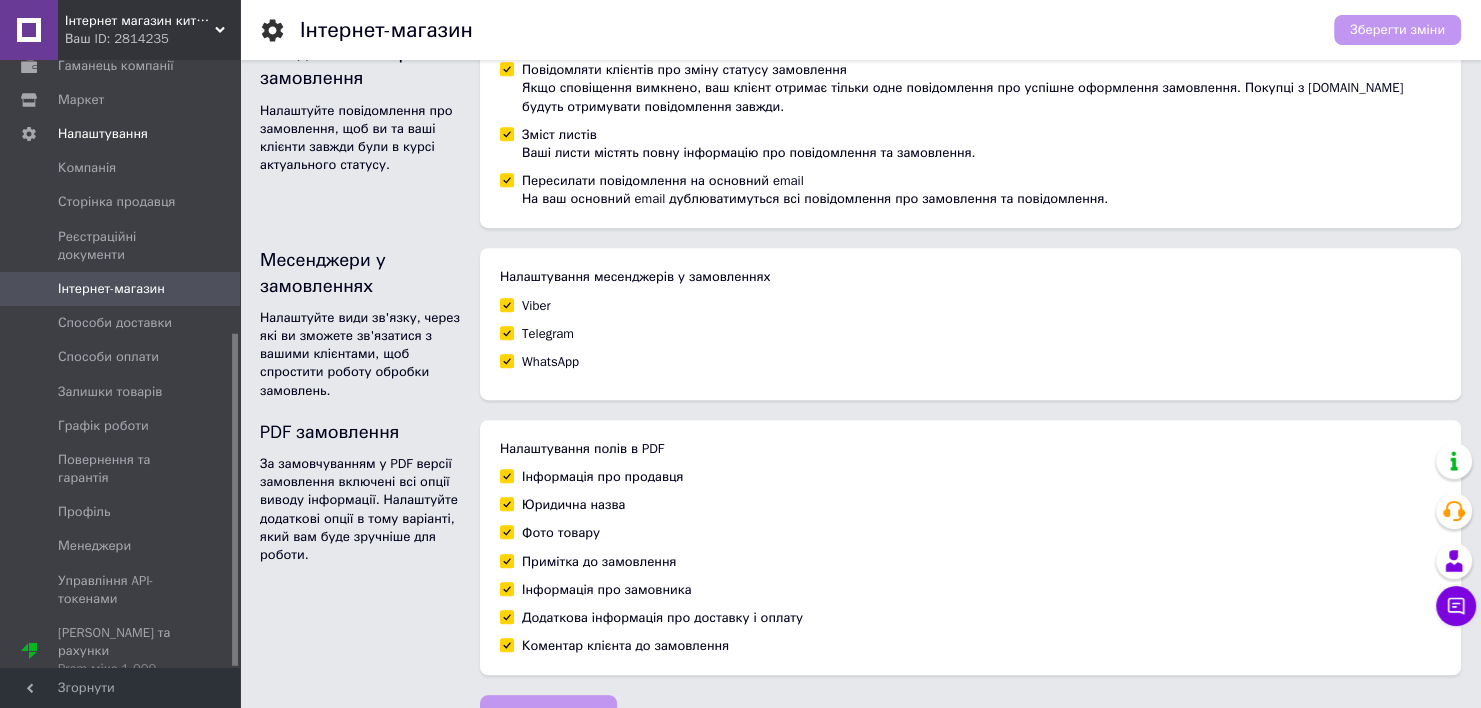 scroll, scrollTop: 1221, scrollLeft: 0, axis: vertical 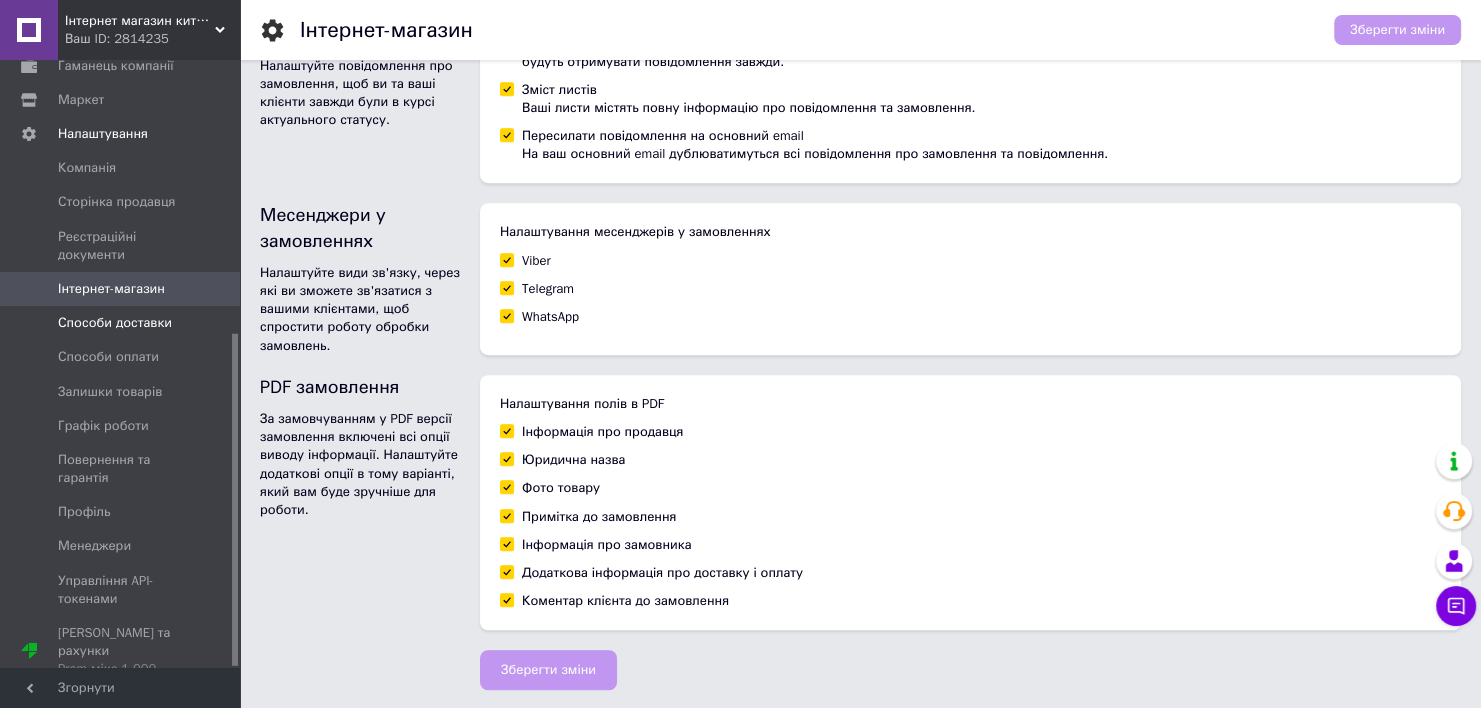 click on "Способи доставки" at bounding box center [115, 323] 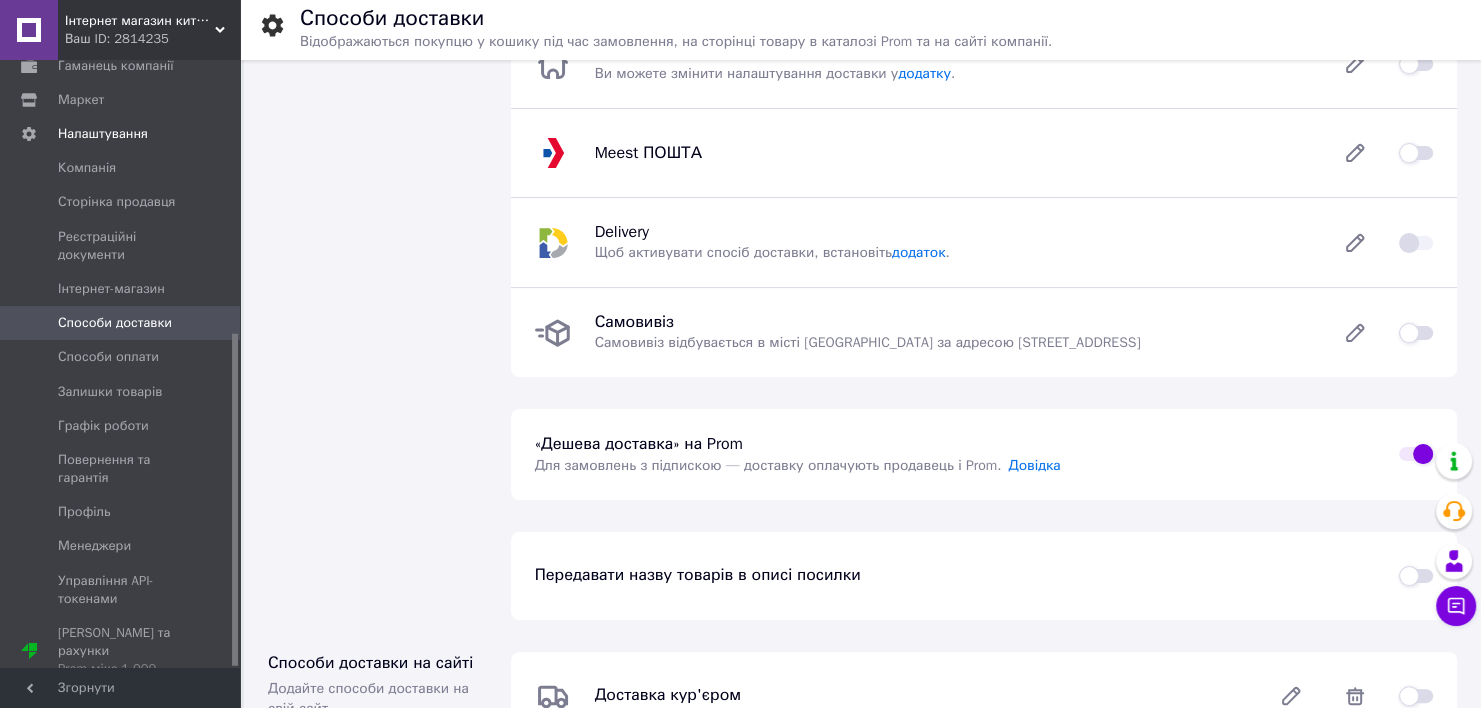scroll, scrollTop: 16, scrollLeft: 0, axis: vertical 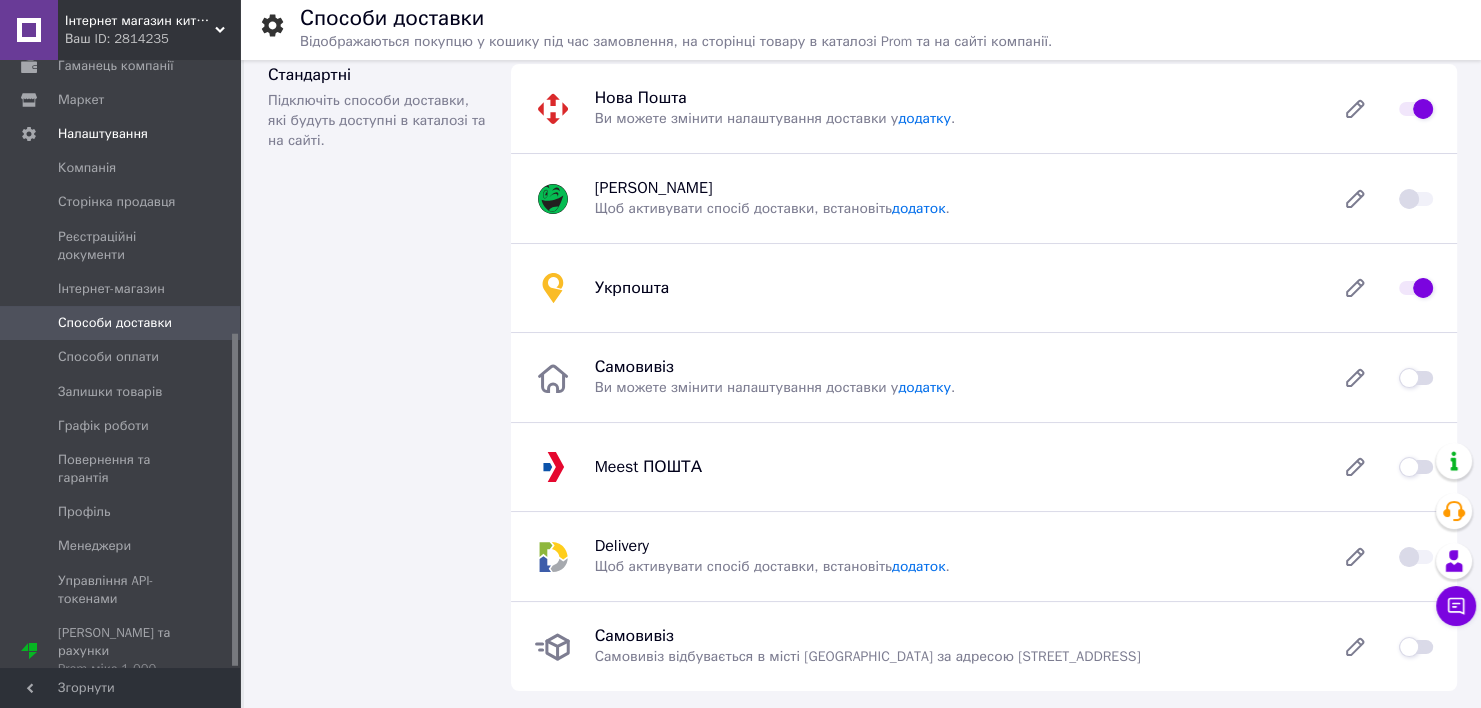 click on "Способи доставки" at bounding box center (123, 323) 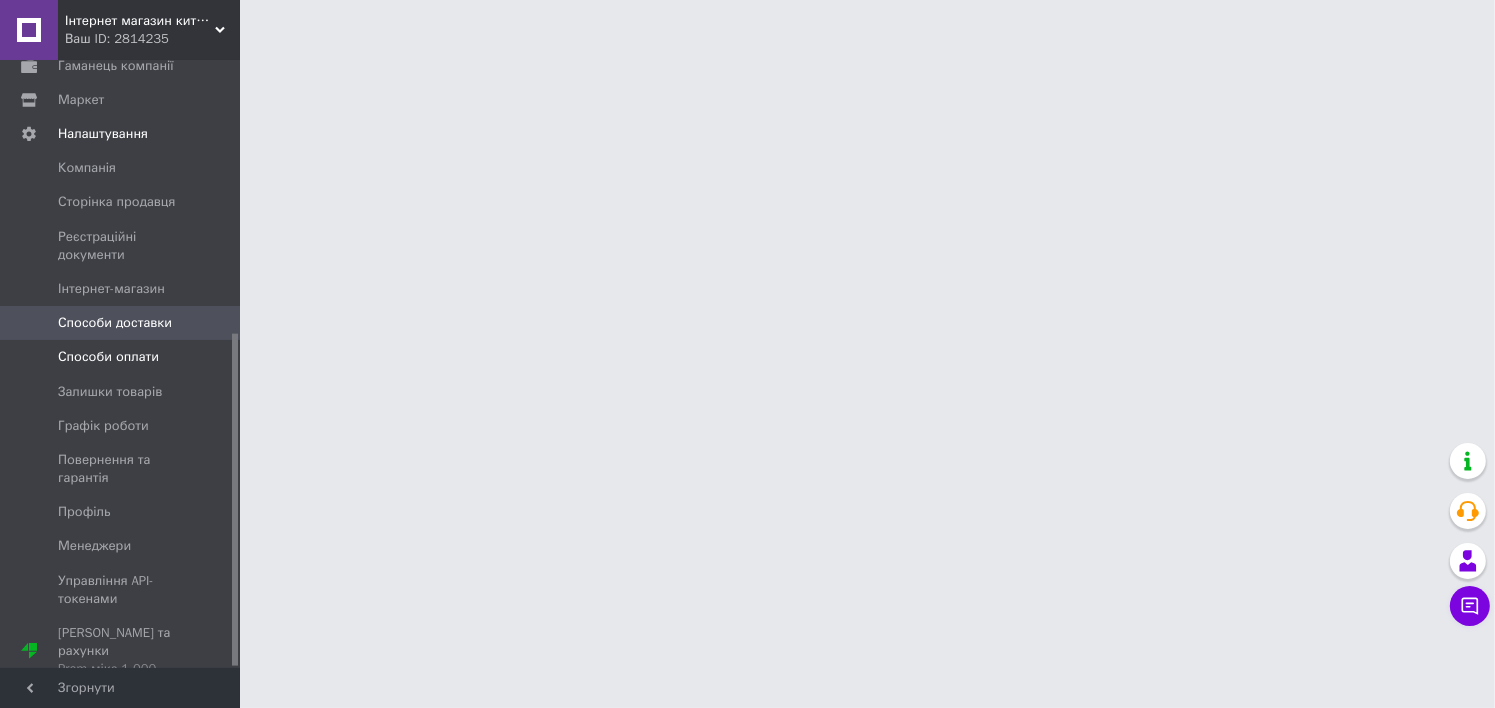 click on "Компанія Сторінка продавця Реєстраційні документи Інтернет-магазин Способи доставки Способи оплати Залишки товарів Графік роботи Повернення та гарантія Профіль Менеджери Управління API-токенами" at bounding box center (123, 383) 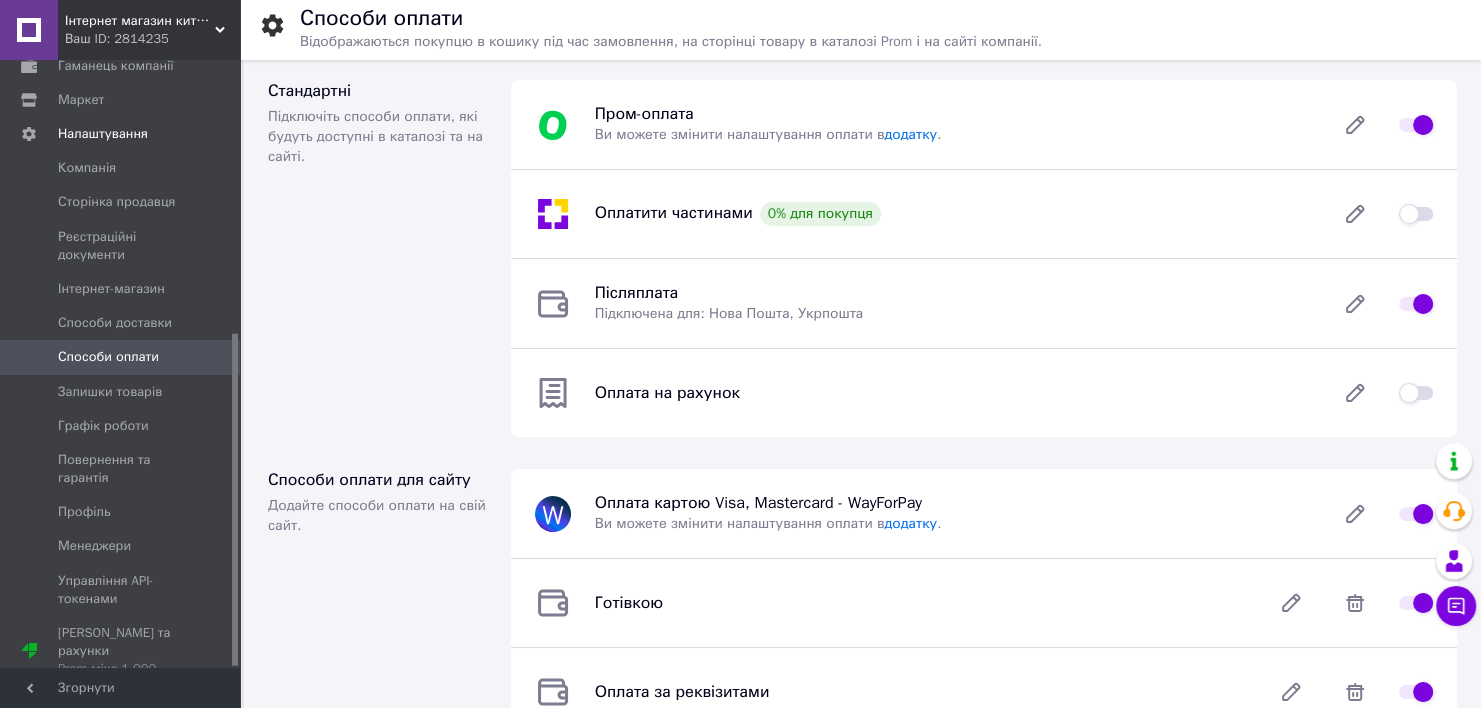 scroll, scrollTop: 345, scrollLeft: 0, axis: vertical 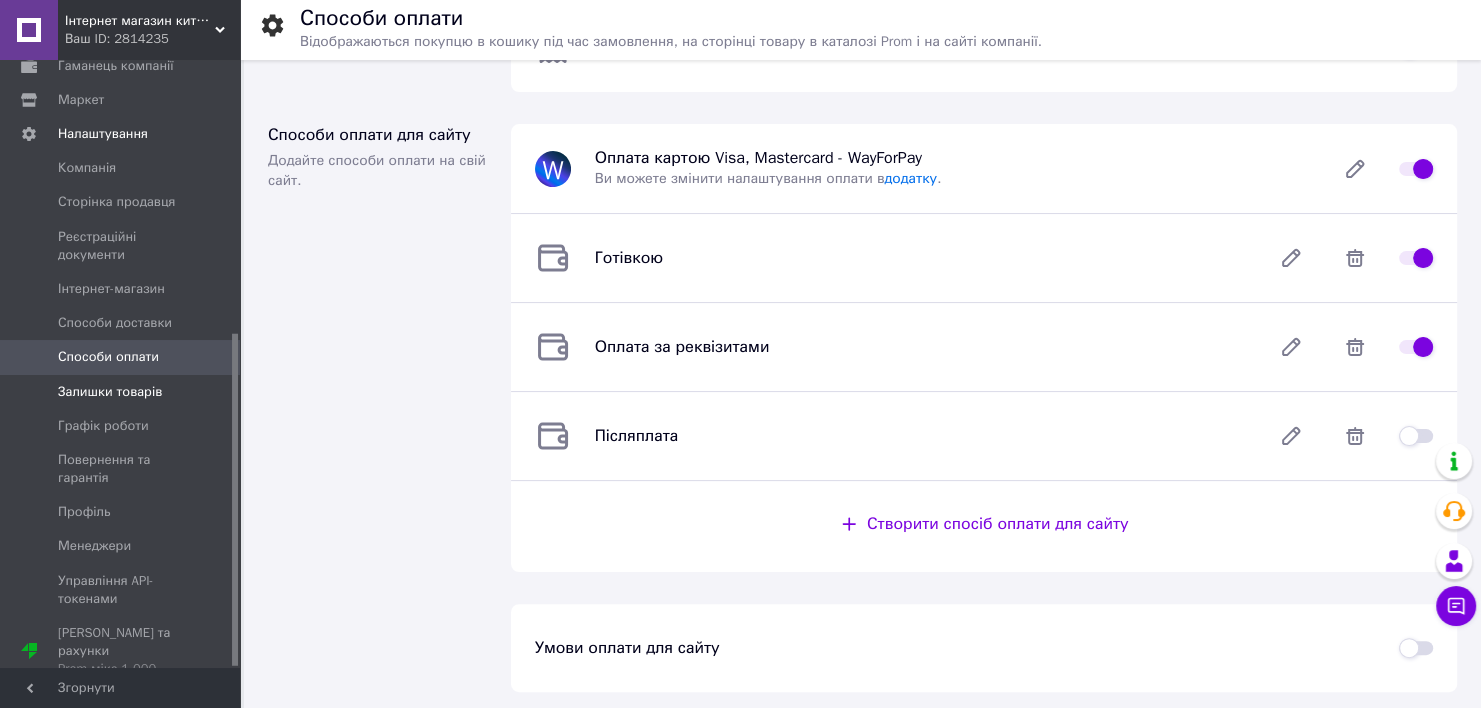 click on "Залишки товарів" at bounding box center [110, 392] 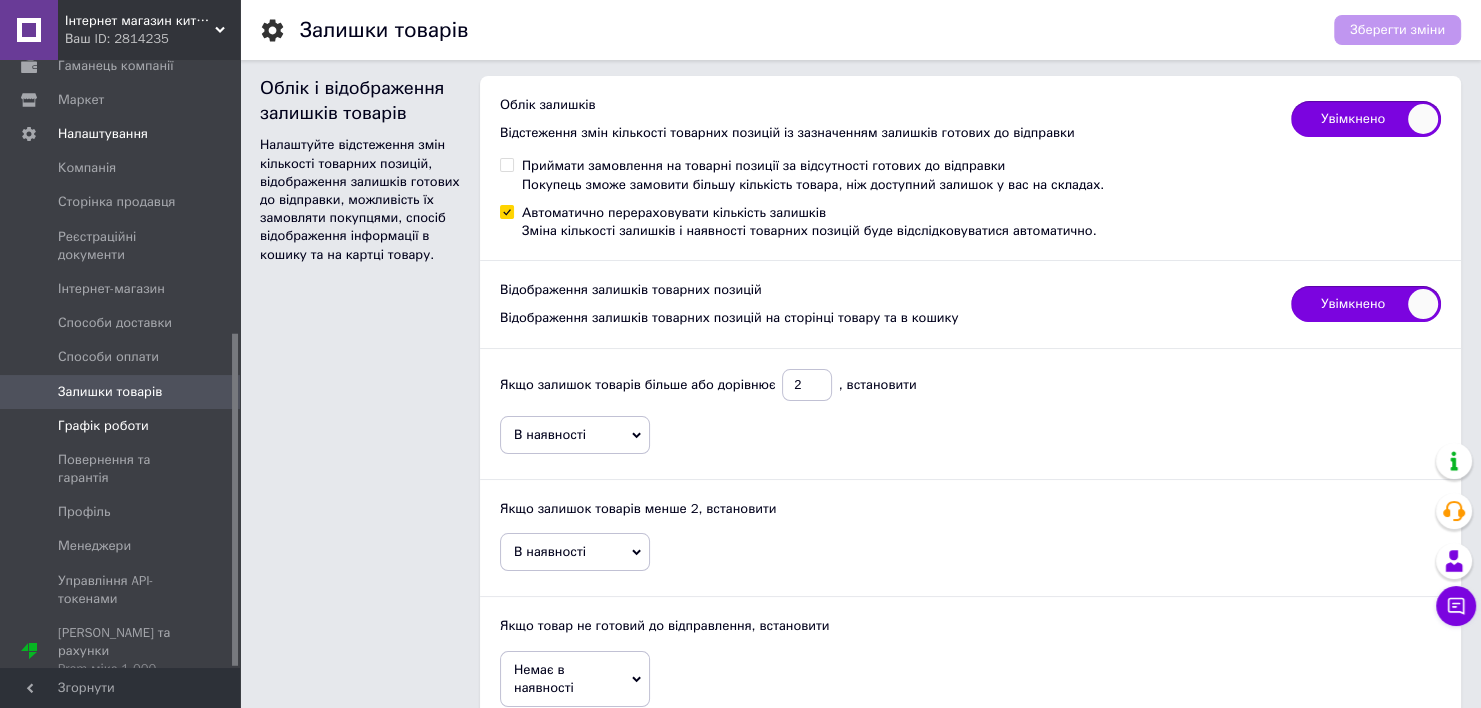 scroll, scrollTop: 101, scrollLeft: 0, axis: vertical 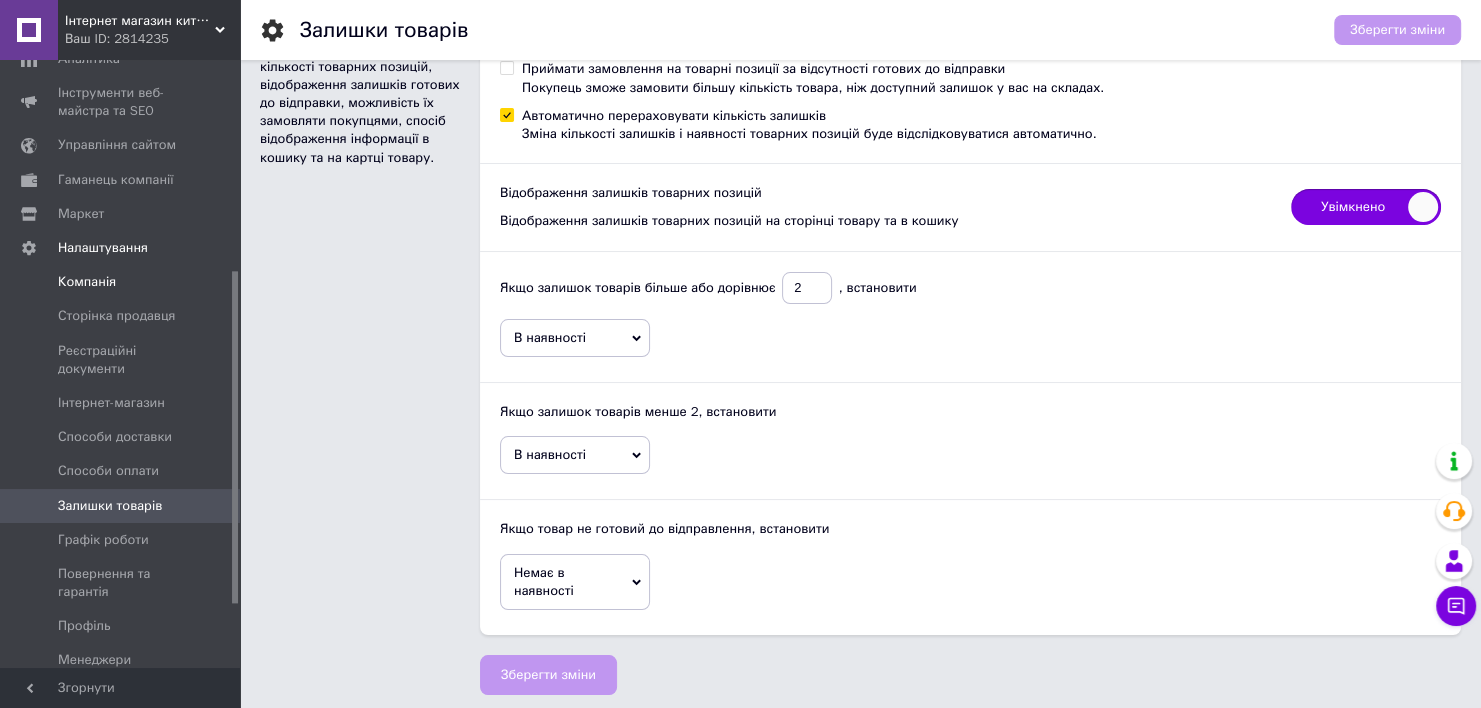 click on "Компанія" at bounding box center [87, 282] 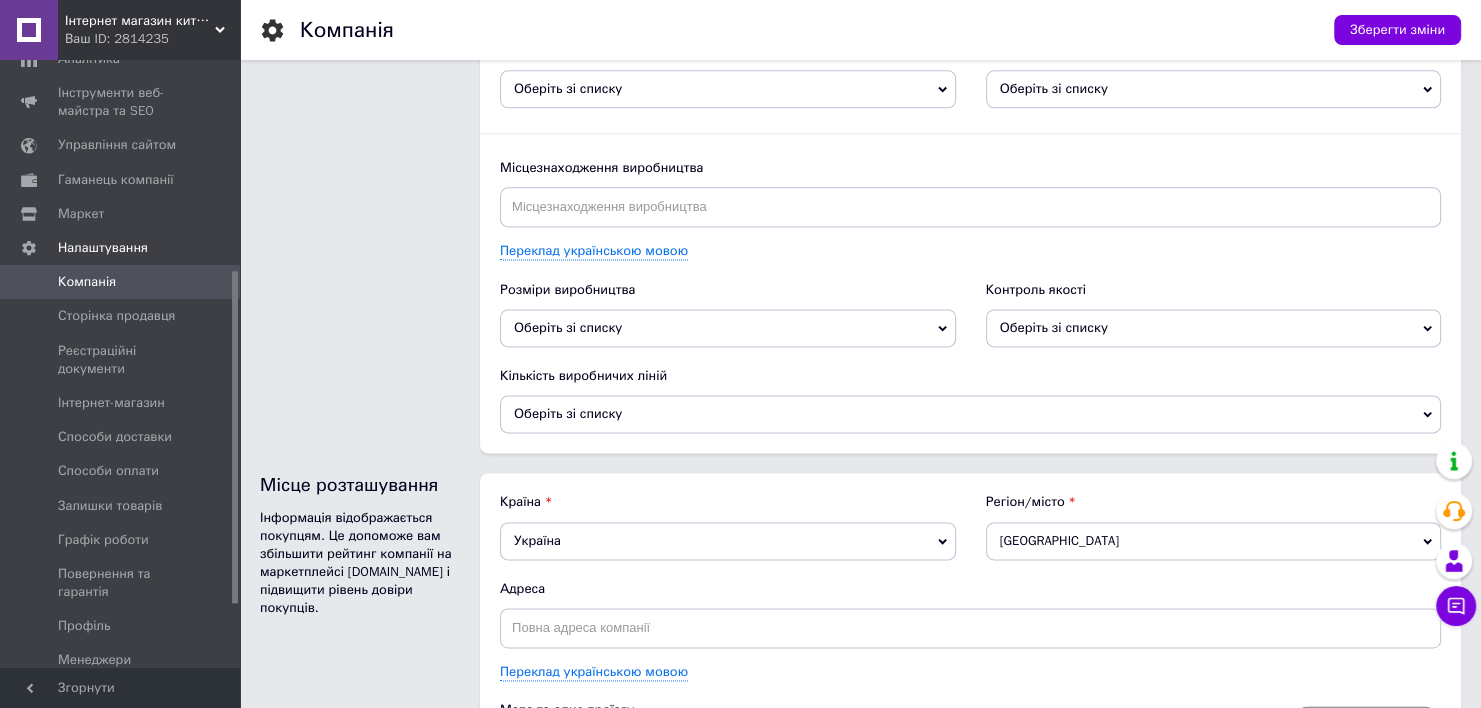 scroll, scrollTop: 2580, scrollLeft: 0, axis: vertical 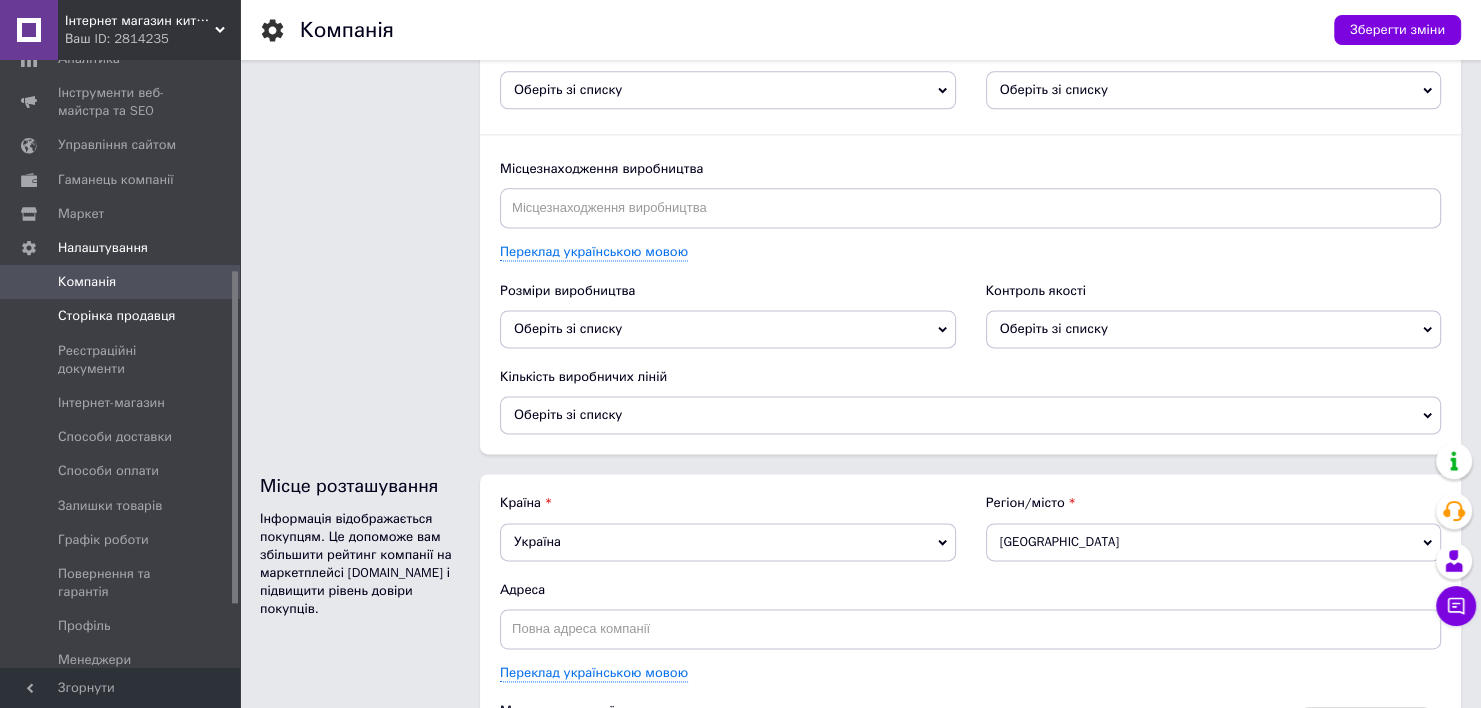 click at bounding box center (29, 316) 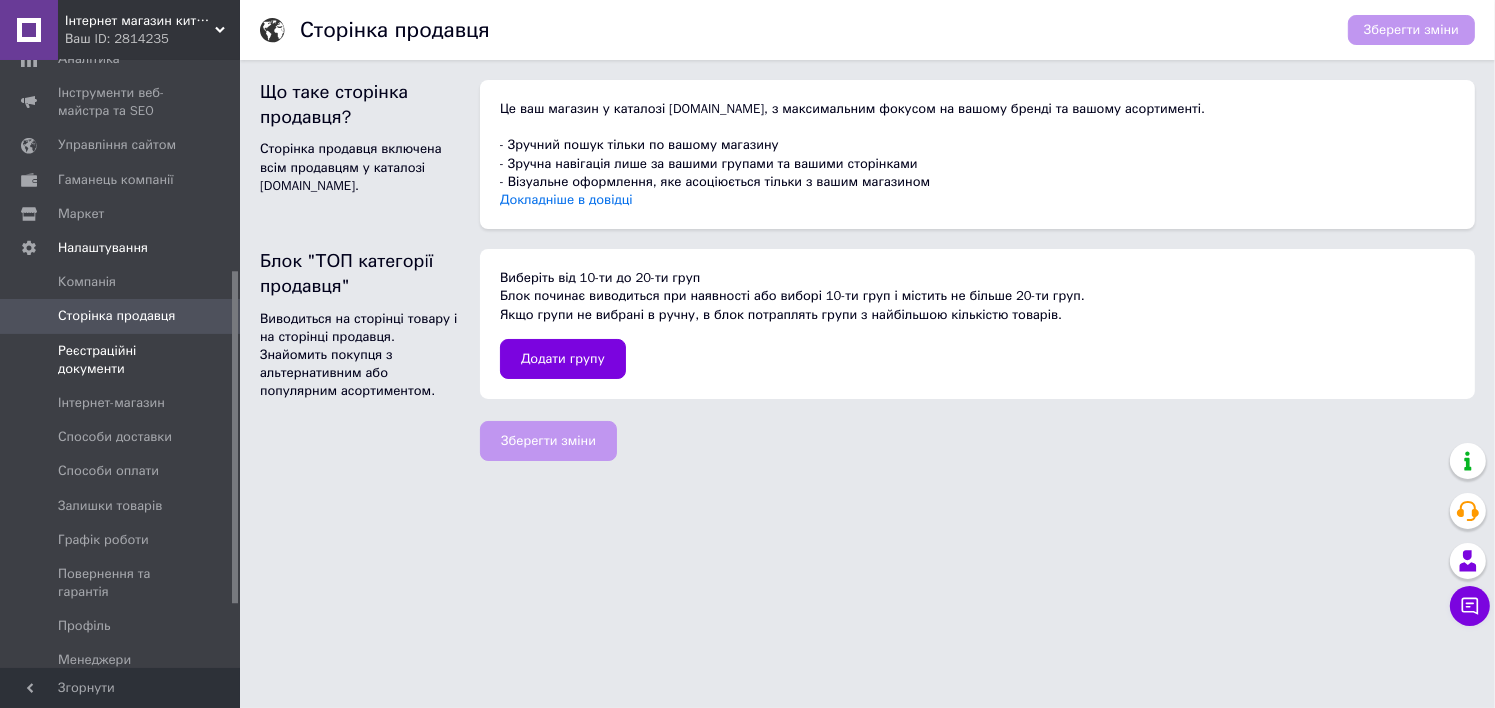 click on "Реєстраційні документи" at bounding box center [121, 360] 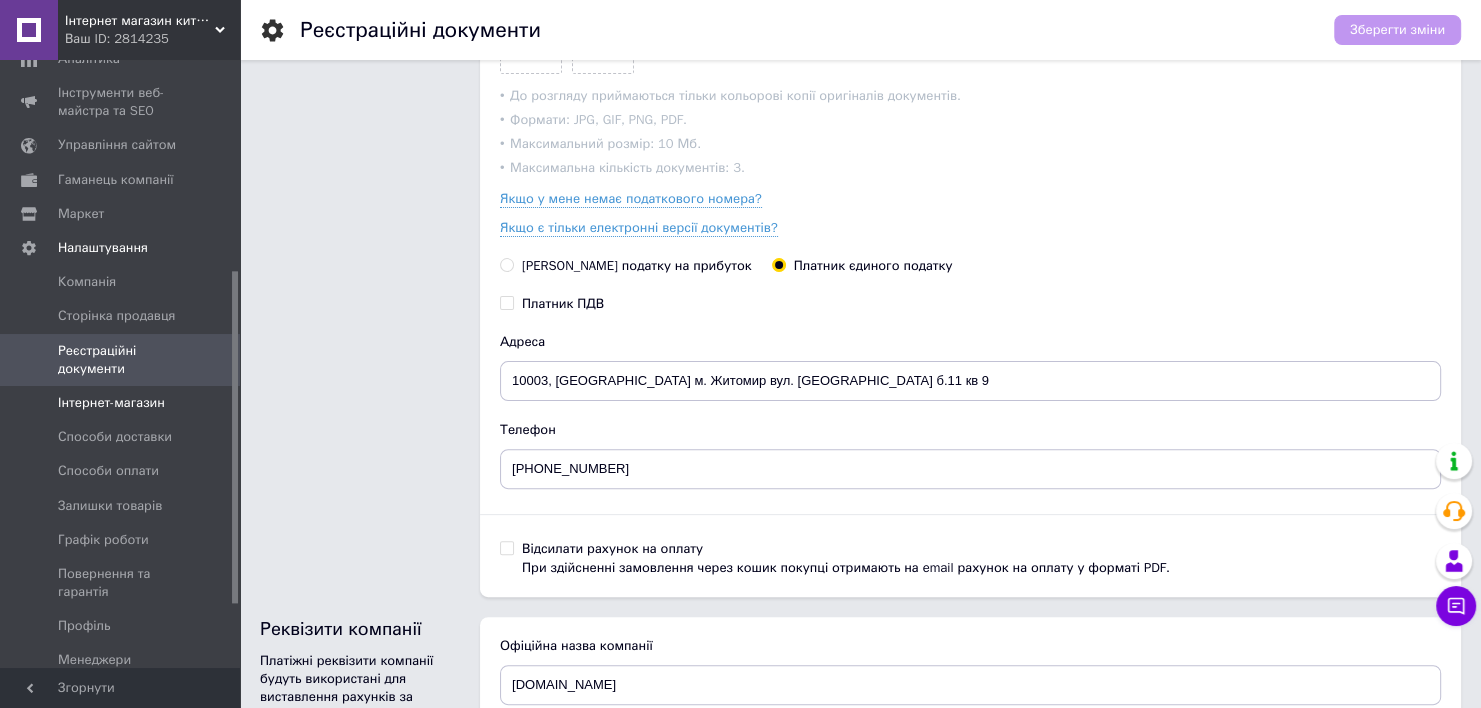 scroll, scrollTop: 417, scrollLeft: 0, axis: vertical 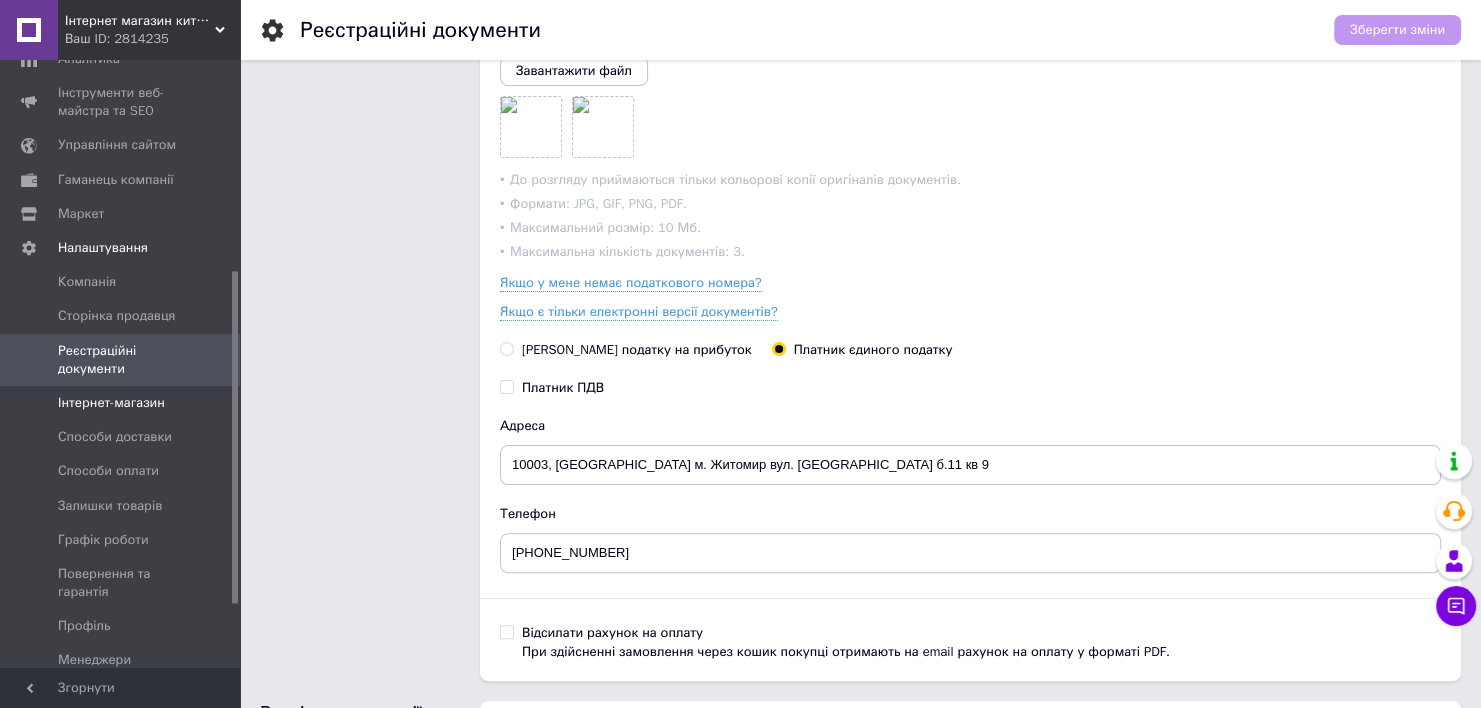 click 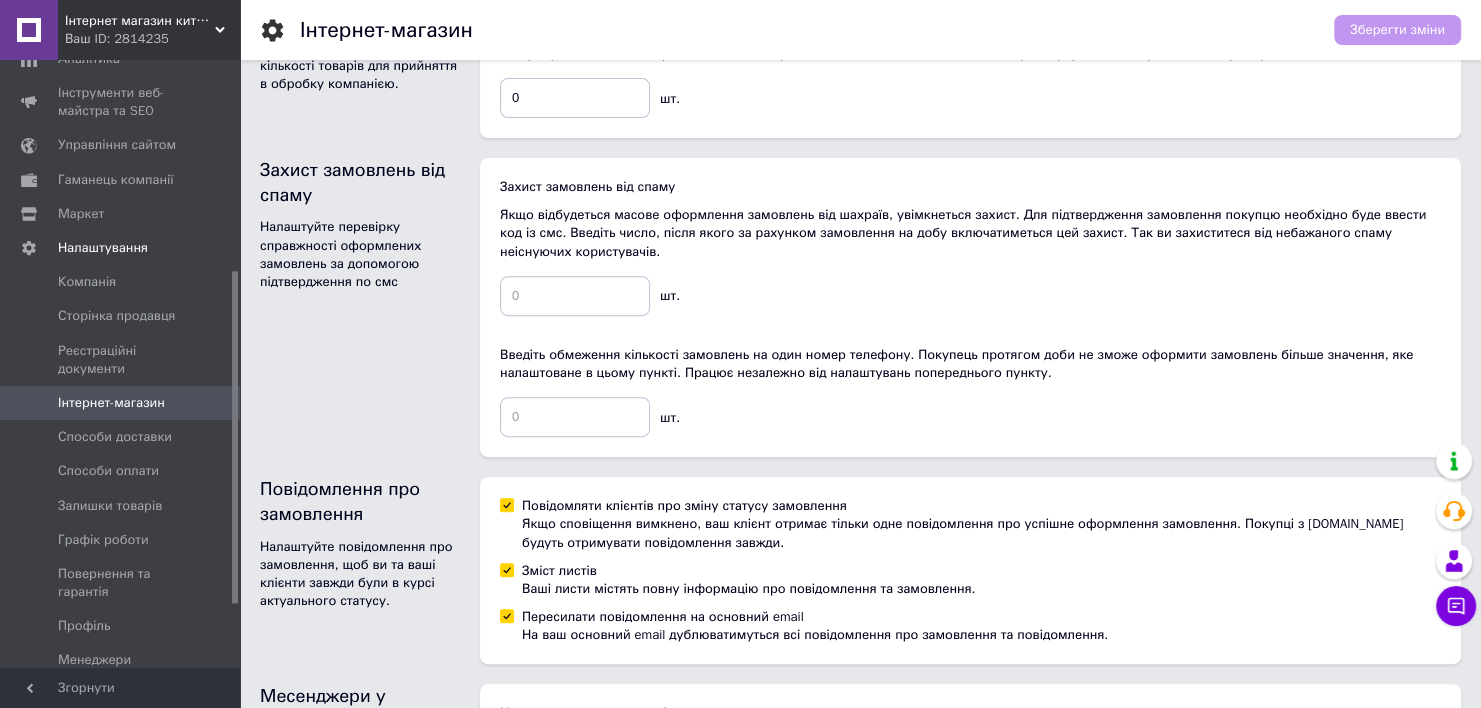 scroll, scrollTop: 1221, scrollLeft: 0, axis: vertical 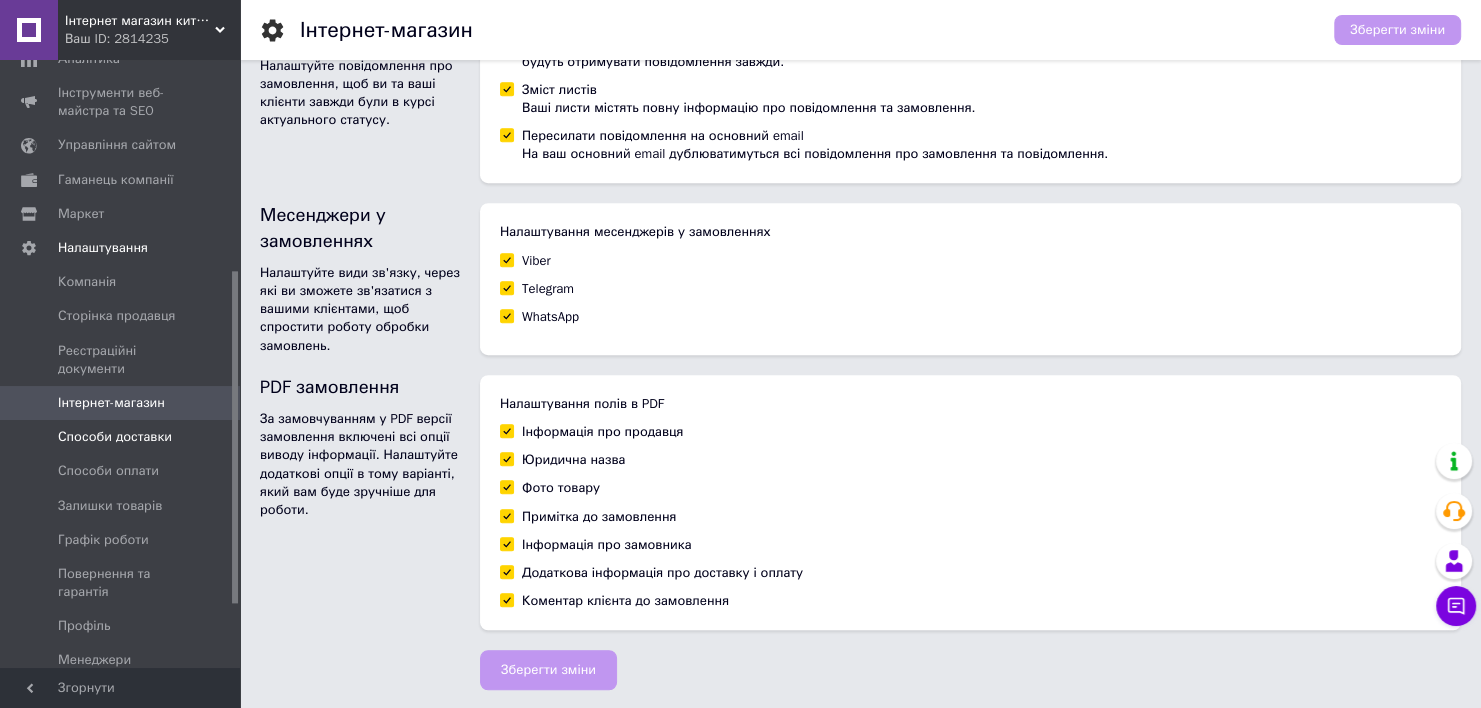 click on "Способи доставки" at bounding box center (115, 437) 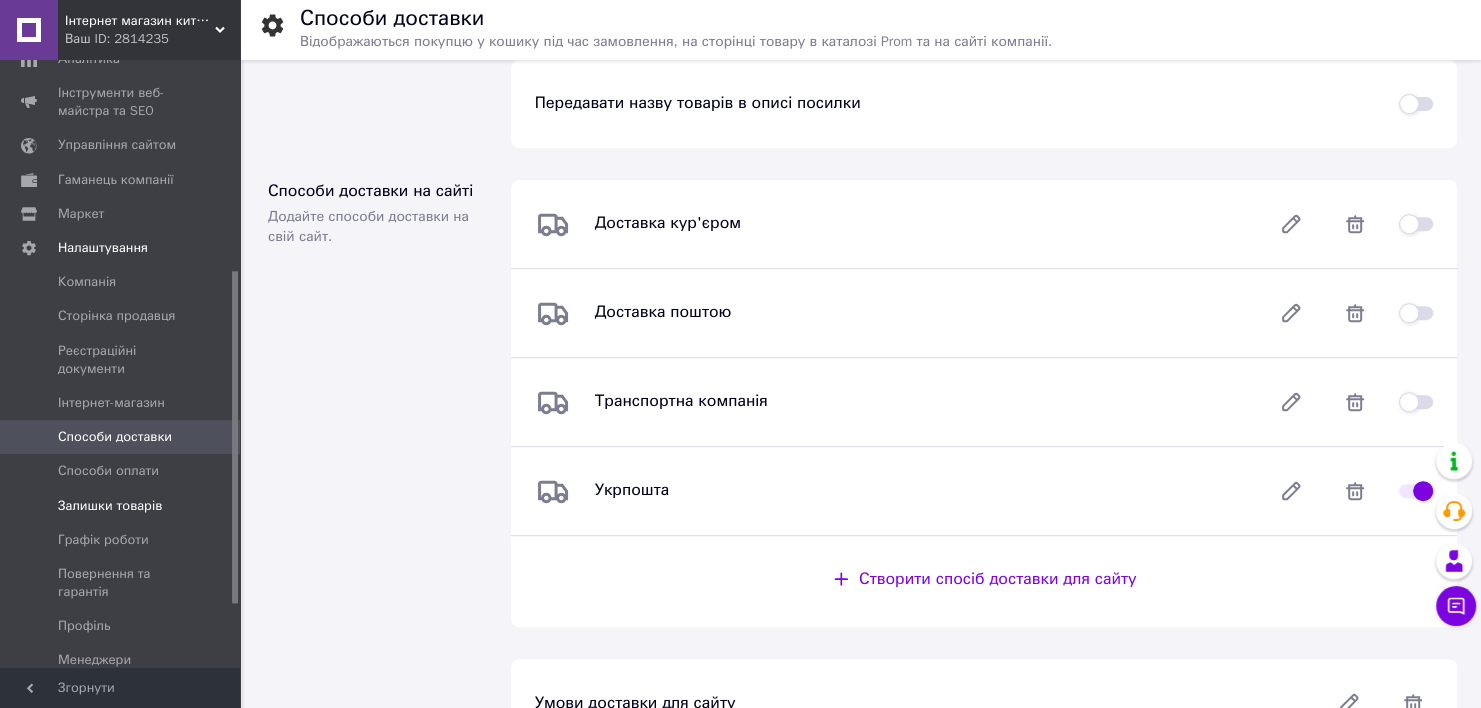 scroll, scrollTop: 803, scrollLeft: 0, axis: vertical 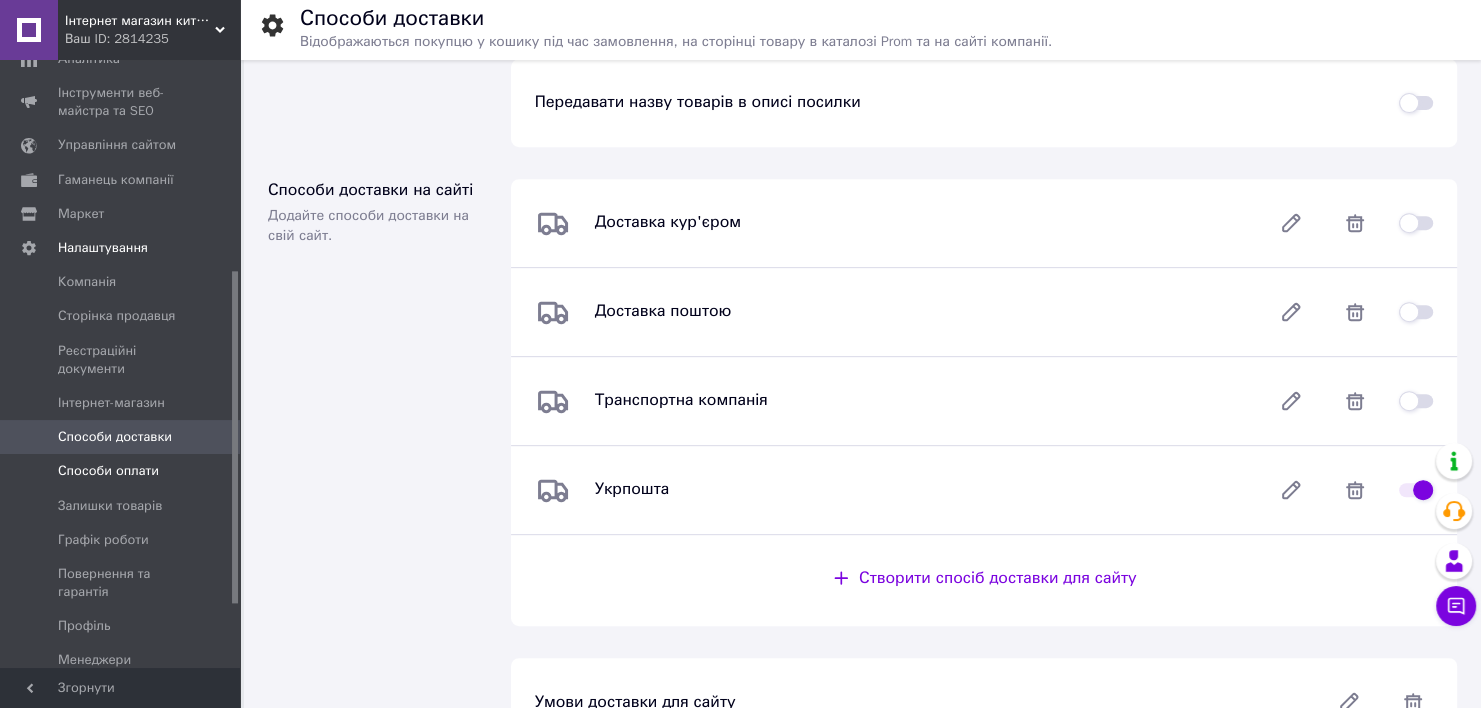 click on "Способи оплати" at bounding box center (108, 471) 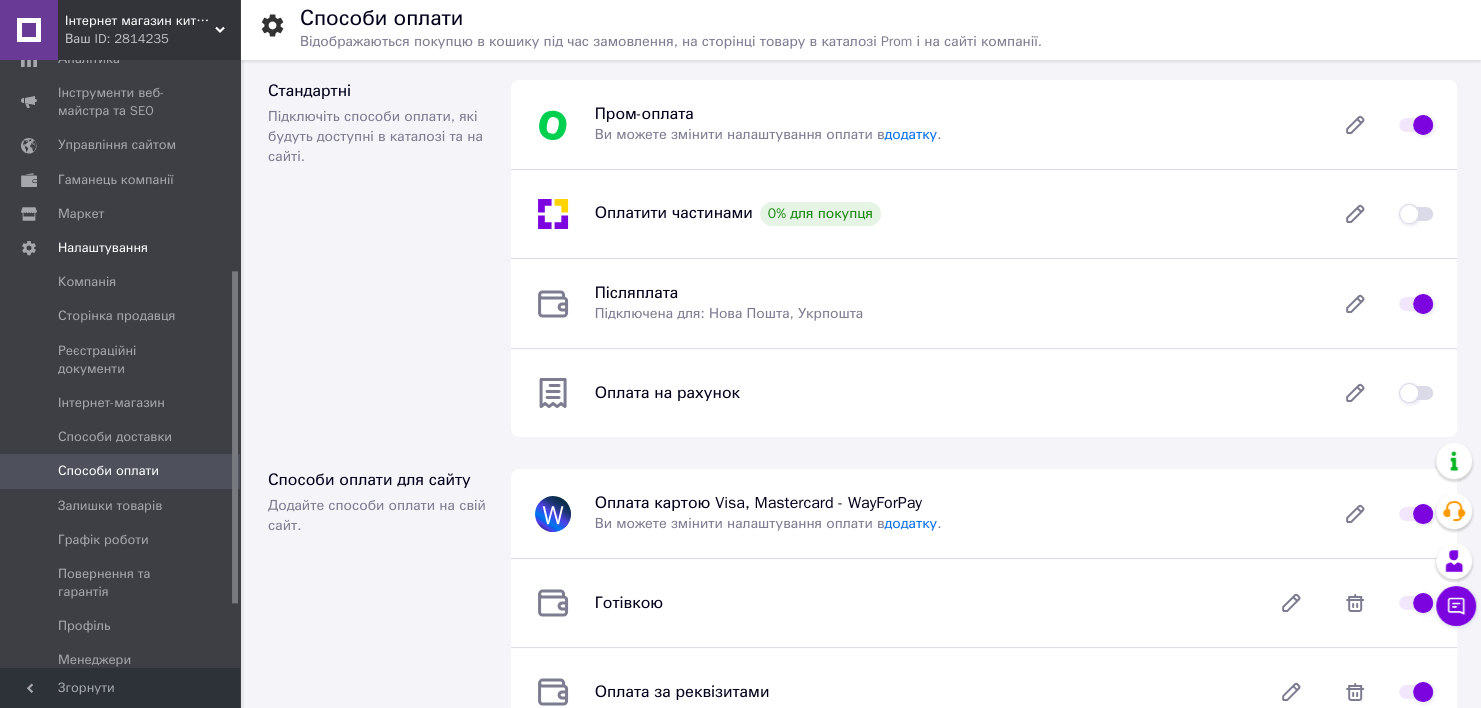 click on "Способи оплати" at bounding box center (123, 471) 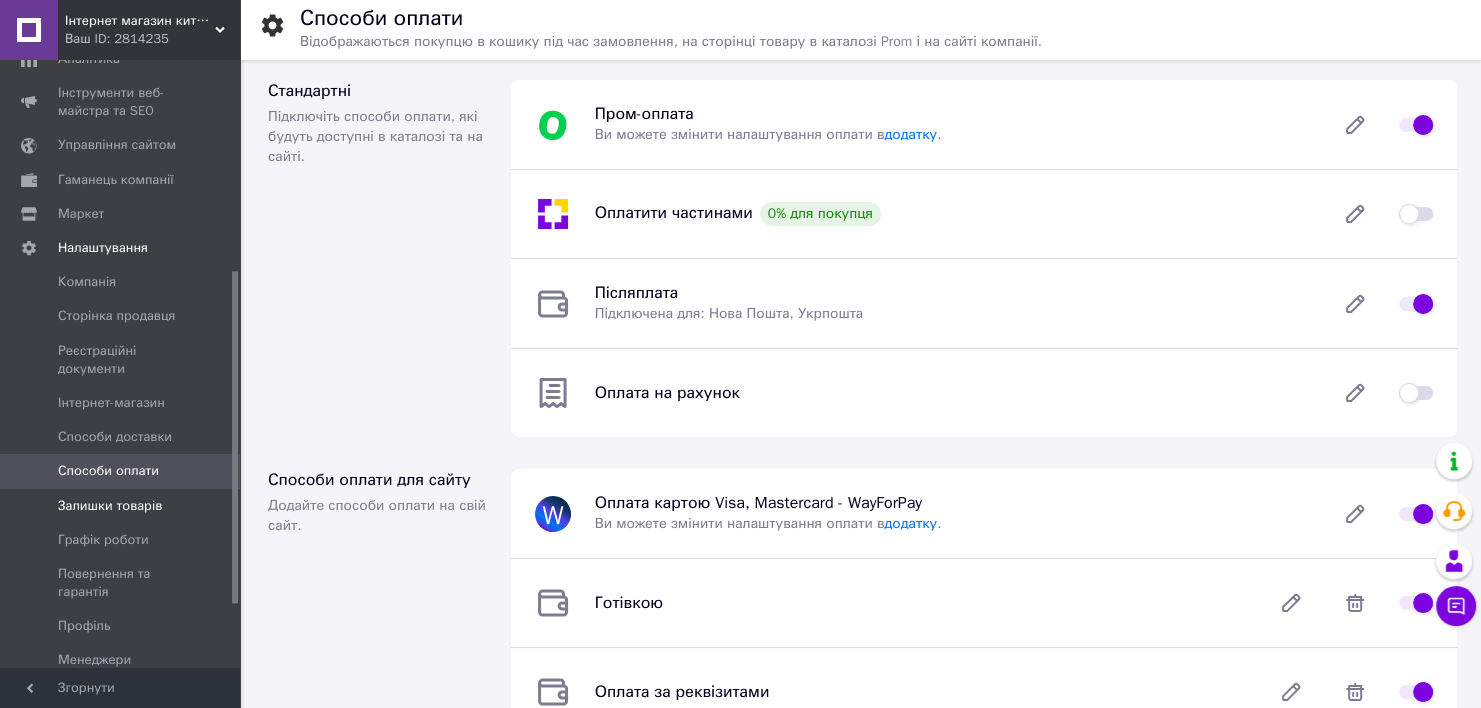 click on "Залишки товарів" at bounding box center [123, 506] 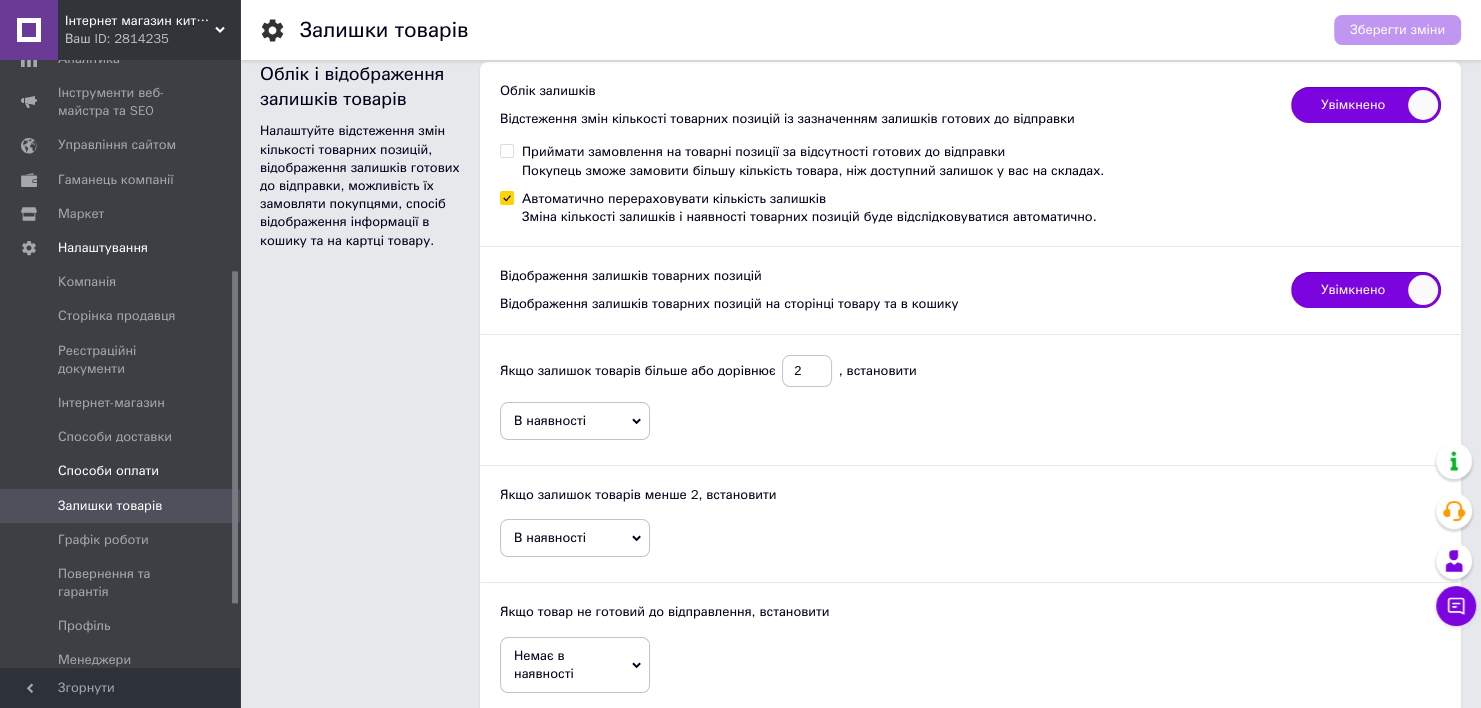 scroll, scrollTop: 101, scrollLeft: 0, axis: vertical 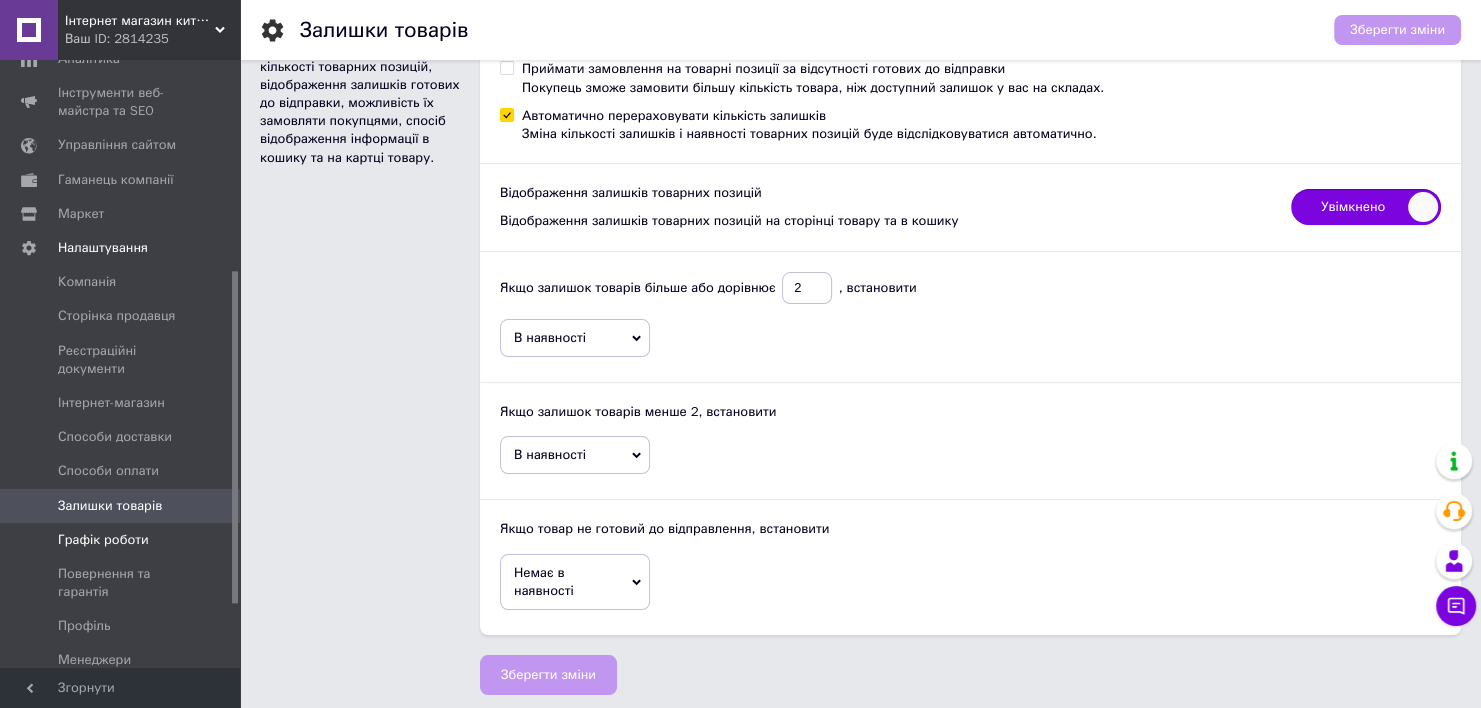 click on "Графік роботи" at bounding box center (103, 540) 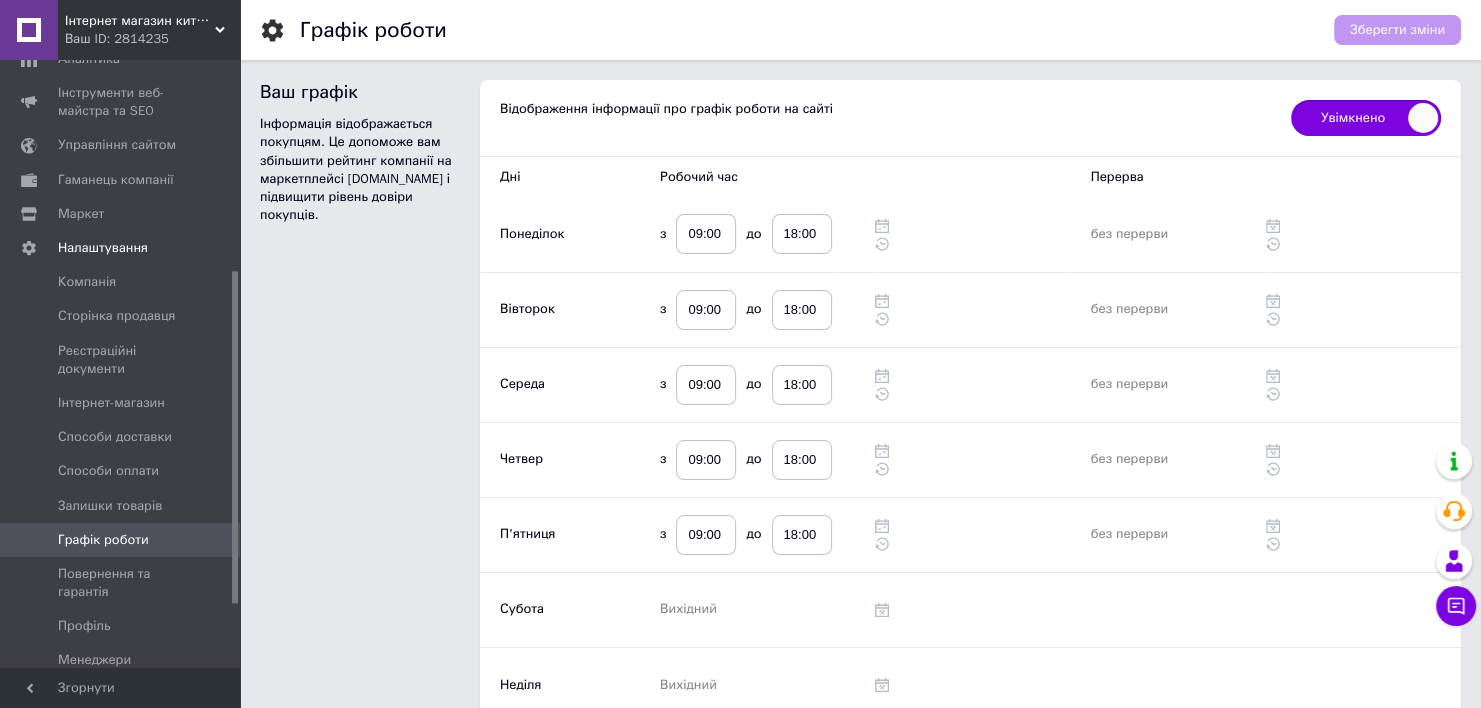 scroll, scrollTop: 595, scrollLeft: 0, axis: vertical 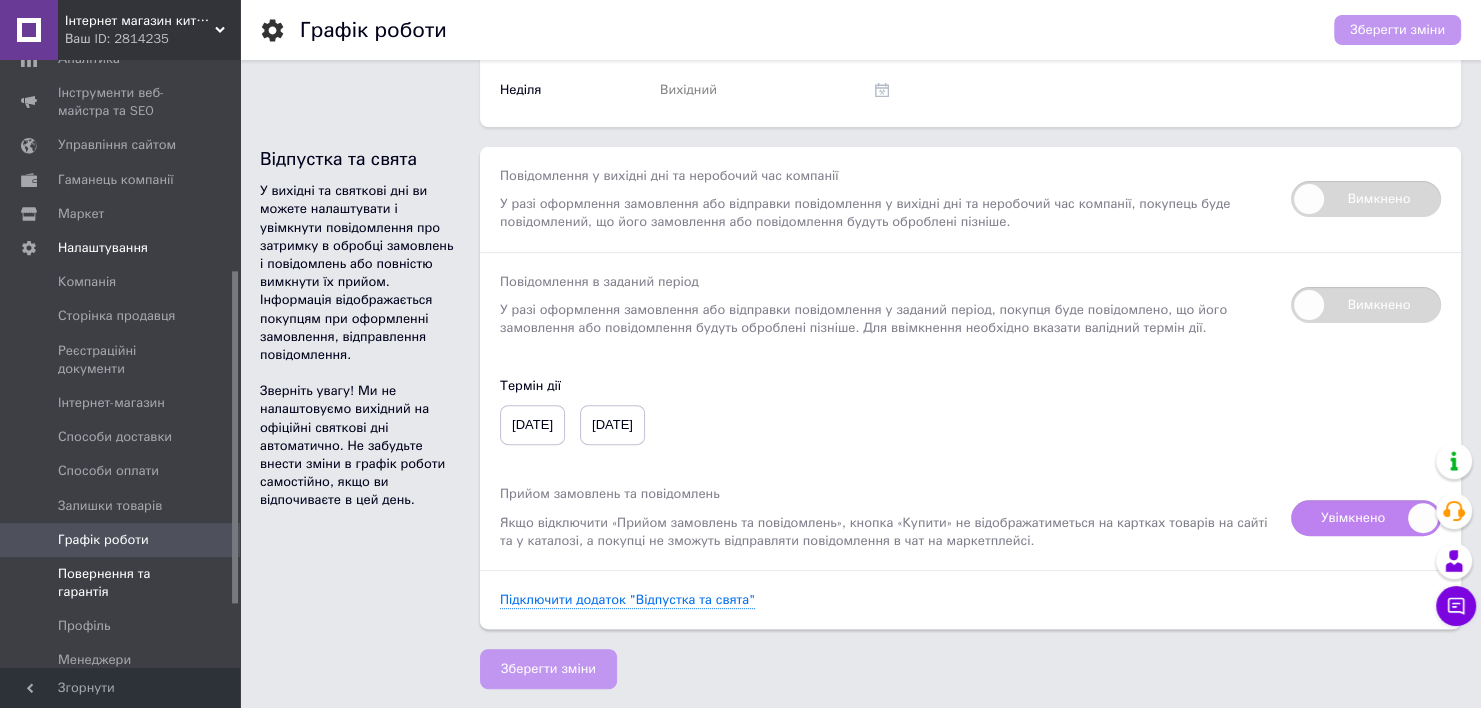 click on "Повернення та гарантія" at bounding box center [121, 583] 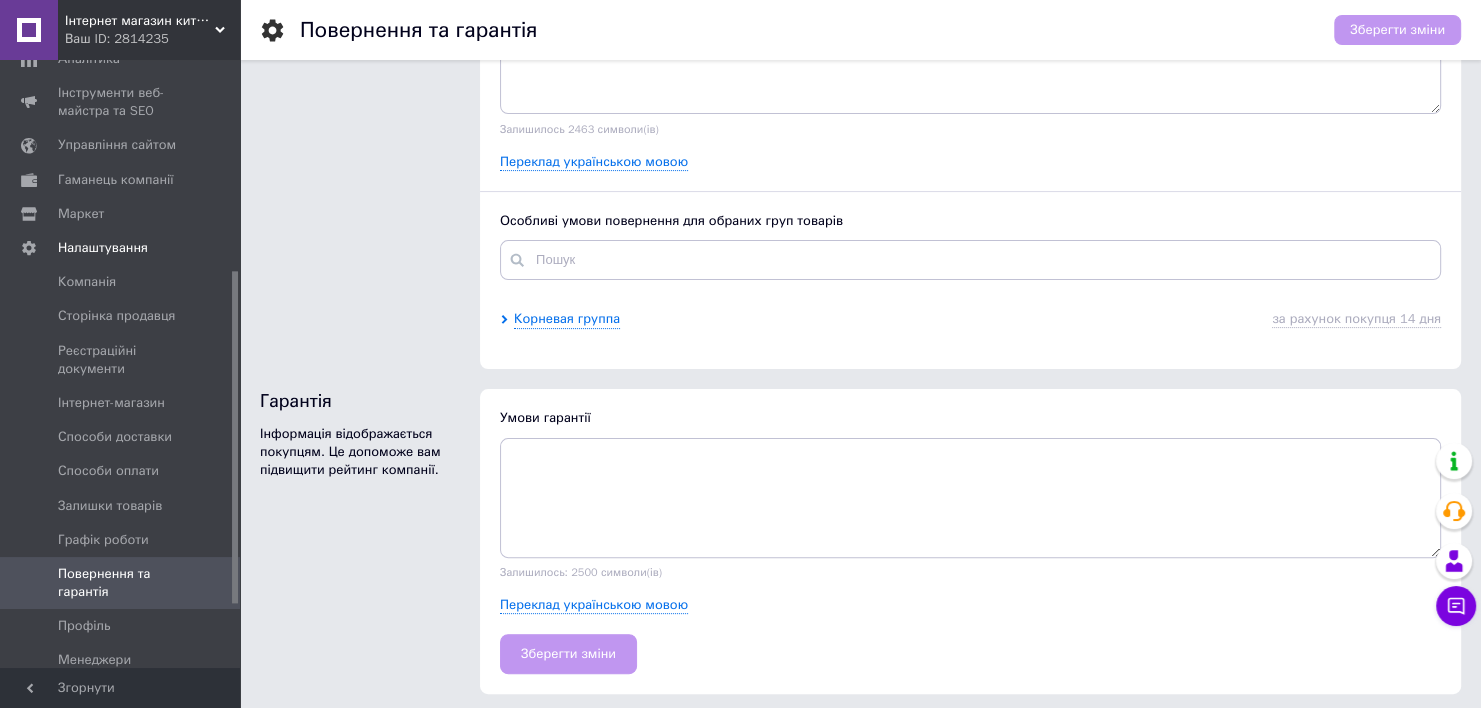 scroll, scrollTop: 453, scrollLeft: 0, axis: vertical 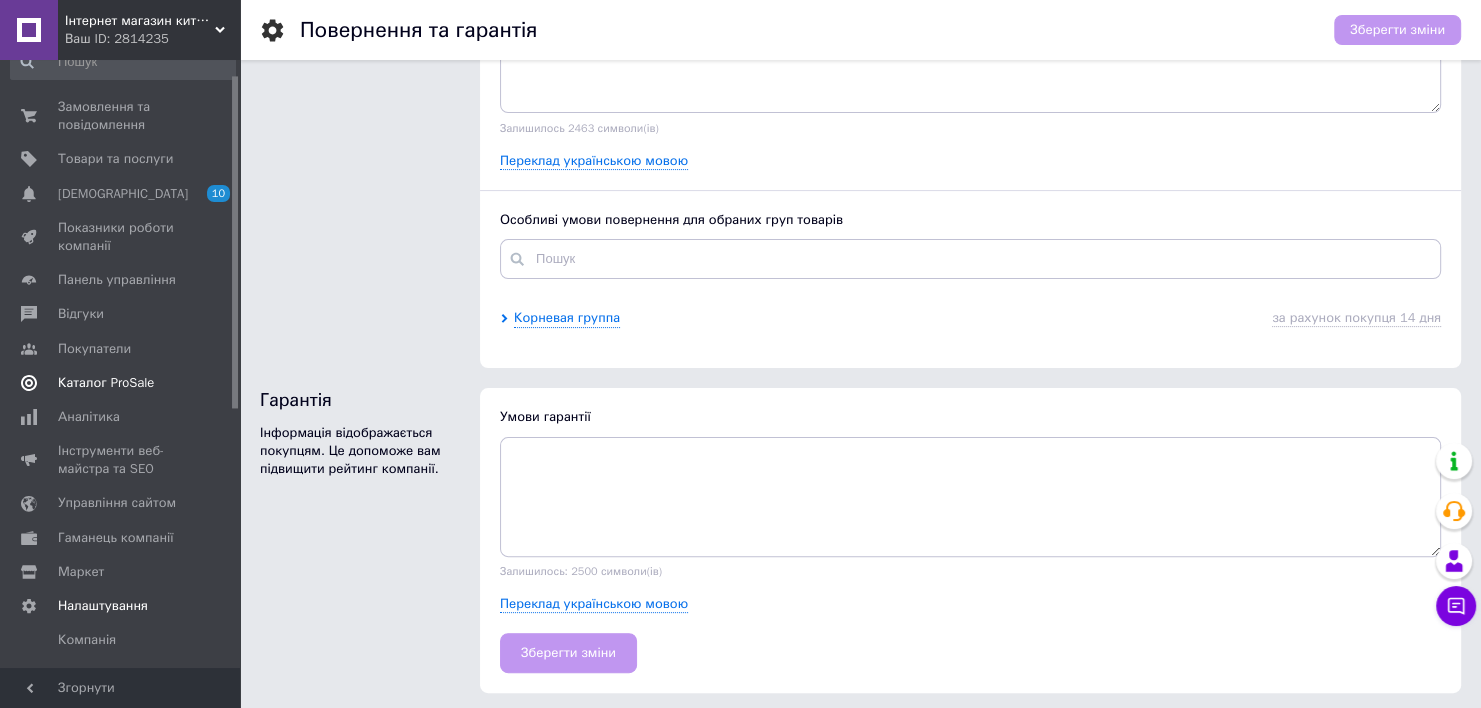 click on "Каталог ProSale" at bounding box center [123, 383] 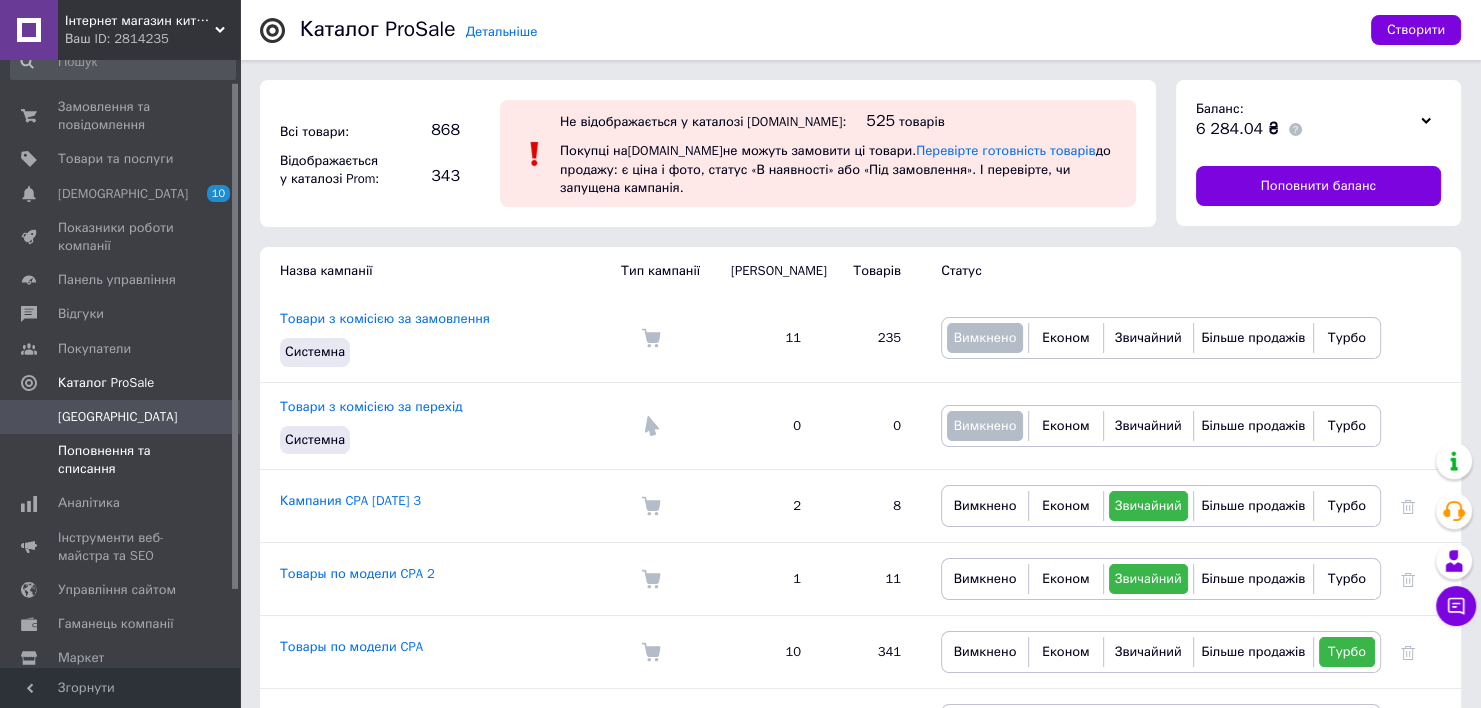 scroll, scrollTop: 120, scrollLeft: 0, axis: vertical 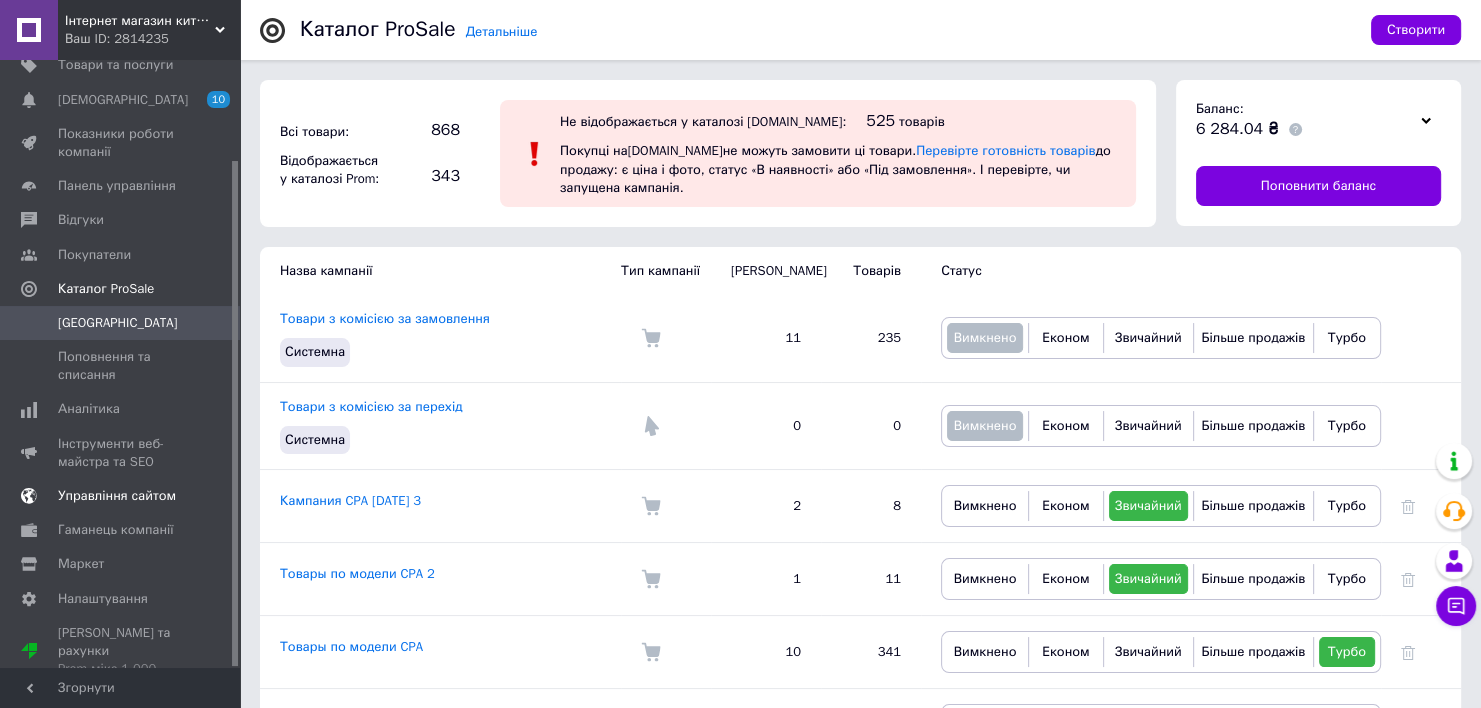 click on "Управління сайтом" at bounding box center [117, 496] 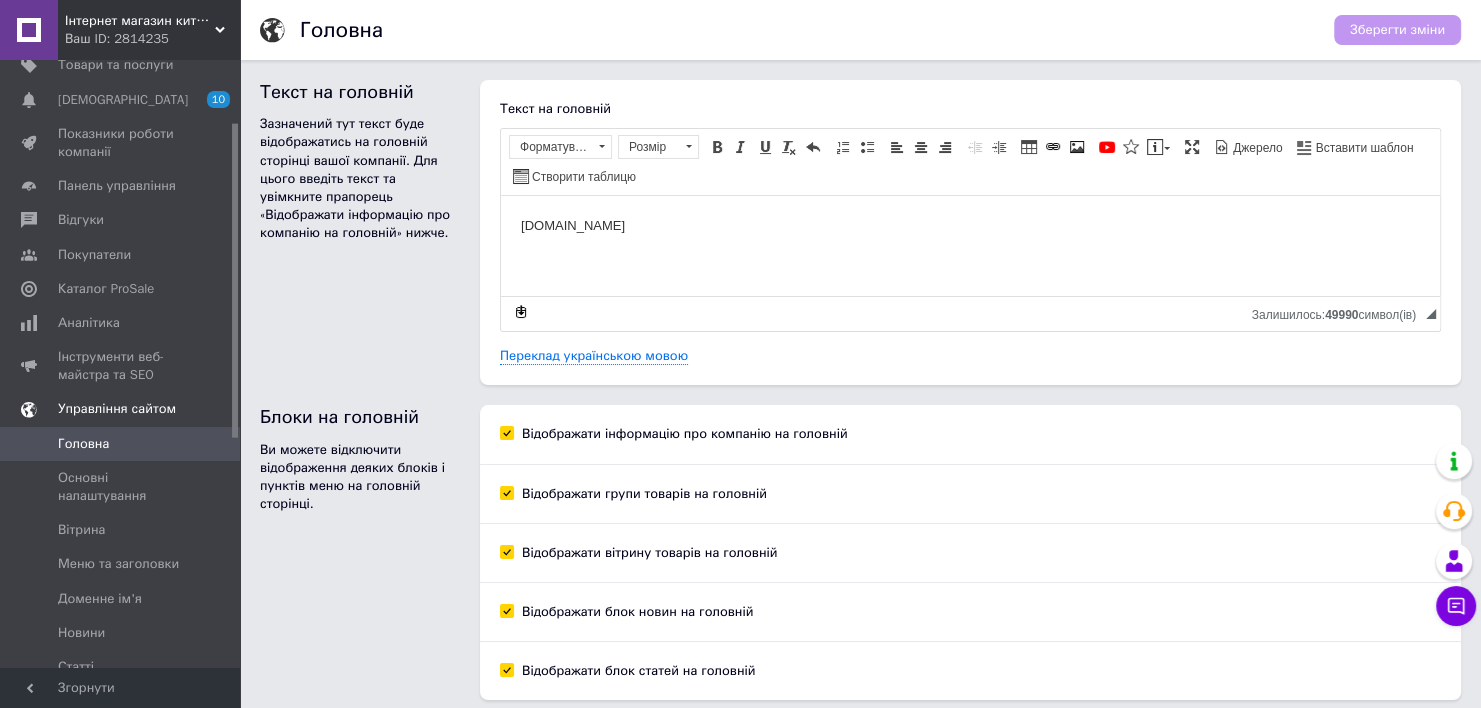 scroll, scrollTop: 0, scrollLeft: 0, axis: both 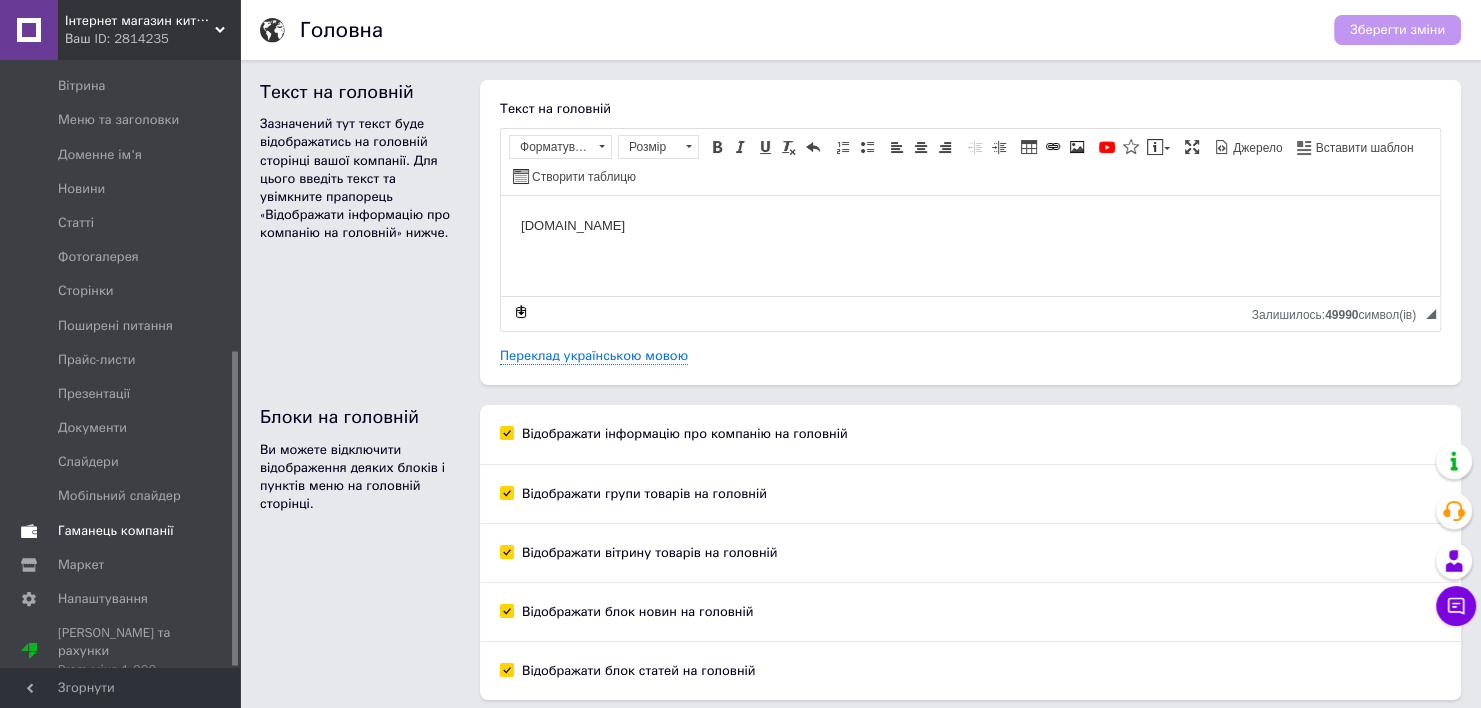 click on "Гаманець компанії" at bounding box center [116, 531] 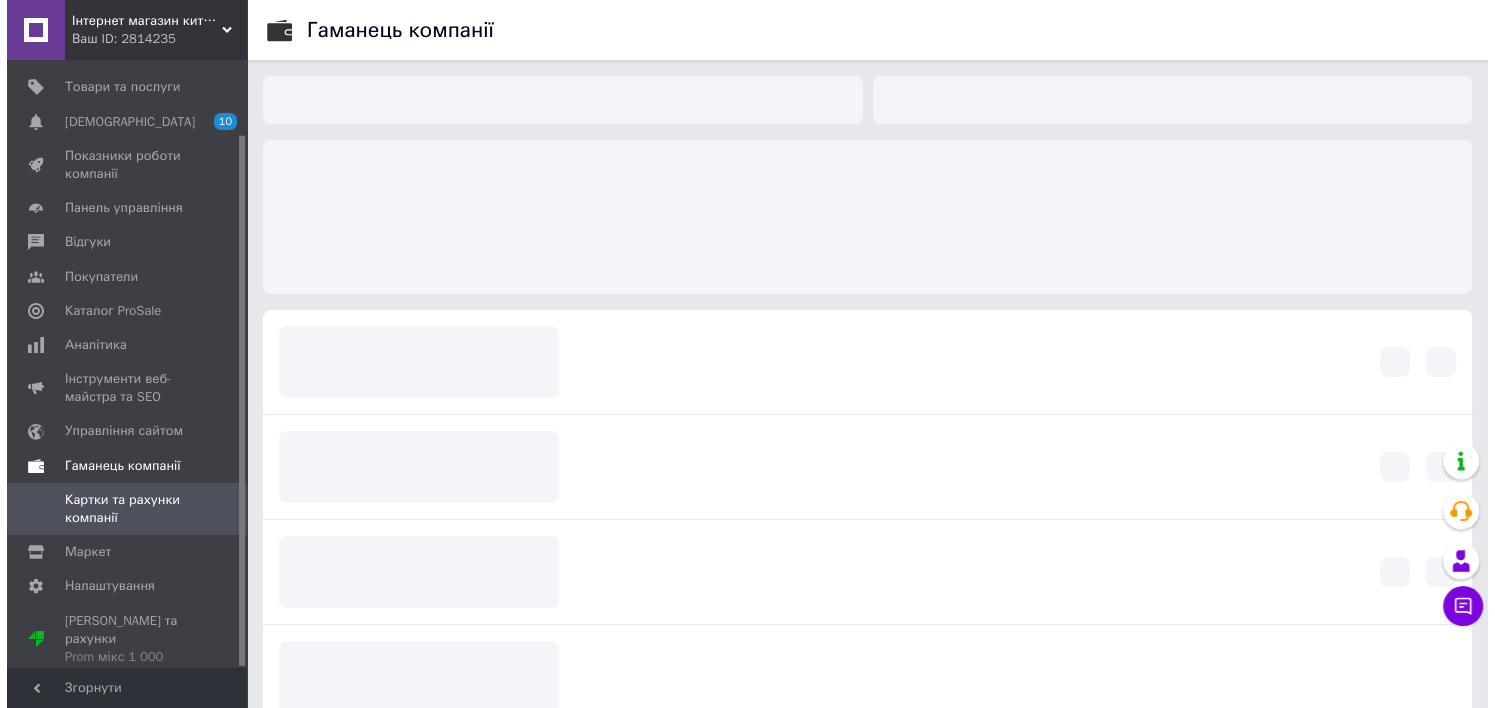 scroll, scrollTop: 85, scrollLeft: 0, axis: vertical 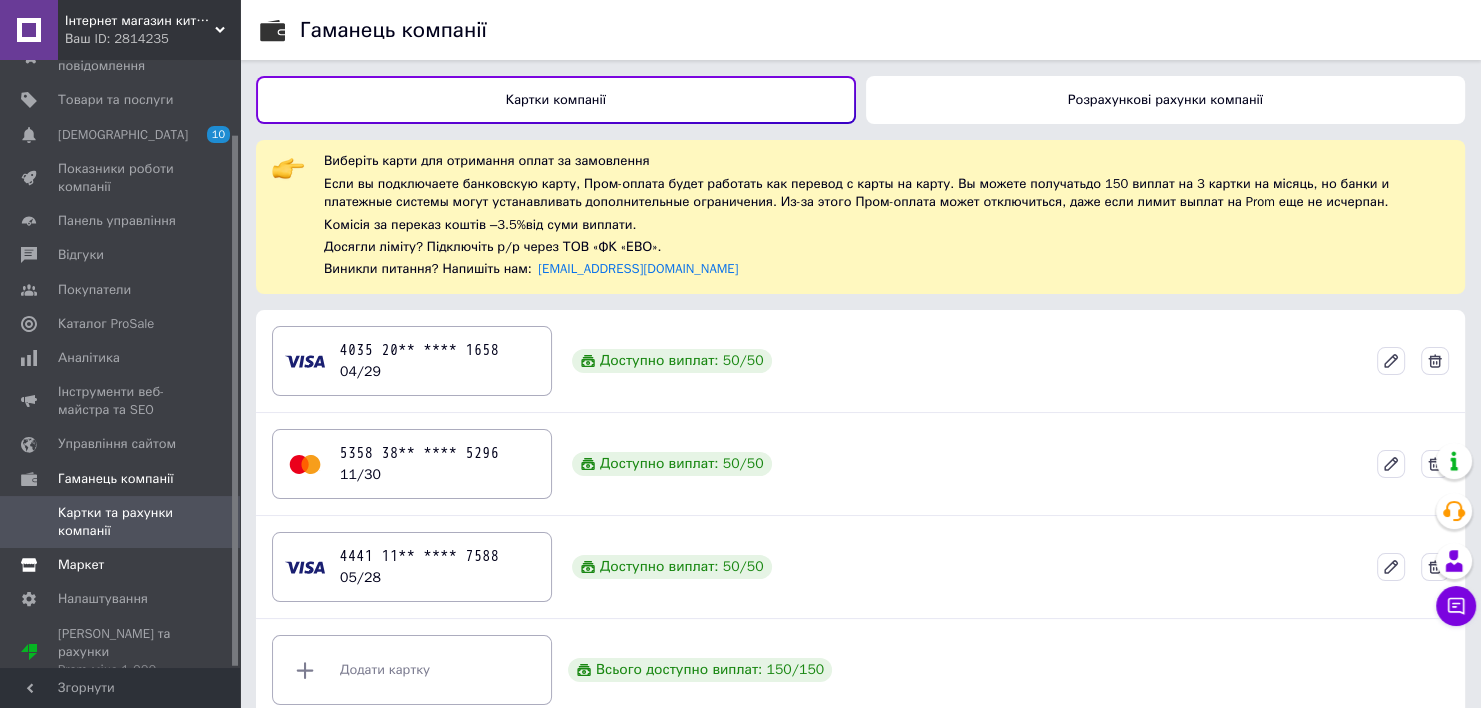 click on "Маркет" at bounding box center [121, 565] 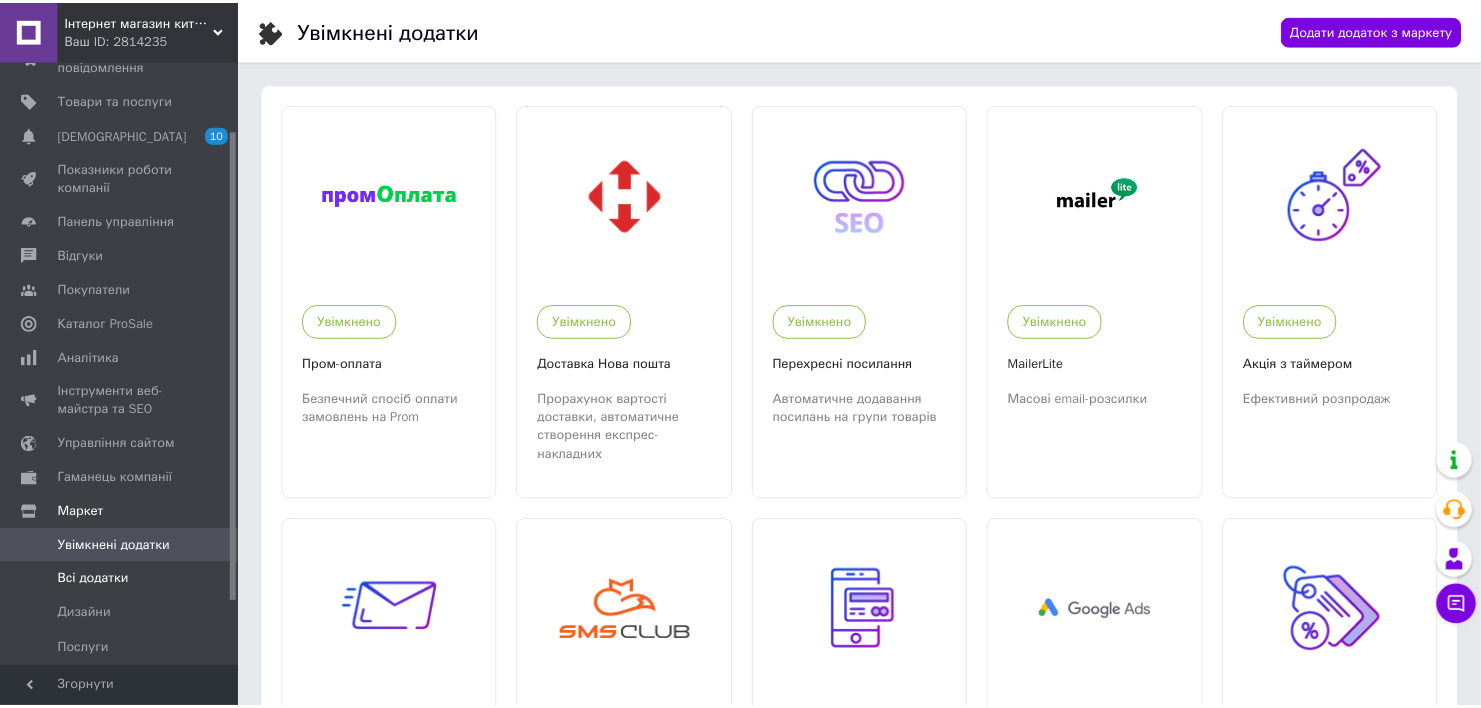 scroll, scrollTop: 169, scrollLeft: 0, axis: vertical 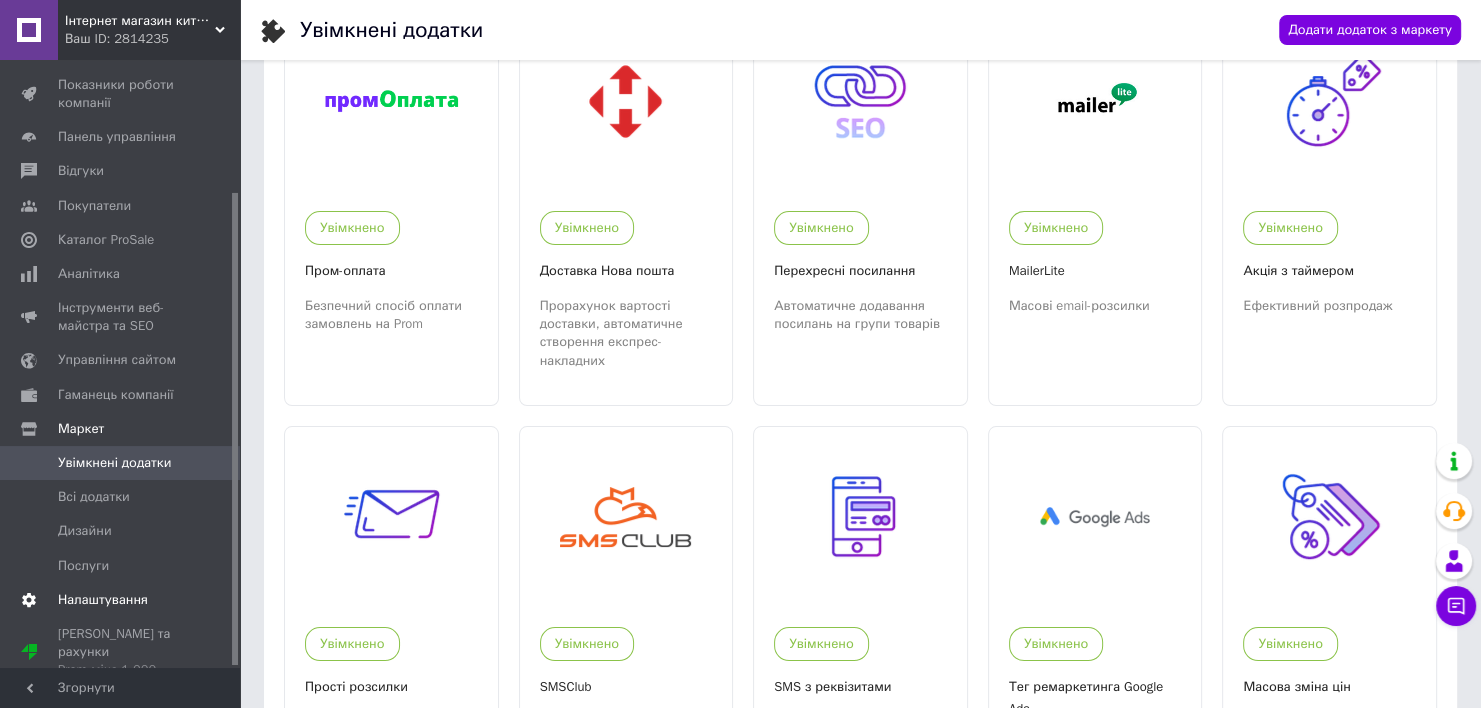 click on "Налаштування" at bounding box center (103, 600) 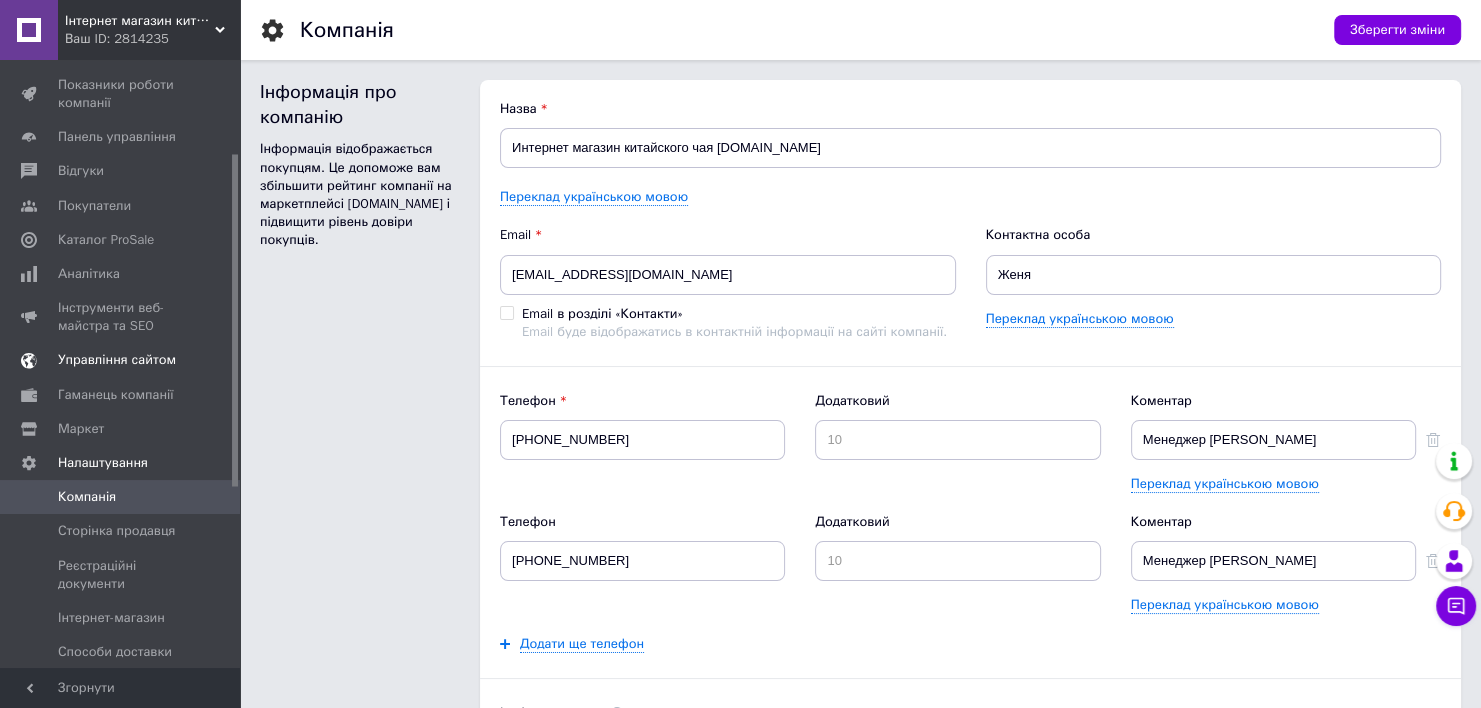 scroll, scrollTop: 0, scrollLeft: 0, axis: both 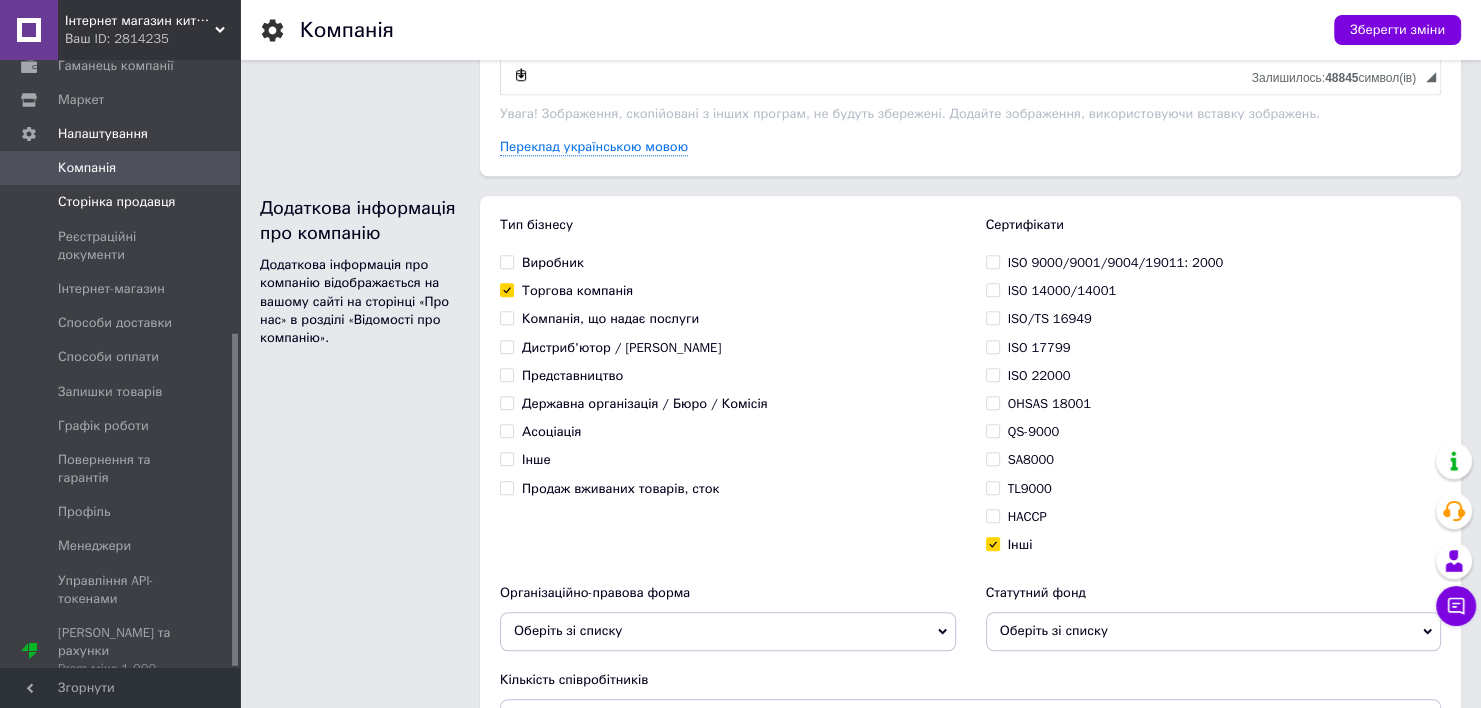 click on "Сторінка продавця" at bounding box center [123, 202] 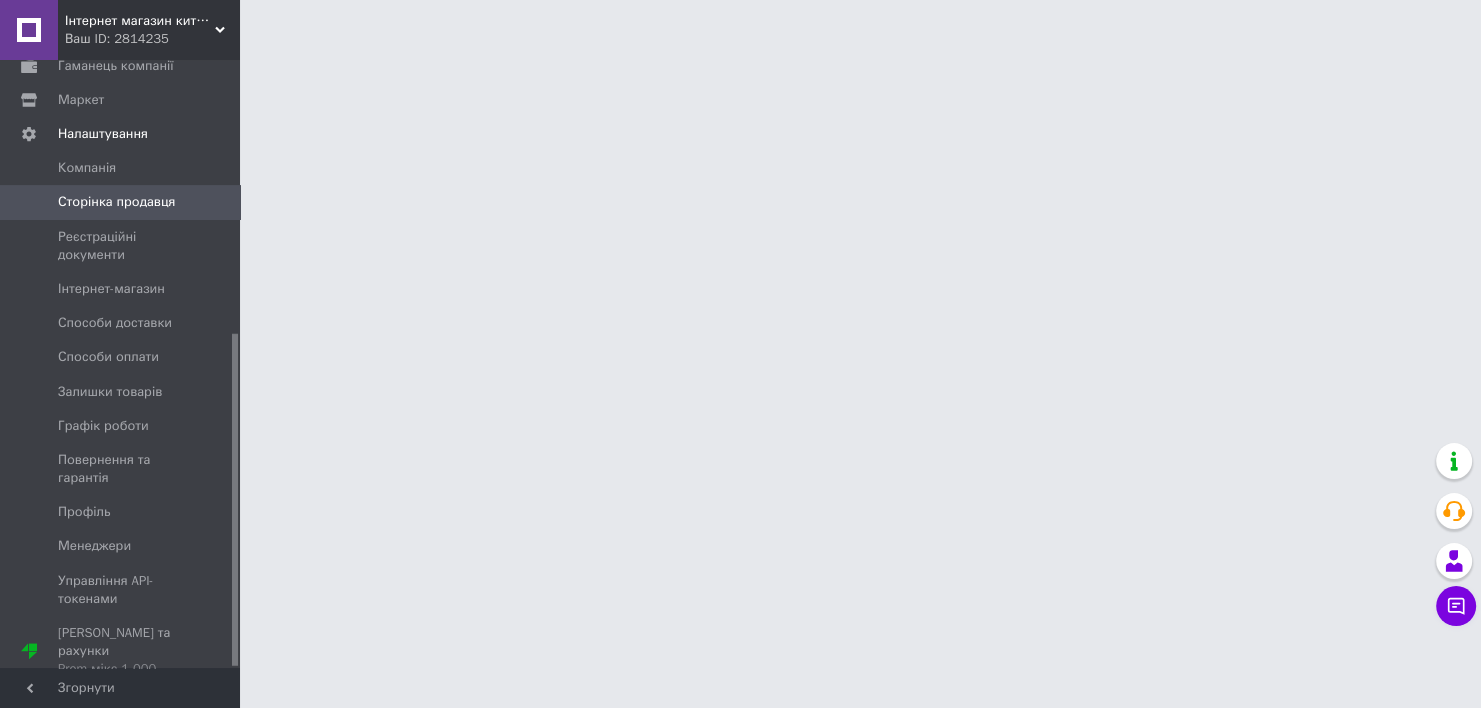 scroll, scrollTop: 0, scrollLeft: 0, axis: both 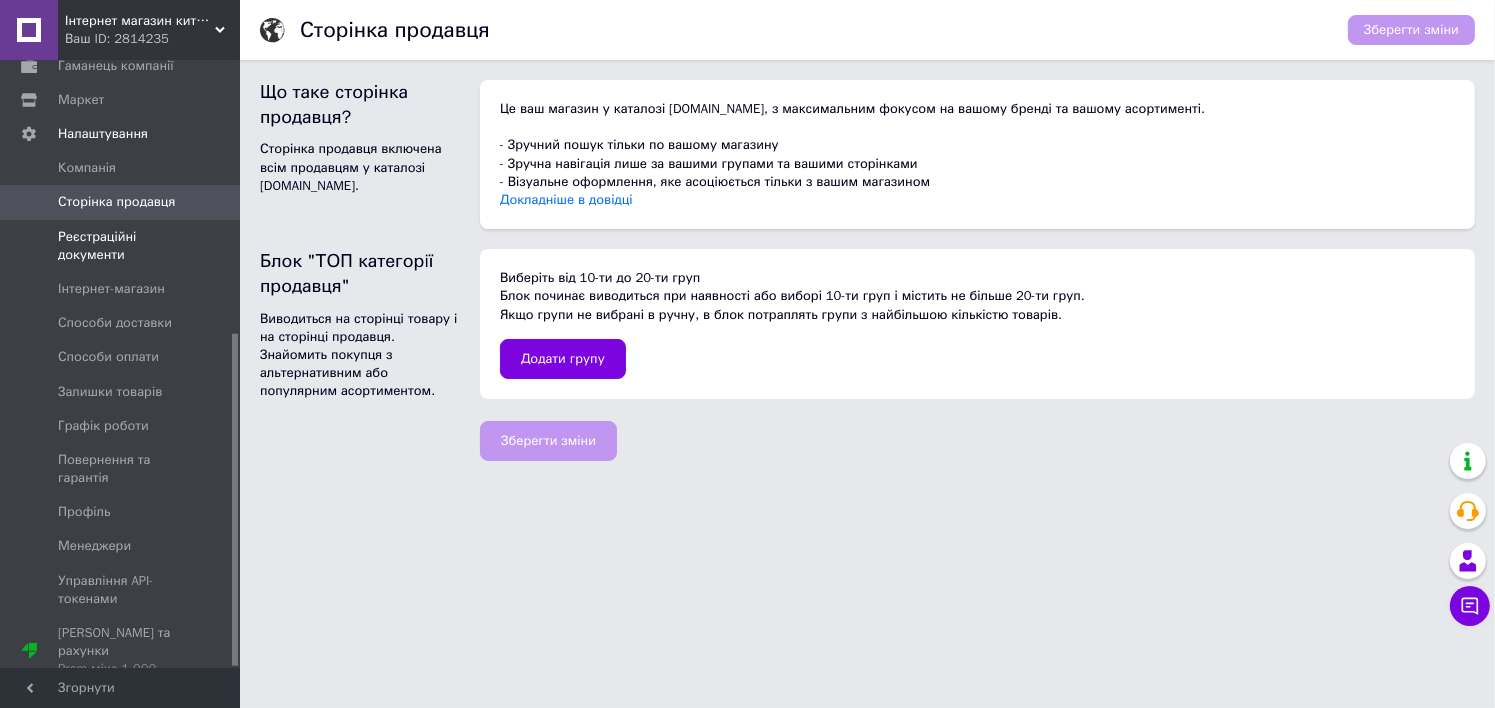 click on "Реєстраційні документи" at bounding box center (121, 246) 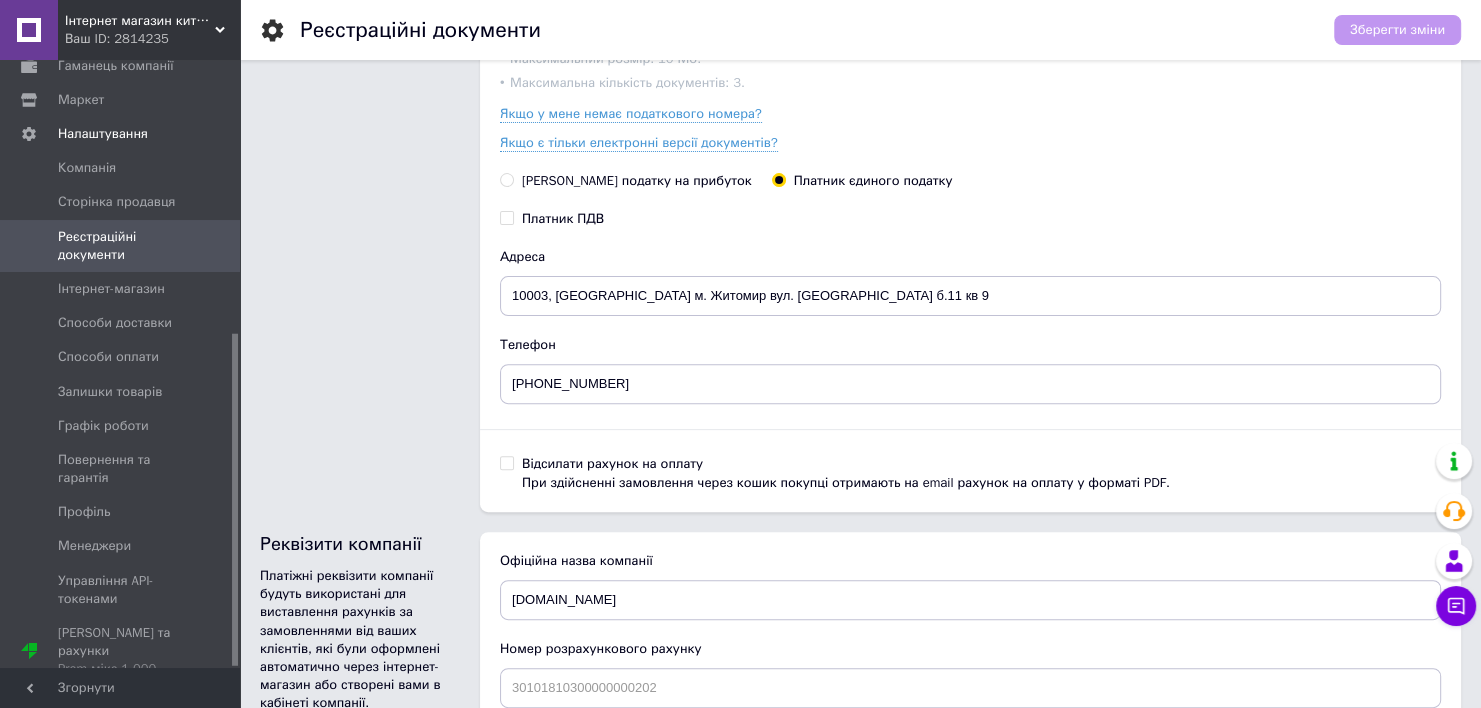 scroll, scrollTop: 1150, scrollLeft: 0, axis: vertical 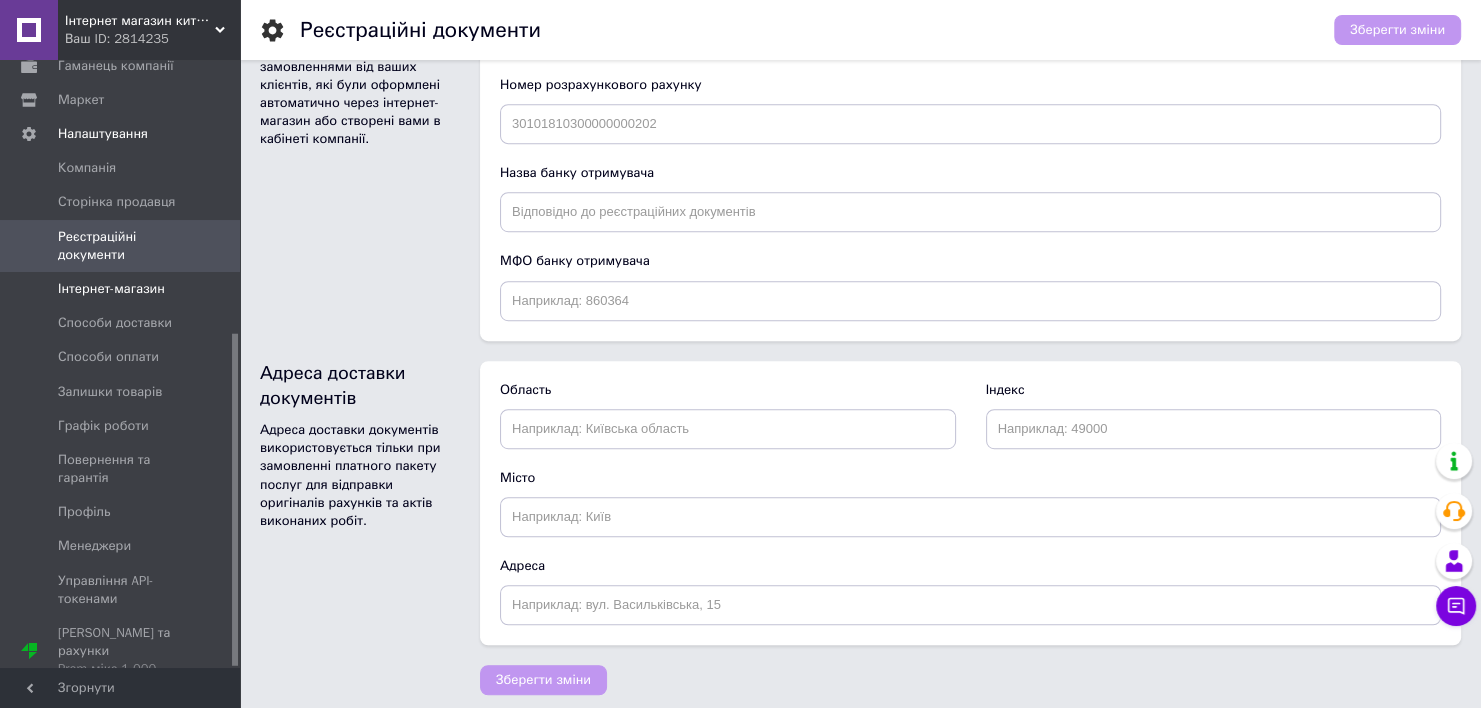 click on "Інтернет-магазин" at bounding box center (111, 289) 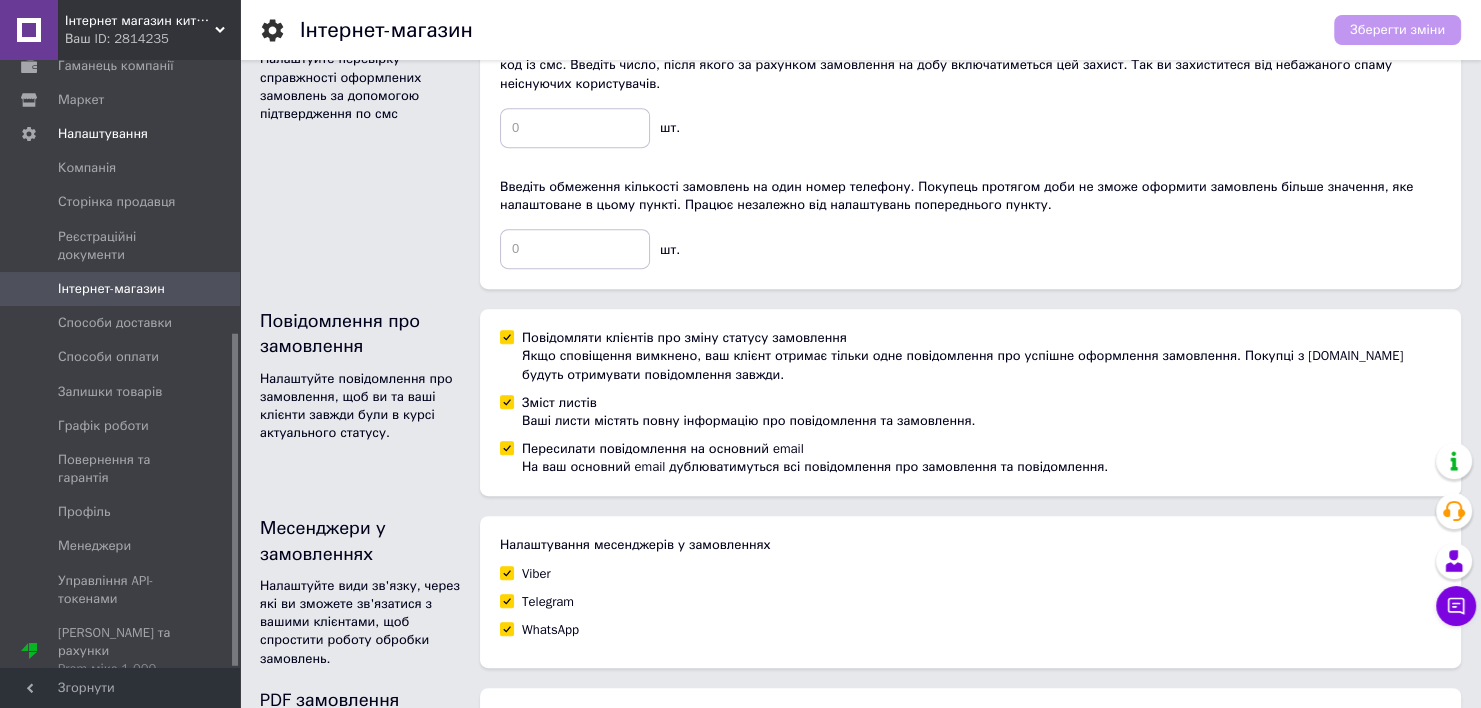 scroll, scrollTop: 908, scrollLeft: 0, axis: vertical 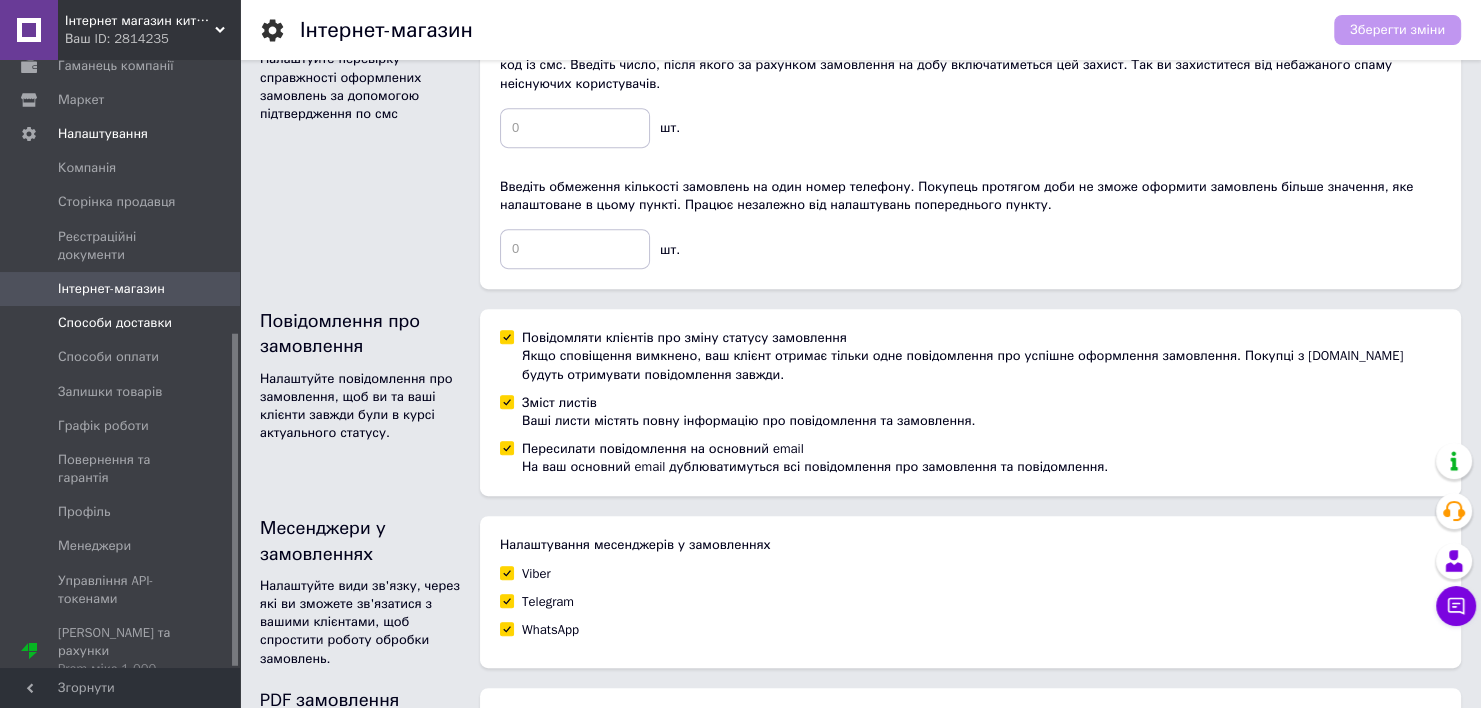 click on "Способи доставки" at bounding box center [115, 323] 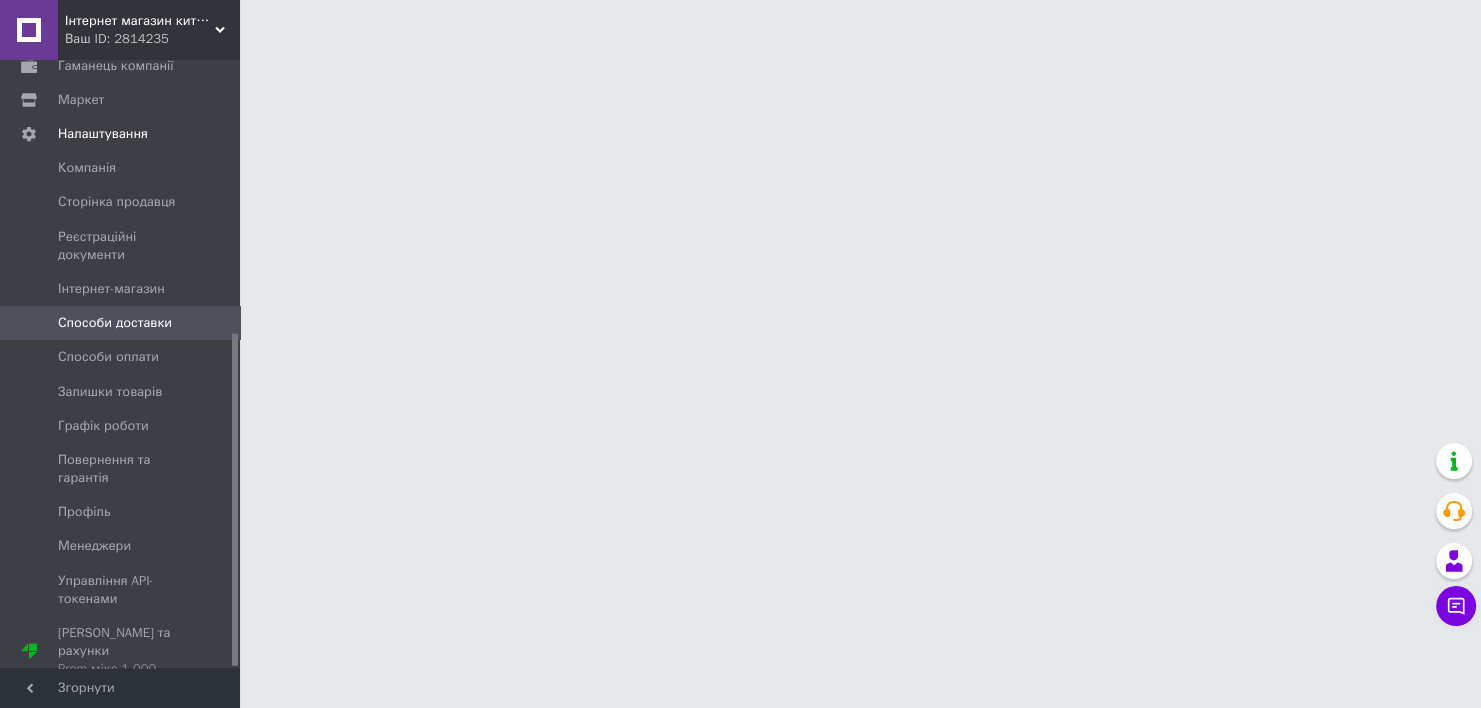 scroll, scrollTop: 0, scrollLeft: 0, axis: both 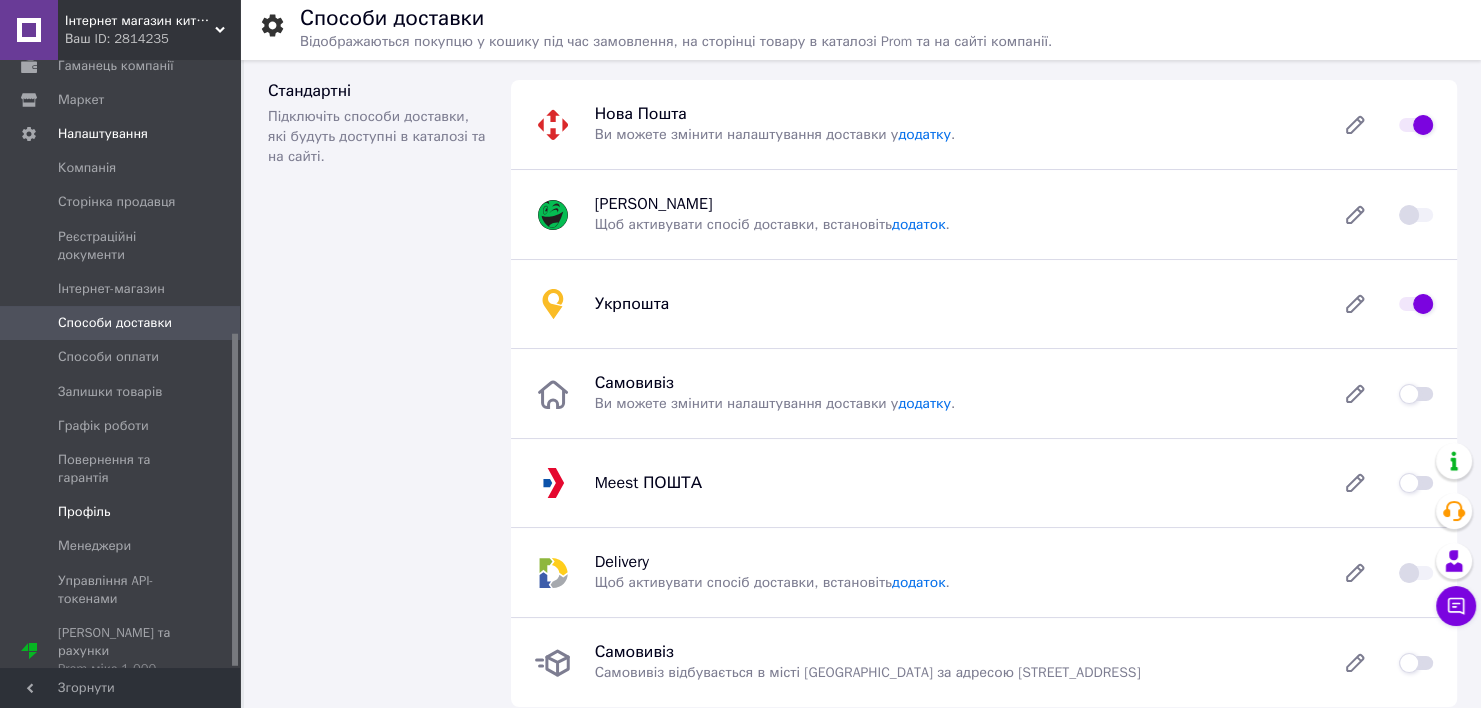 click on "Профіль" at bounding box center (84, 512) 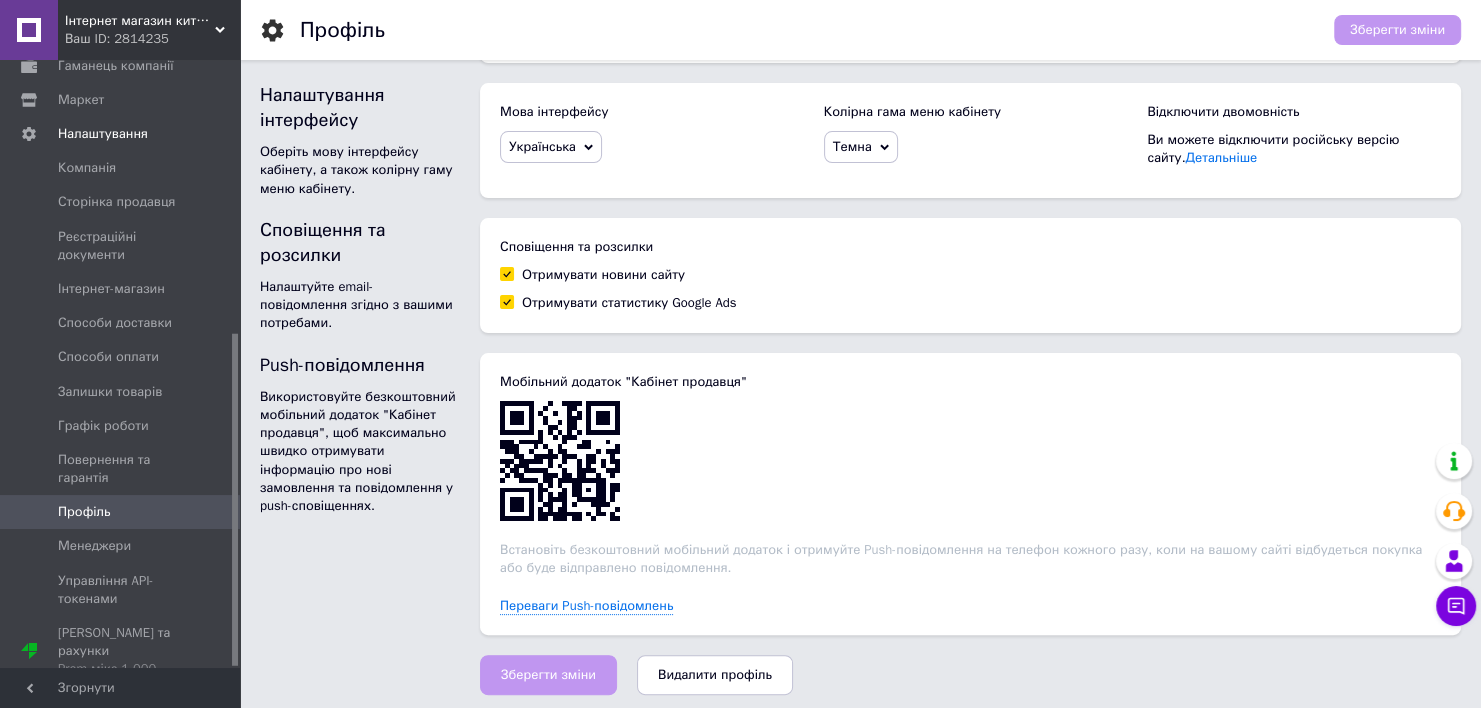 scroll, scrollTop: 380, scrollLeft: 0, axis: vertical 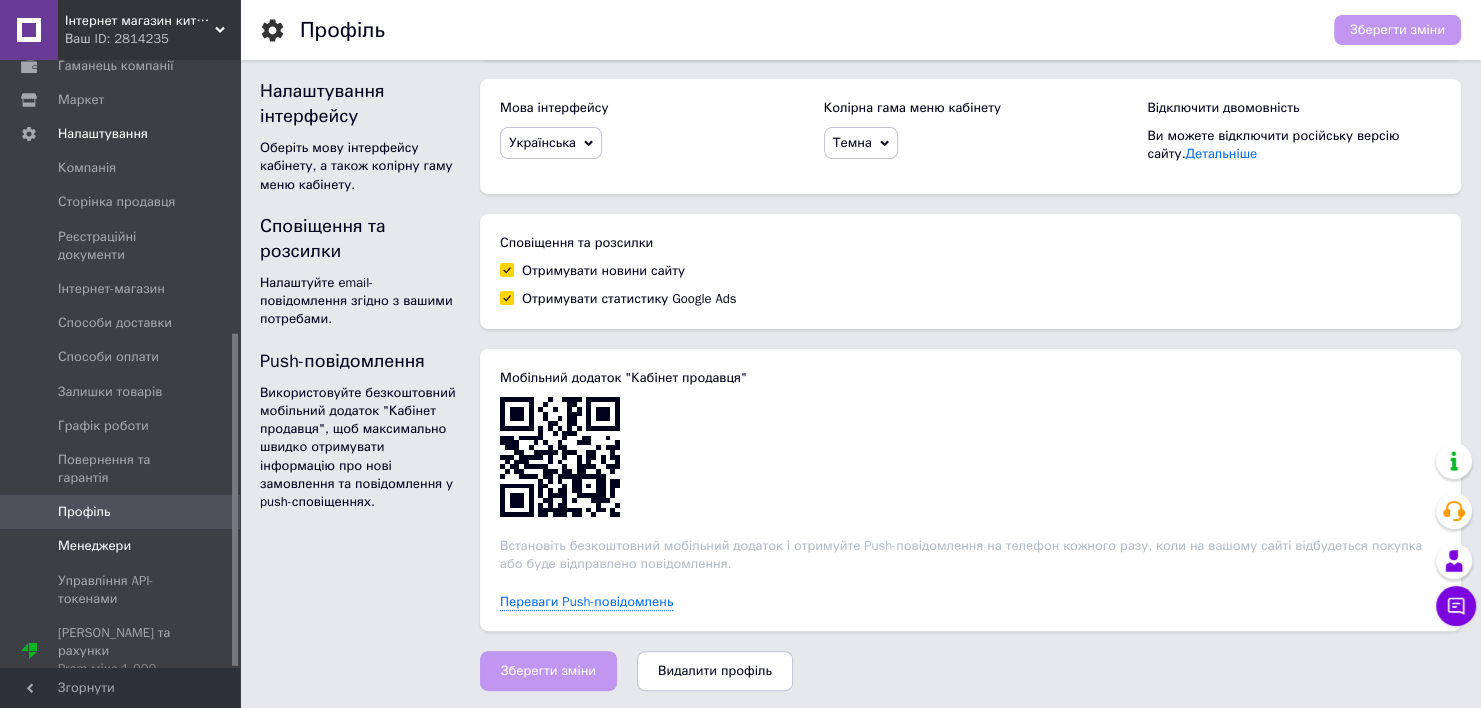 click on "Менеджери" at bounding box center (123, 546) 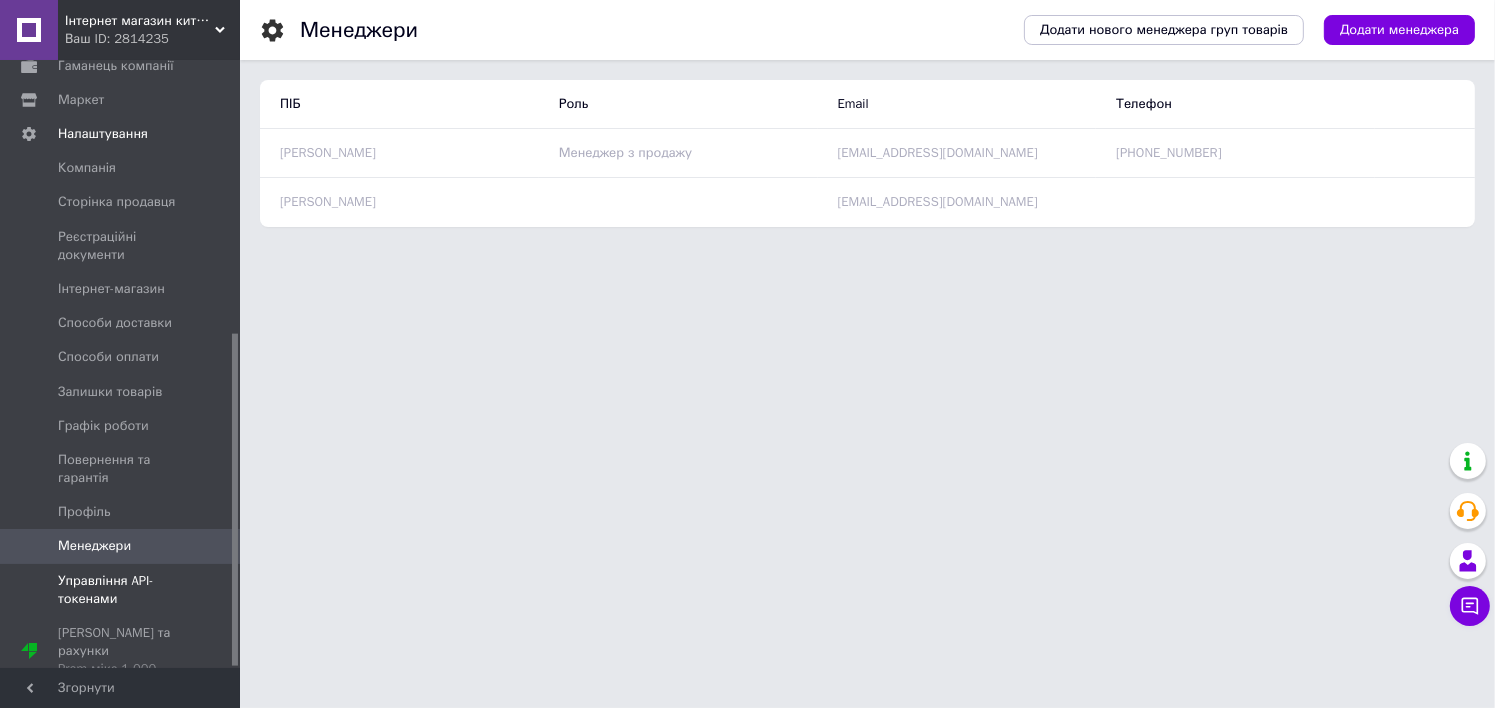click on "Управління API-токенами" at bounding box center (123, 590) 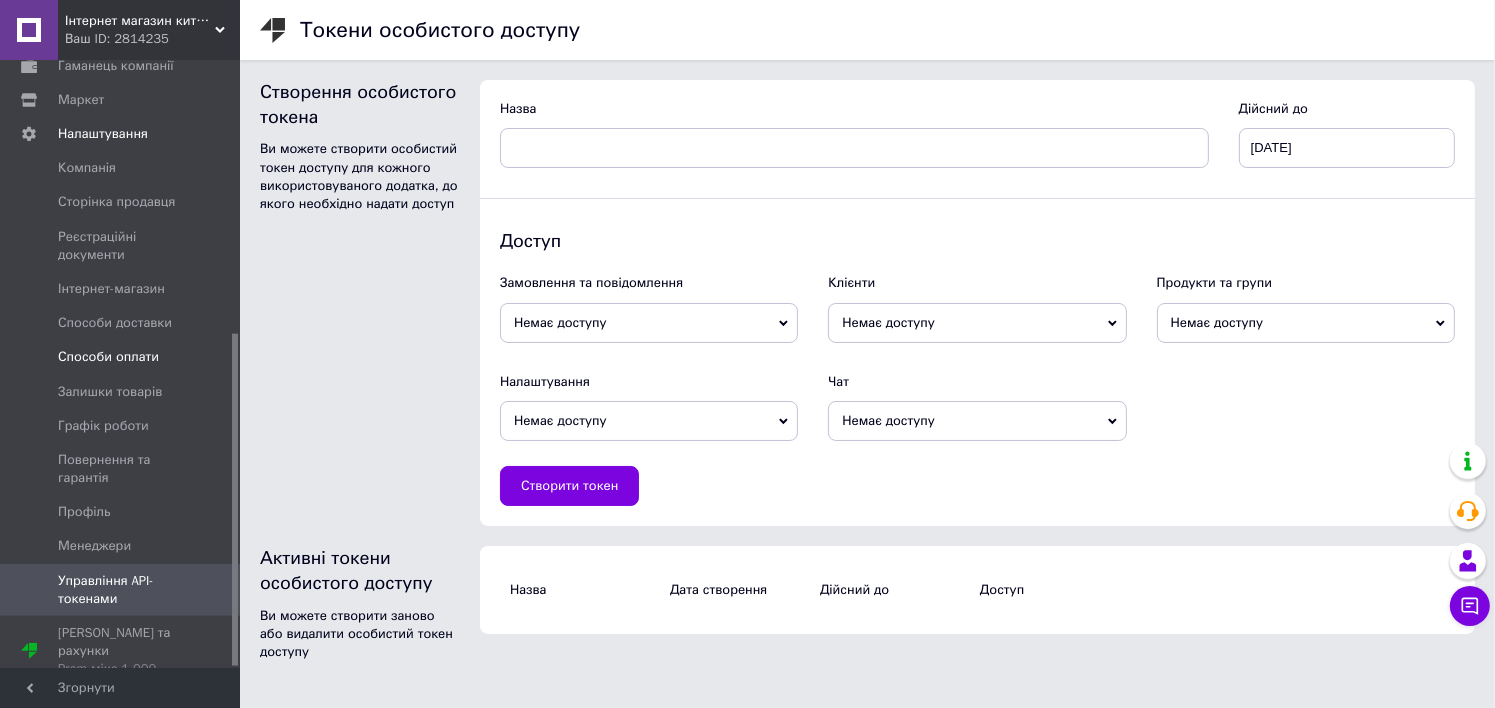 click on "Способи оплати" at bounding box center [108, 357] 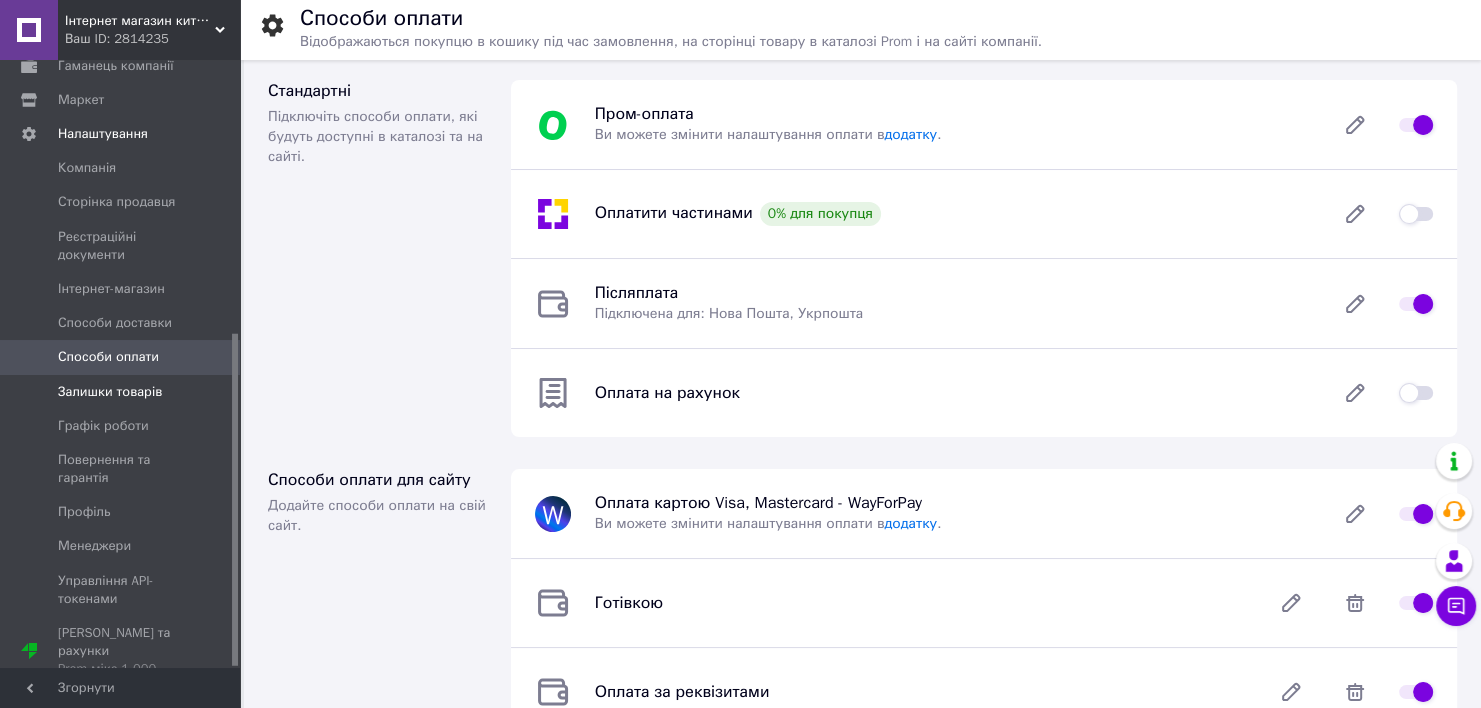 click on "Залишки товарів" at bounding box center [123, 392] 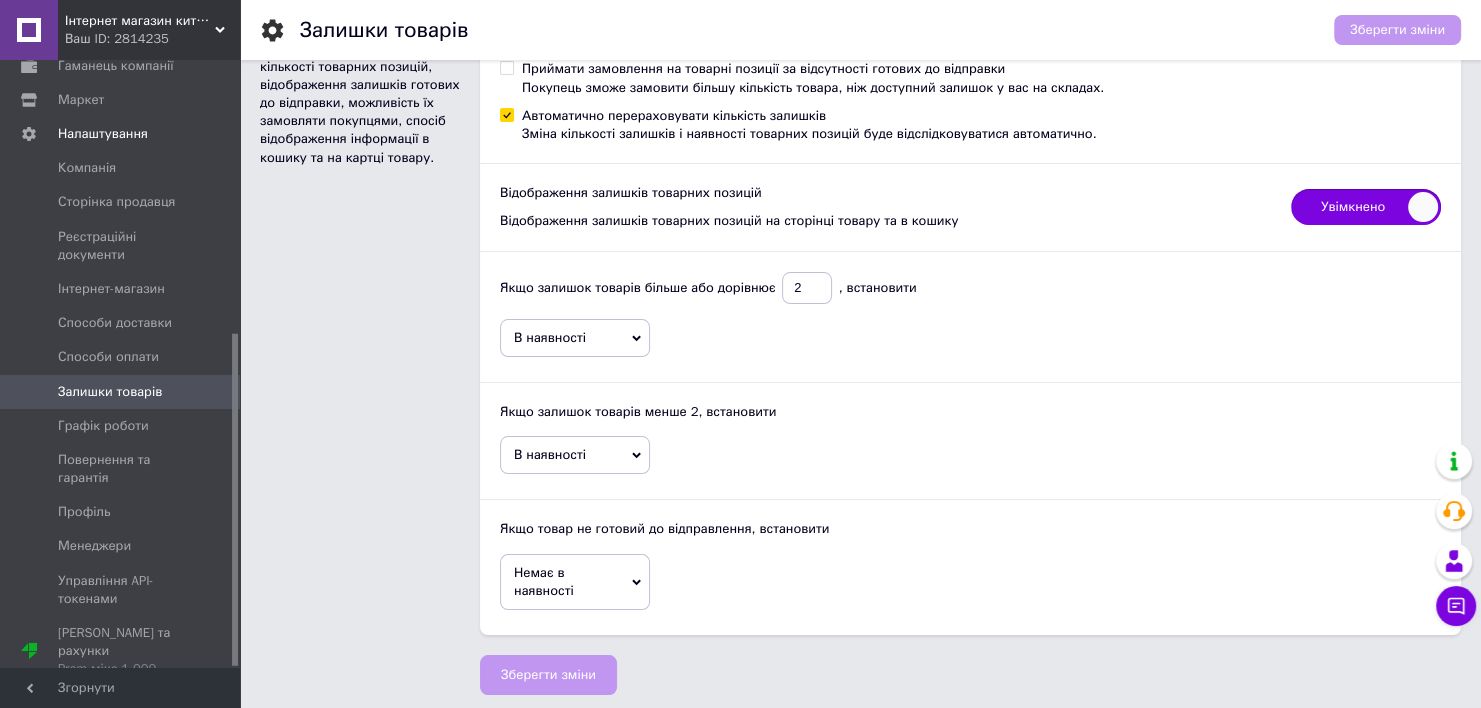 scroll, scrollTop: 0, scrollLeft: 0, axis: both 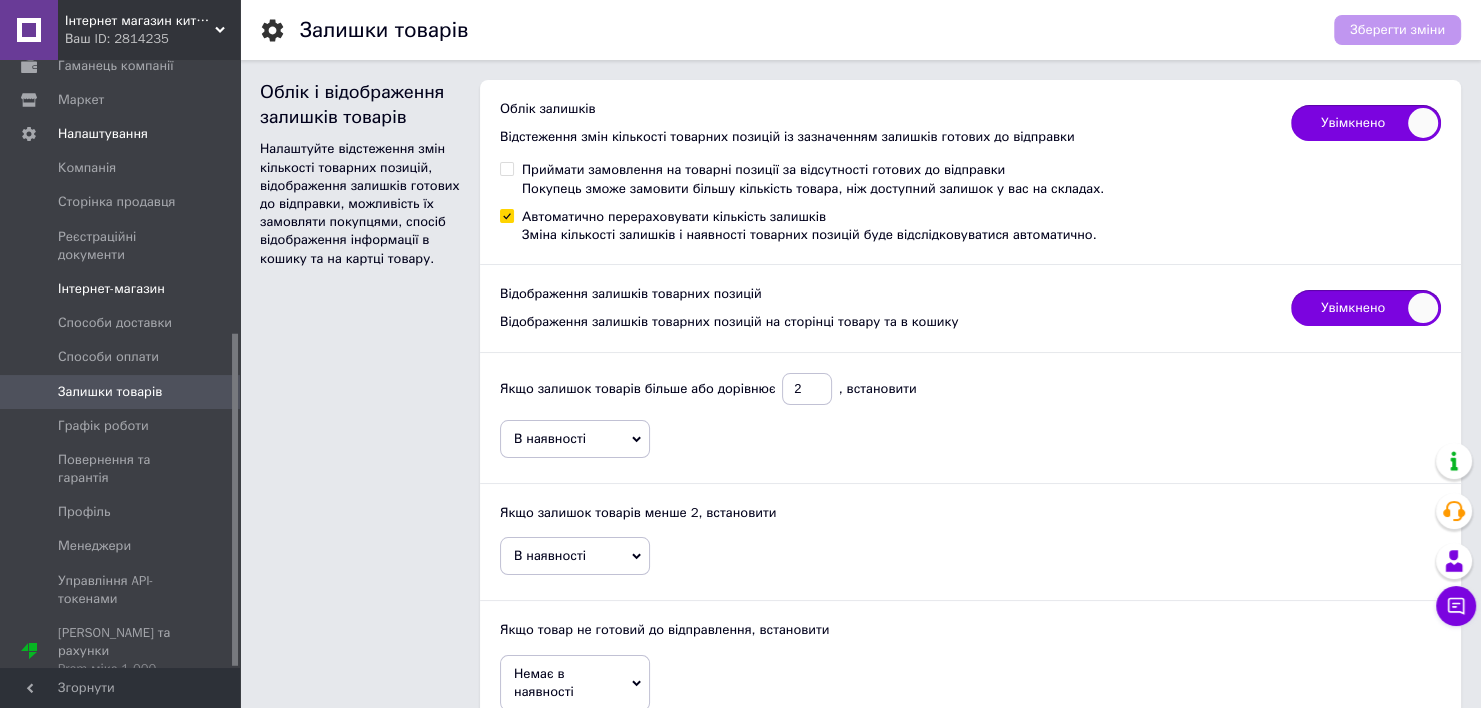 click on "Інтернет-магазин" at bounding box center (123, 289) 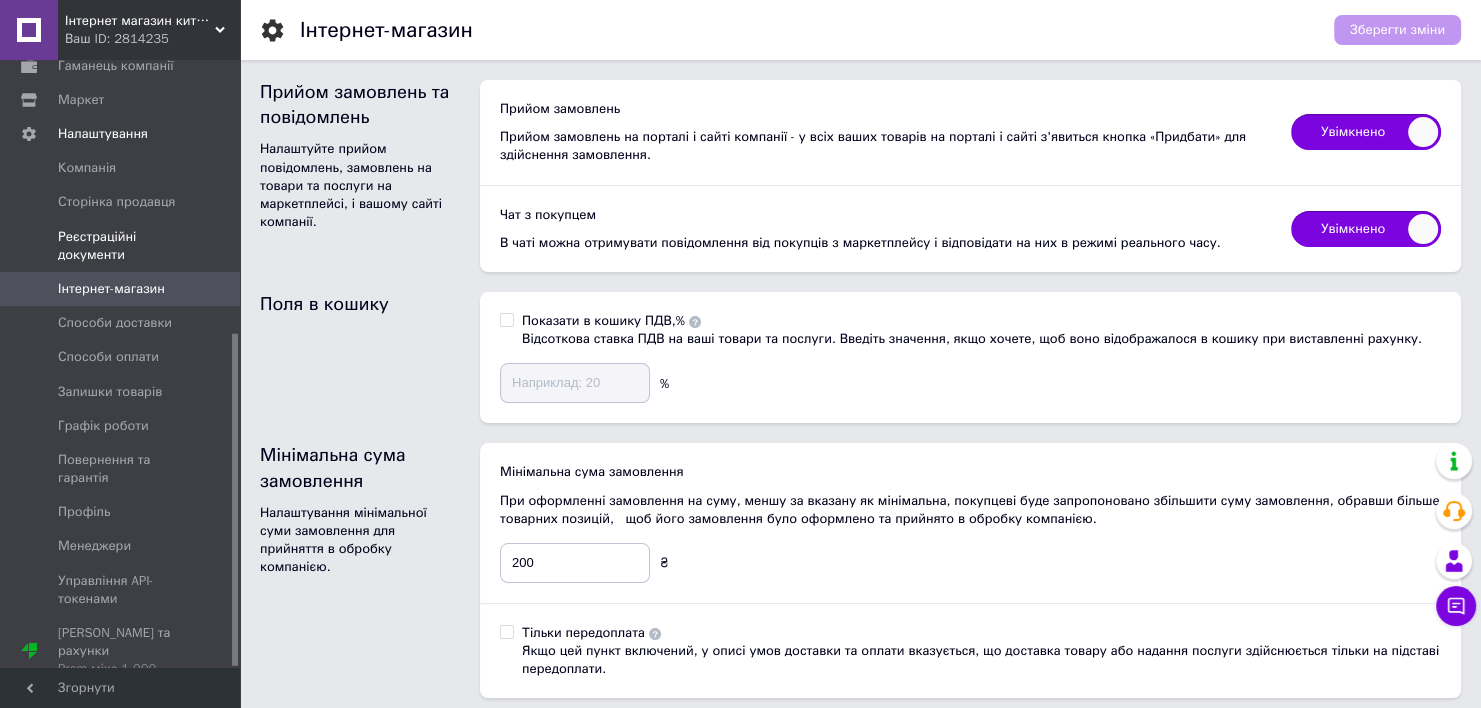 click on "Реєстраційні документи" at bounding box center [121, 246] 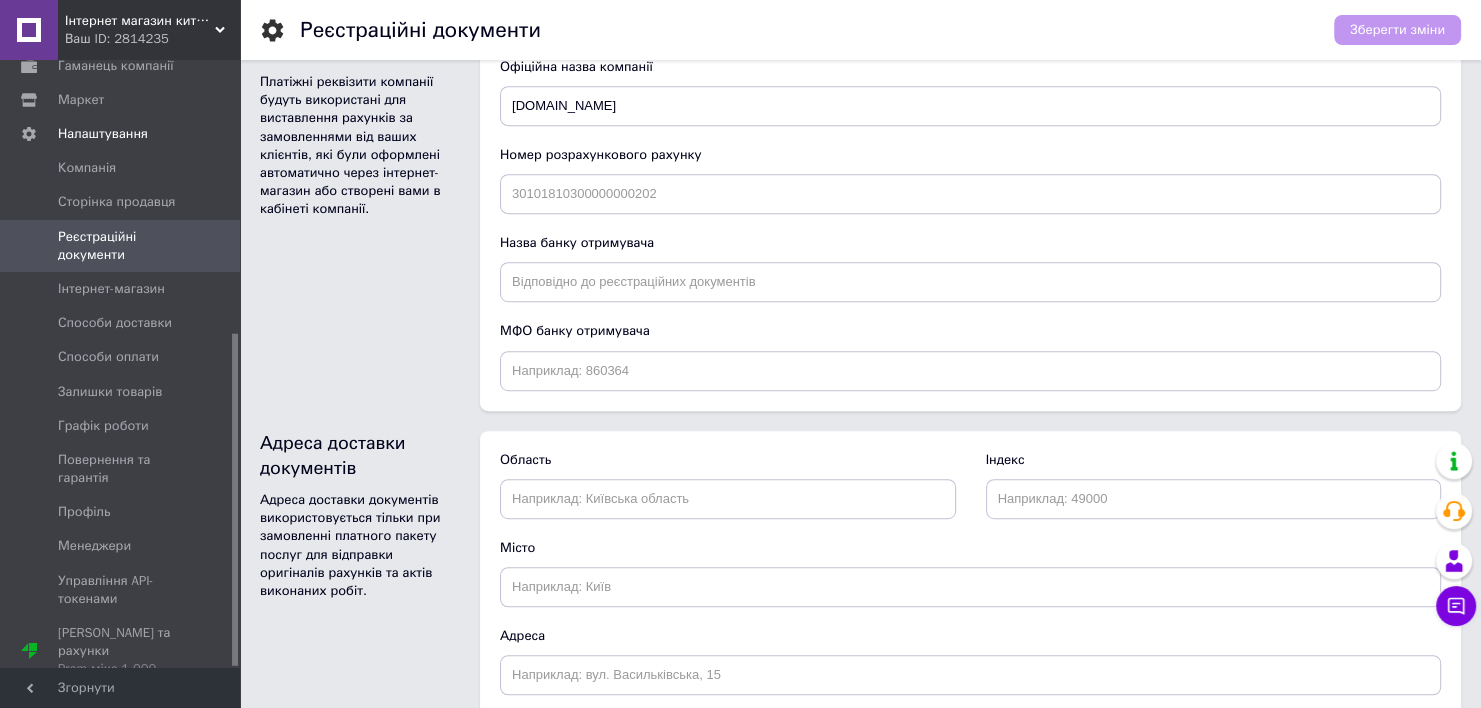scroll, scrollTop: 1150, scrollLeft: 0, axis: vertical 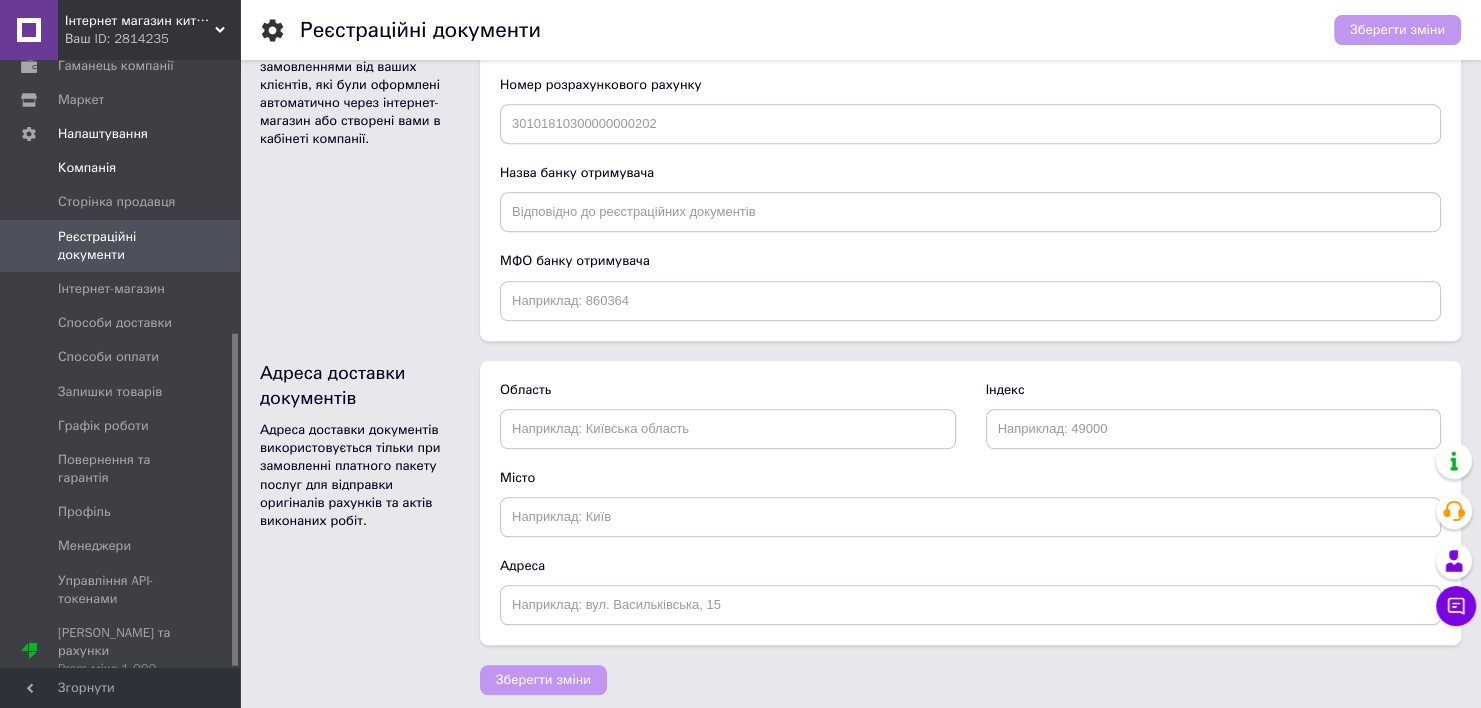 click on "Компанія" at bounding box center [87, 168] 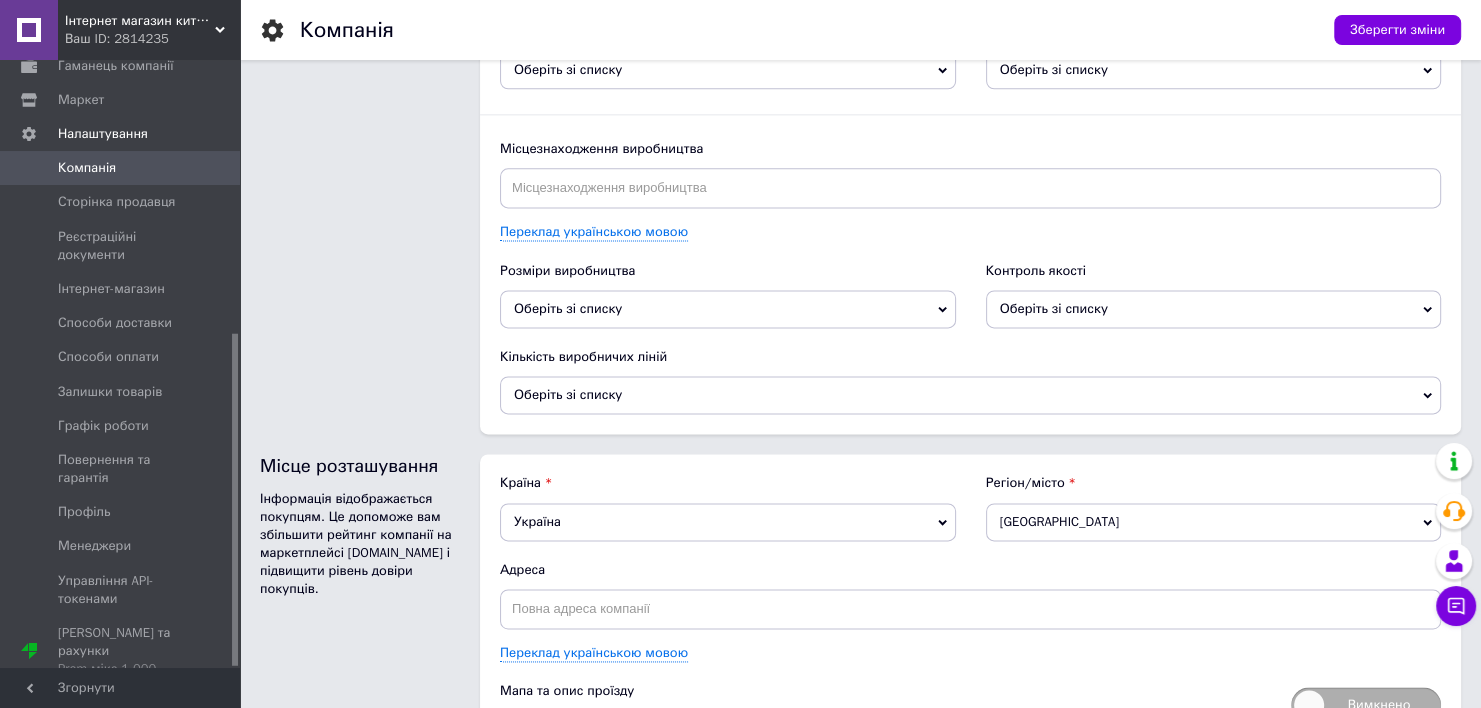 scroll, scrollTop: 2709, scrollLeft: 0, axis: vertical 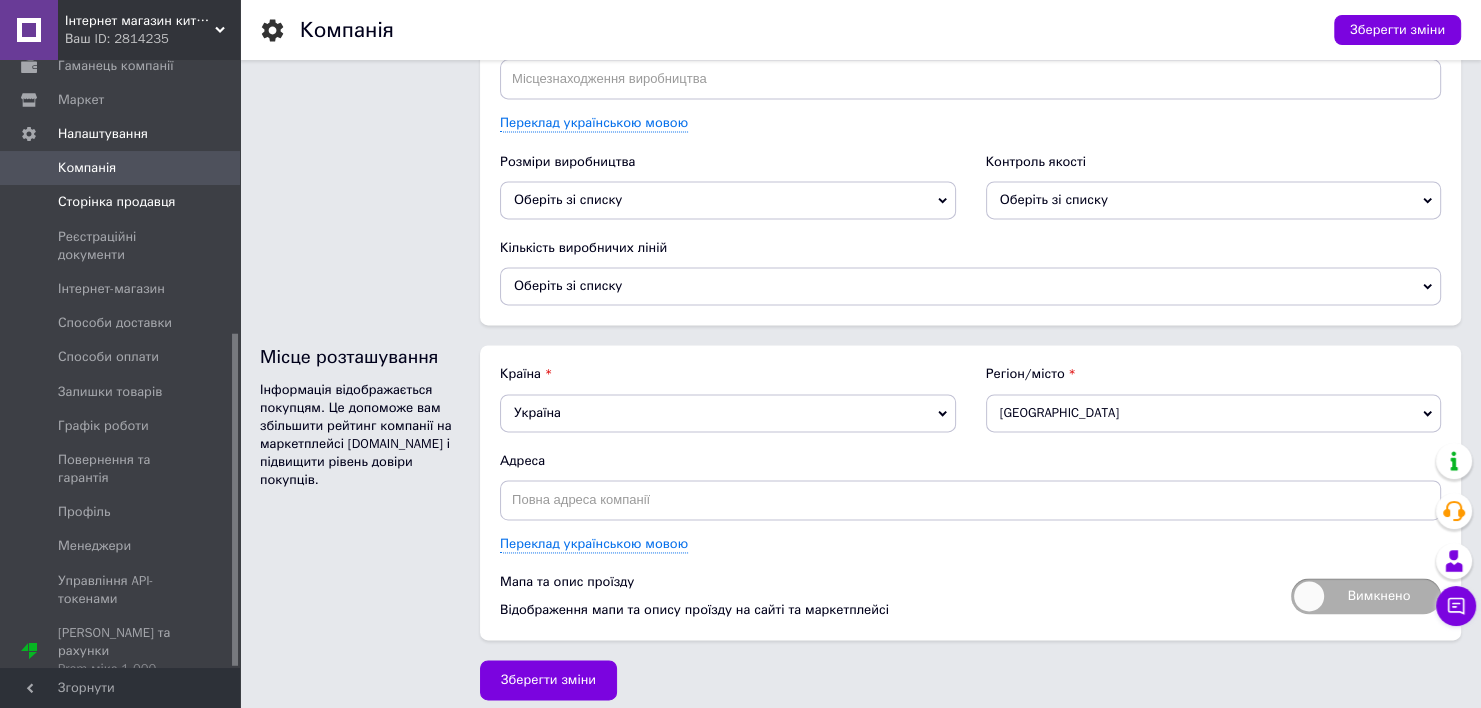 click on "Сторінка продавця" at bounding box center [123, 202] 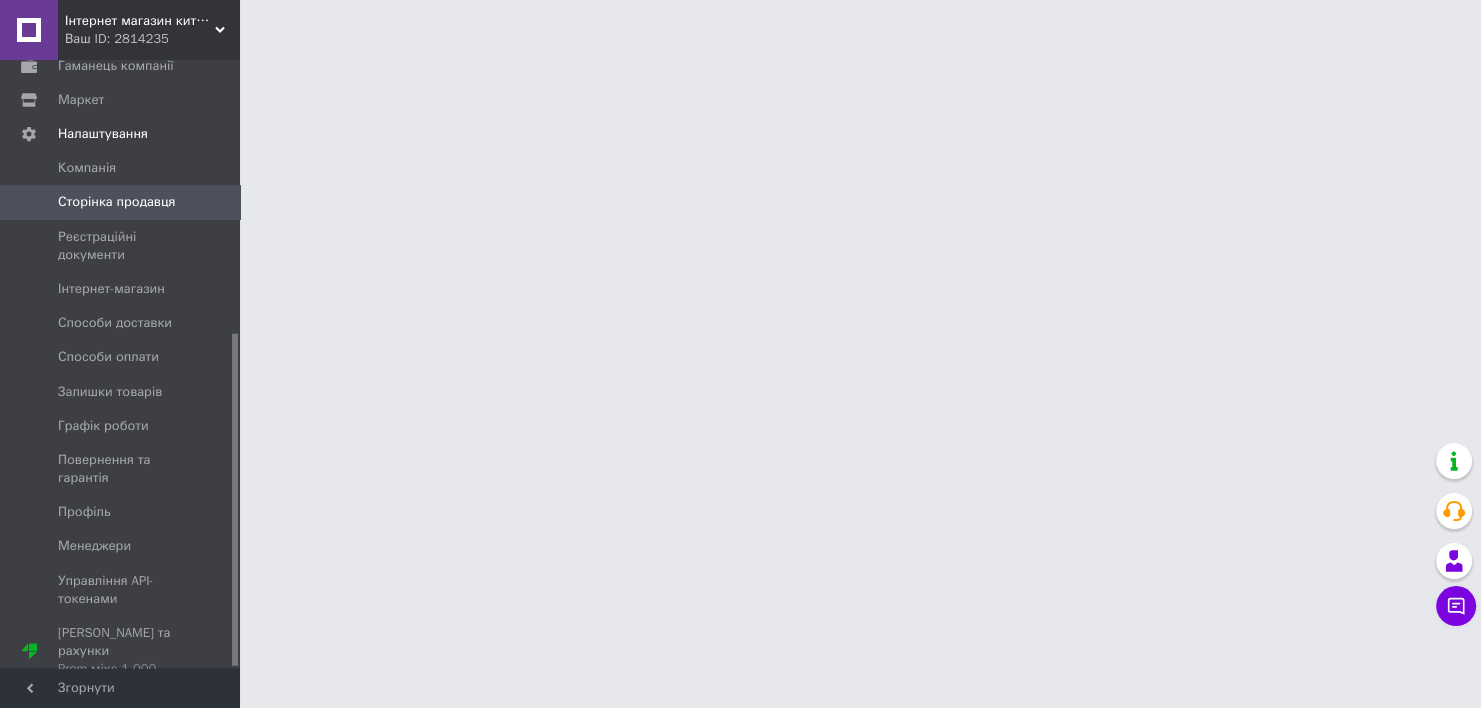 scroll, scrollTop: 0, scrollLeft: 0, axis: both 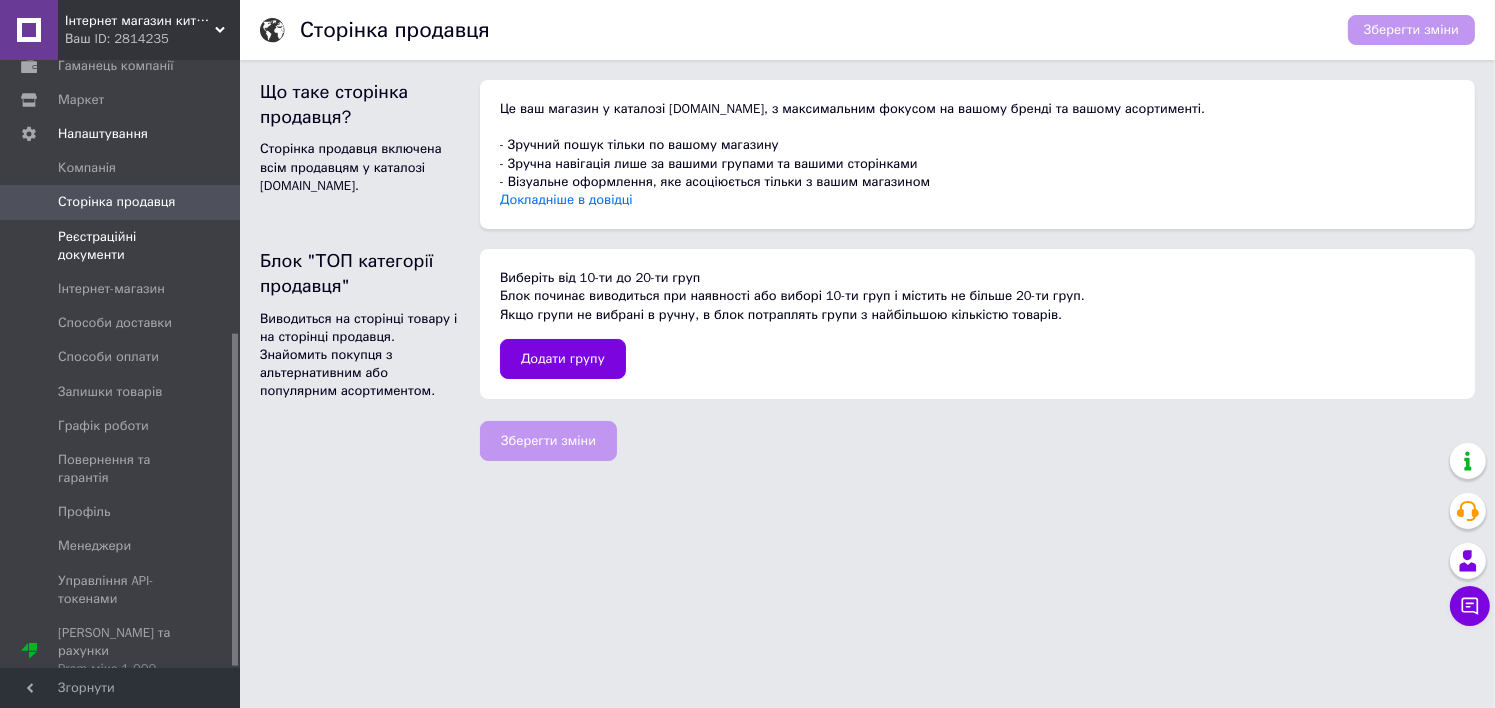 click on "Реєстраційні документи" at bounding box center (121, 246) 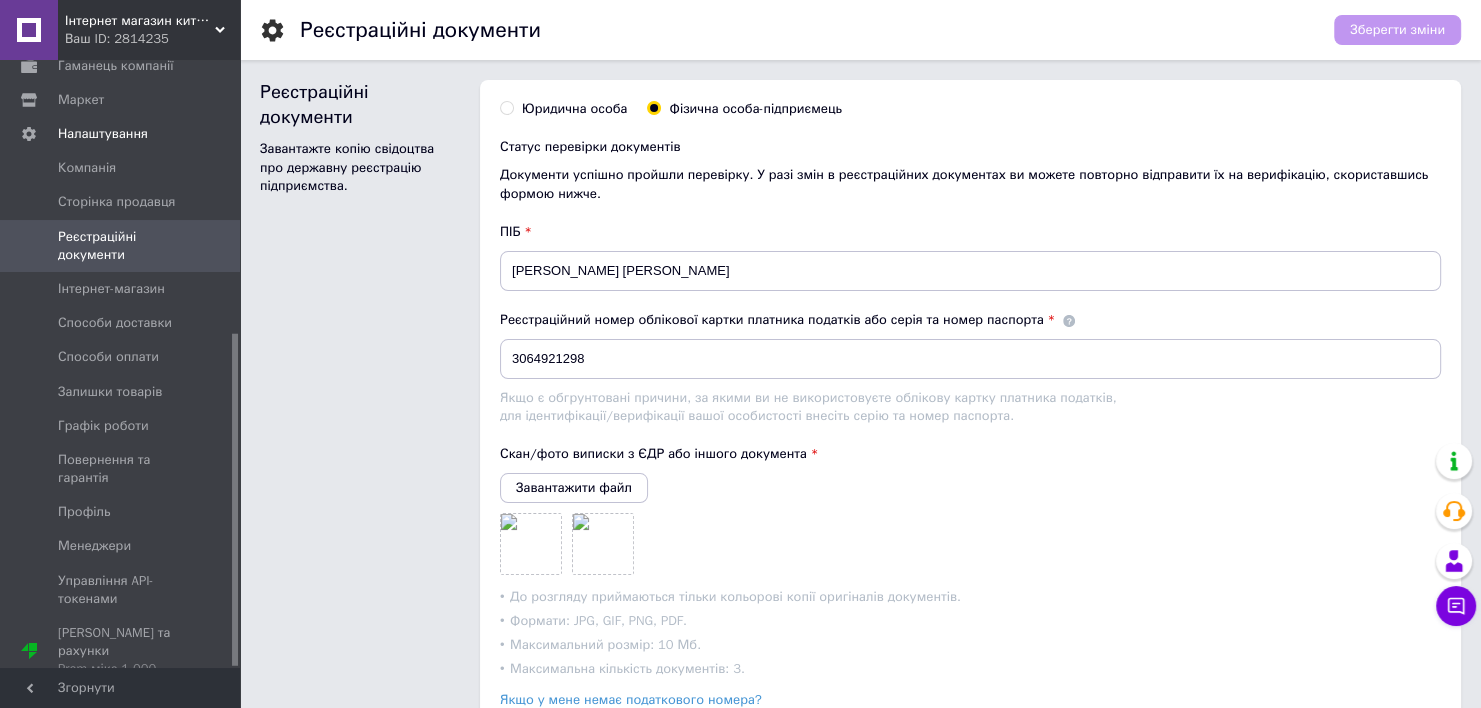 click on "Реєстраційні документи" at bounding box center (121, 246) 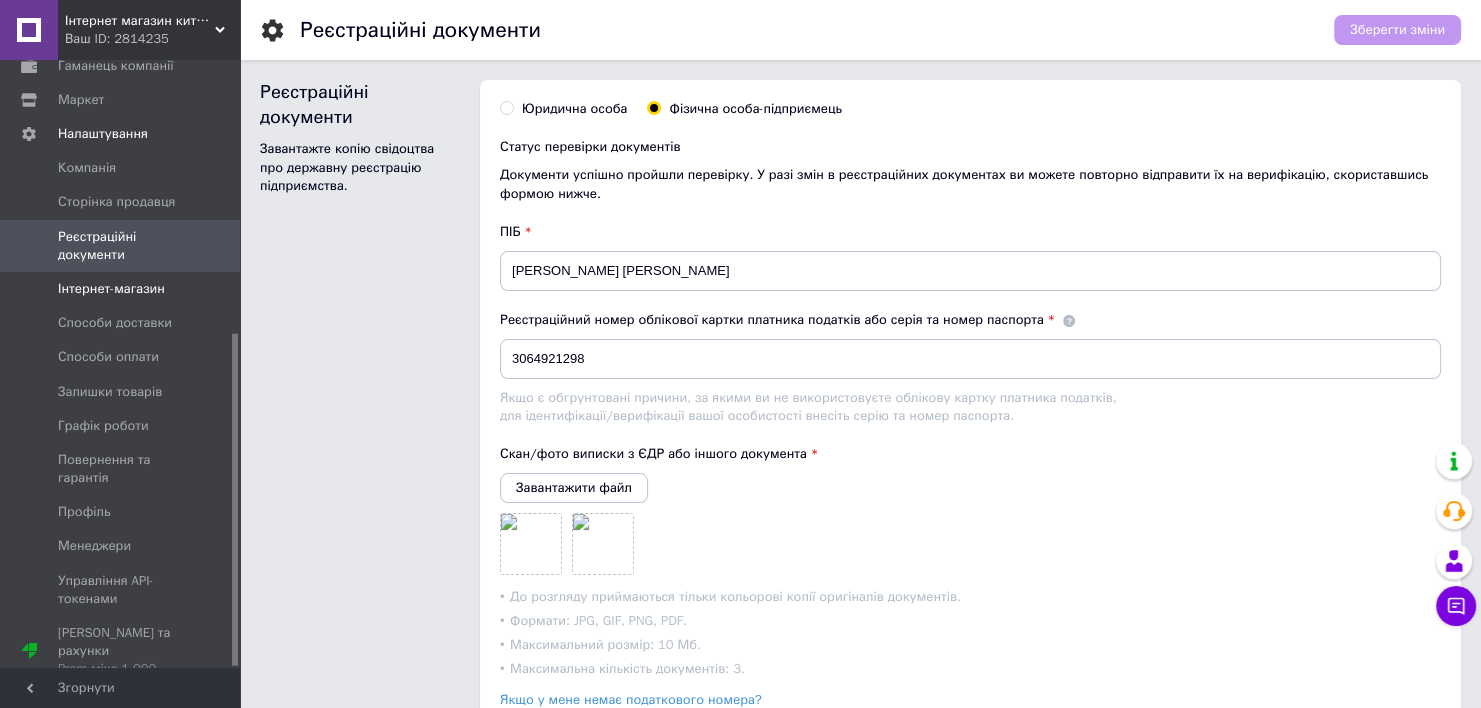 click on "Інтернет-магазин" at bounding box center [121, 289] 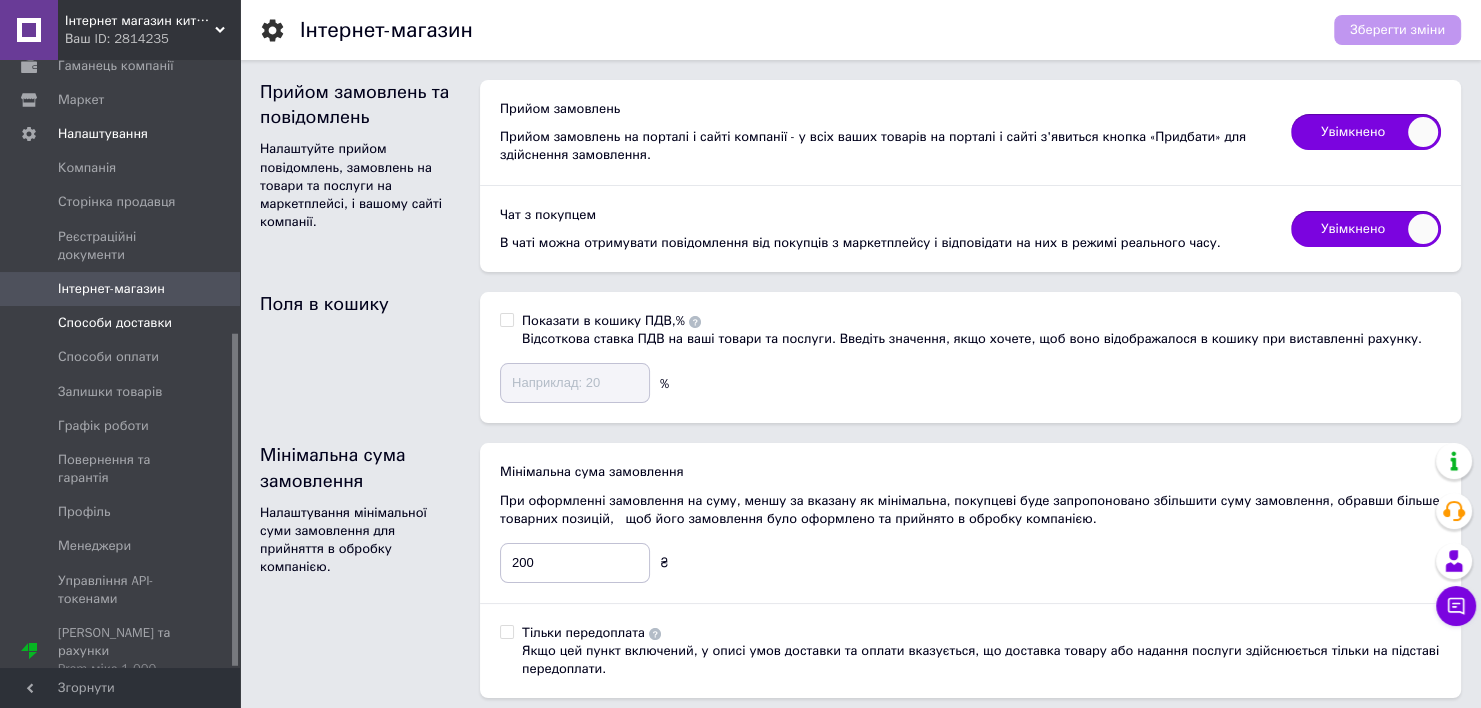 click on "Способи доставки" at bounding box center (123, 323) 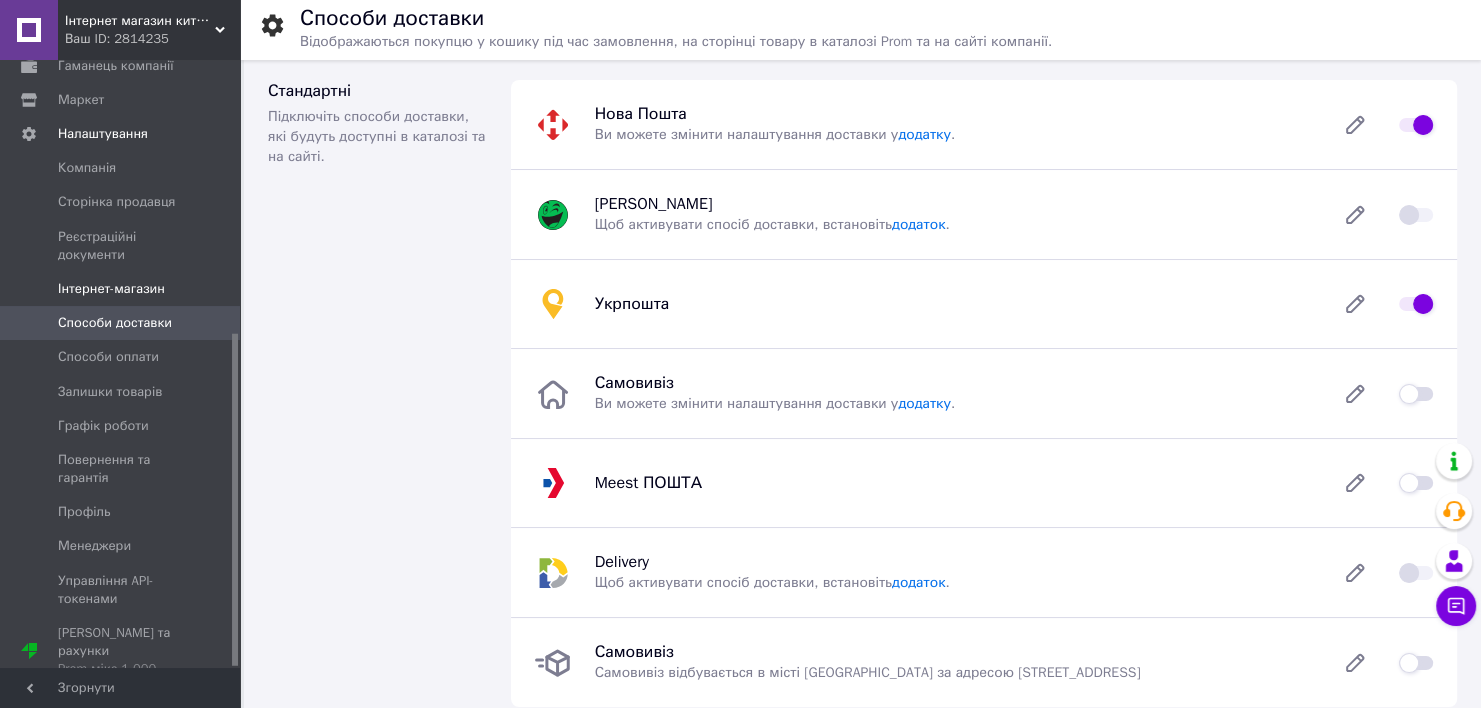 click on "Інтернет-магазин" at bounding box center [123, 289] 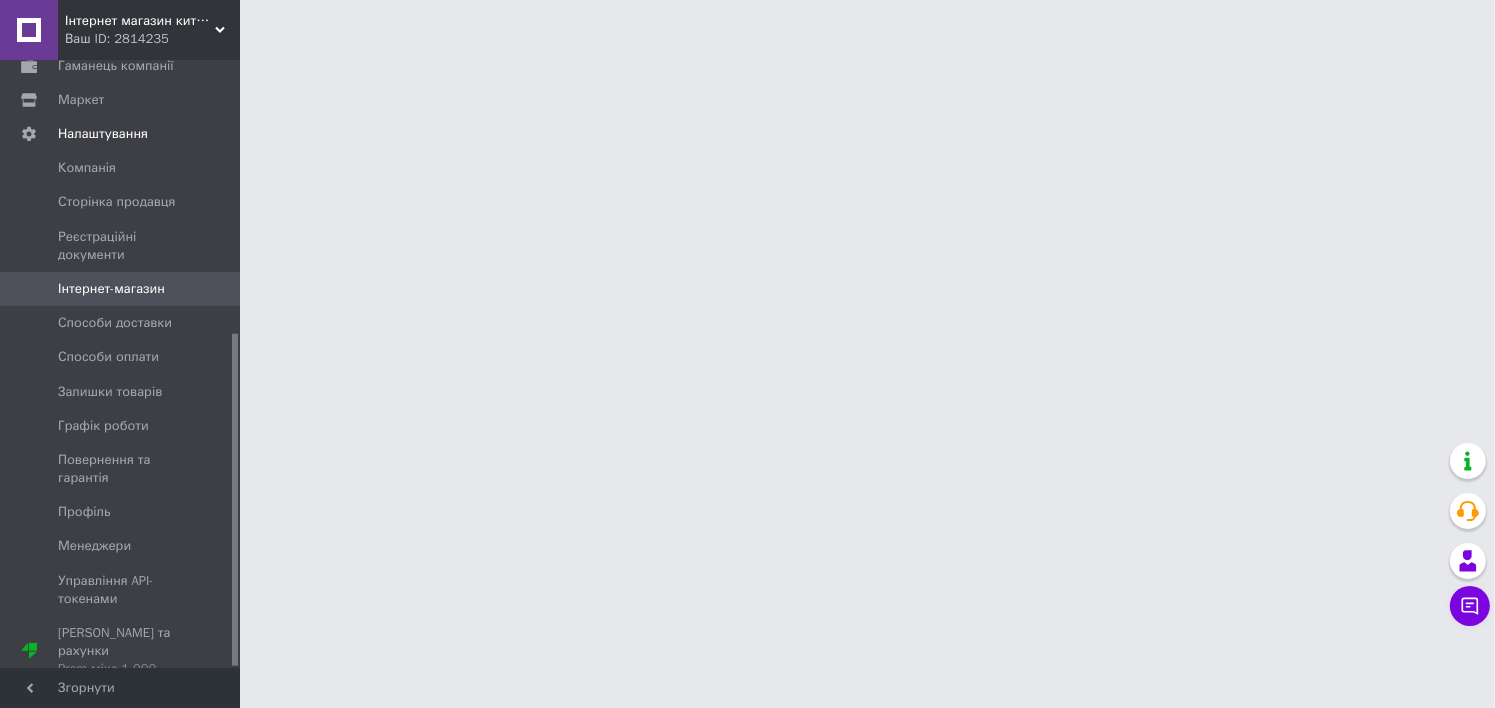 click on "Інтернет-магазин" at bounding box center [123, 289] 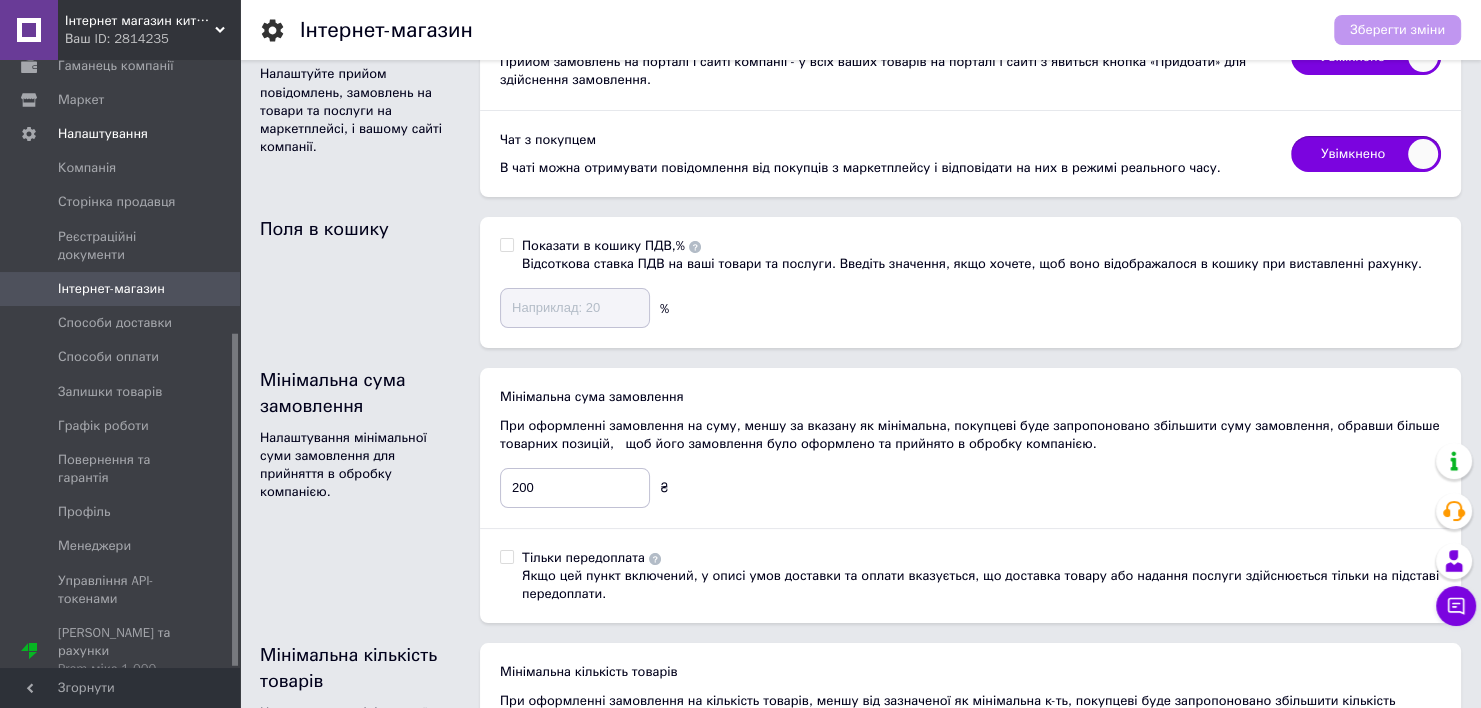 scroll, scrollTop: 0, scrollLeft: 0, axis: both 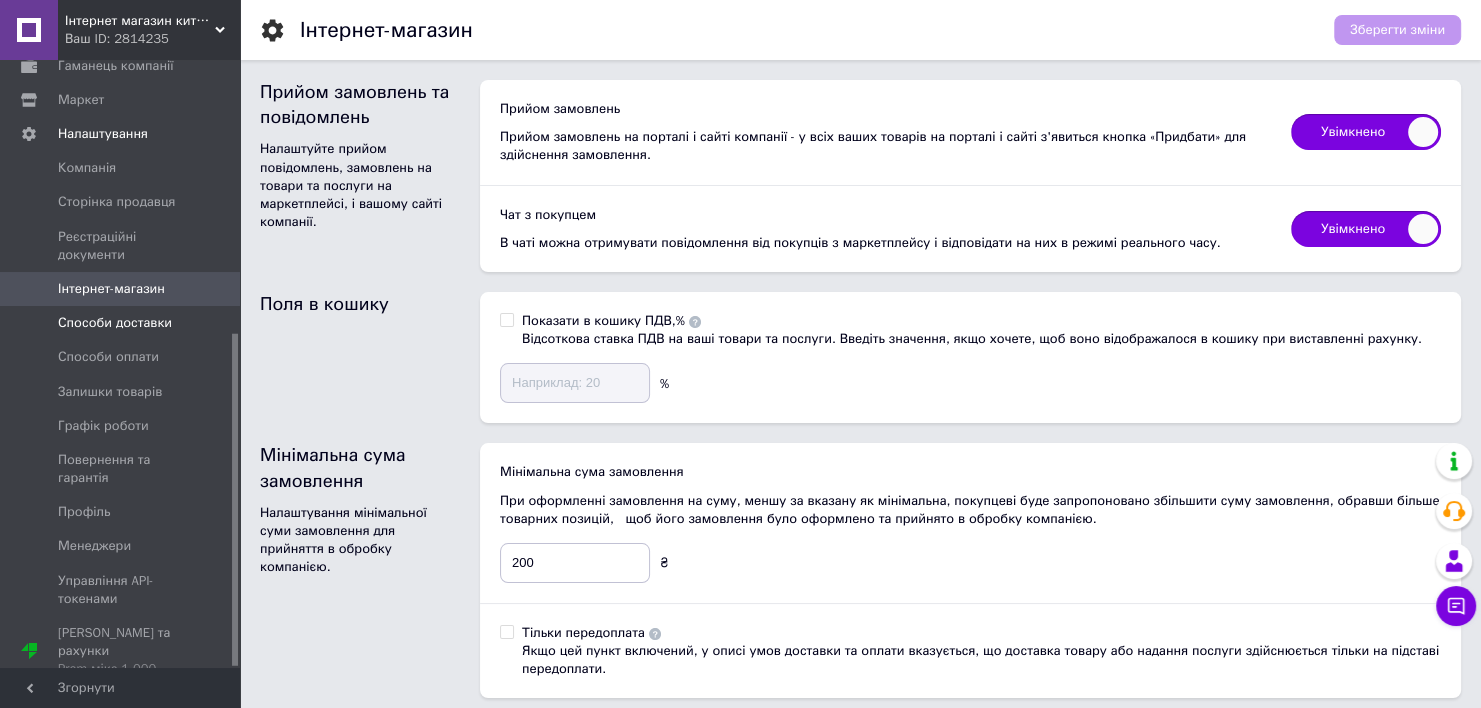click on "Способи доставки" at bounding box center (115, 323) 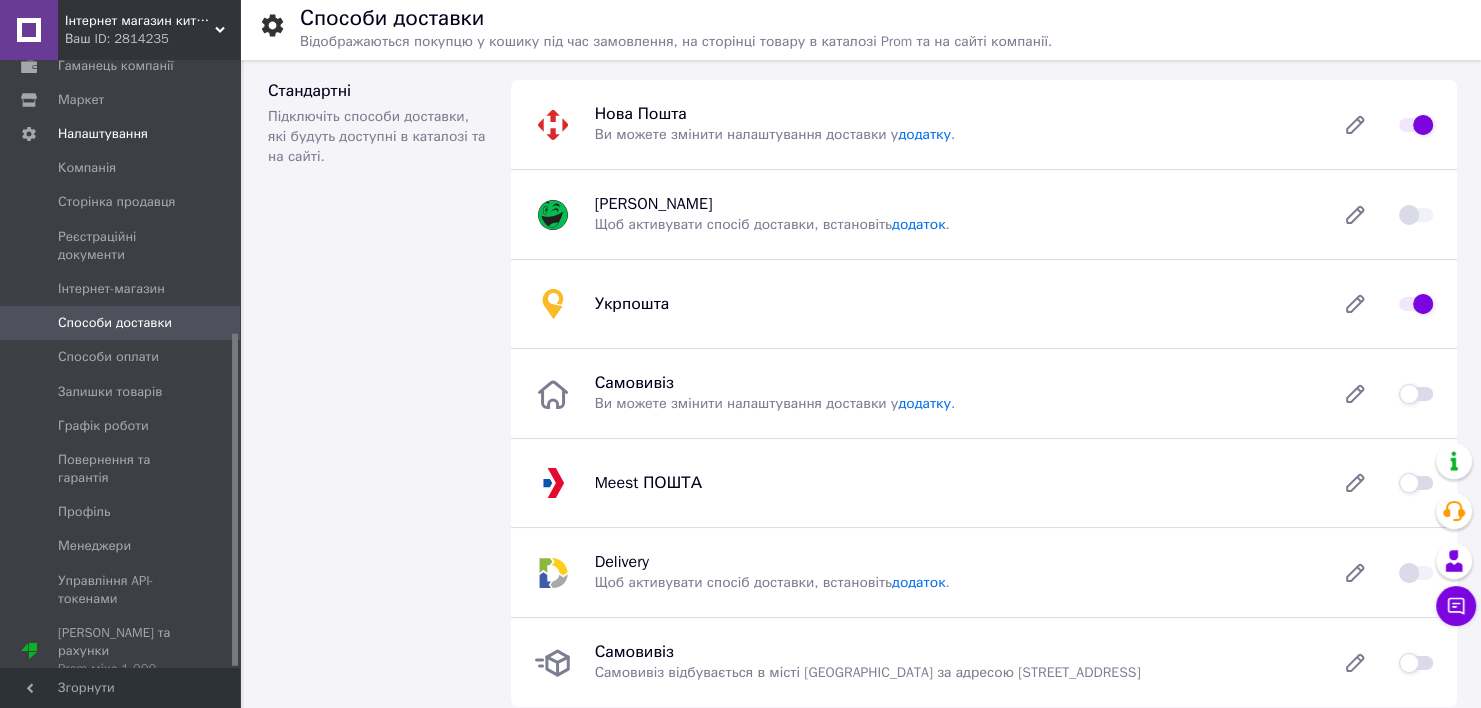 scroll, scrollTop: 856, scrollLeft: 0, axis: vertical 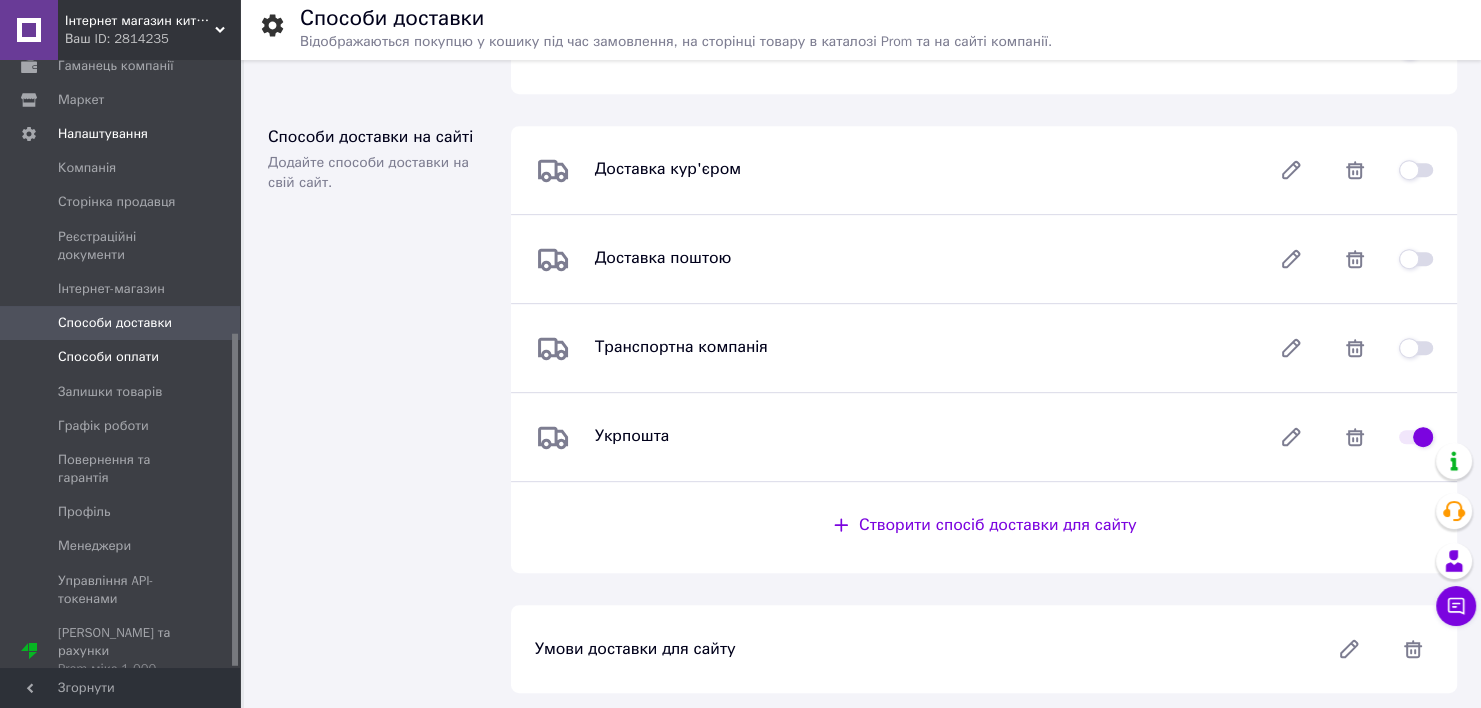 click on "Способи оплати" at bounding box center (108, 357) 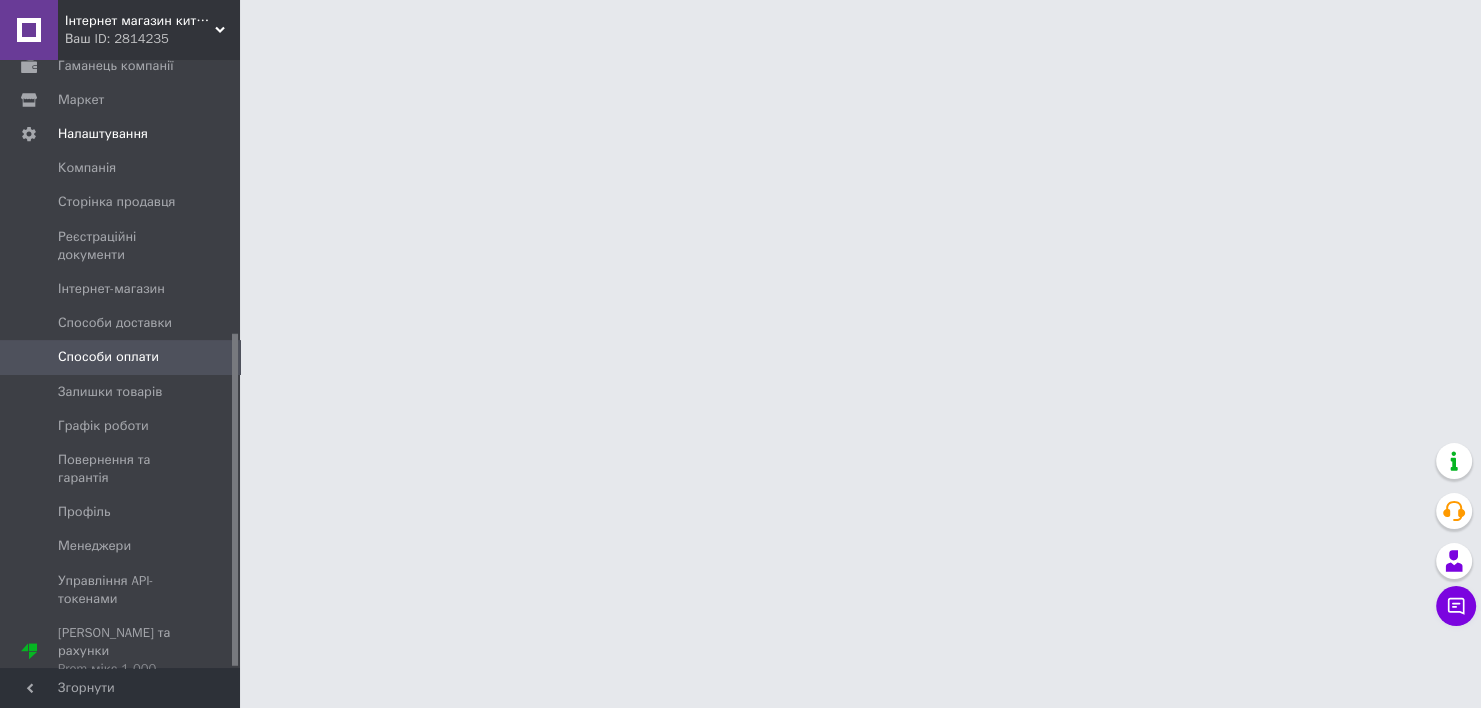scroll, scrollTop: 0, scrollLeft: 0, axis: both 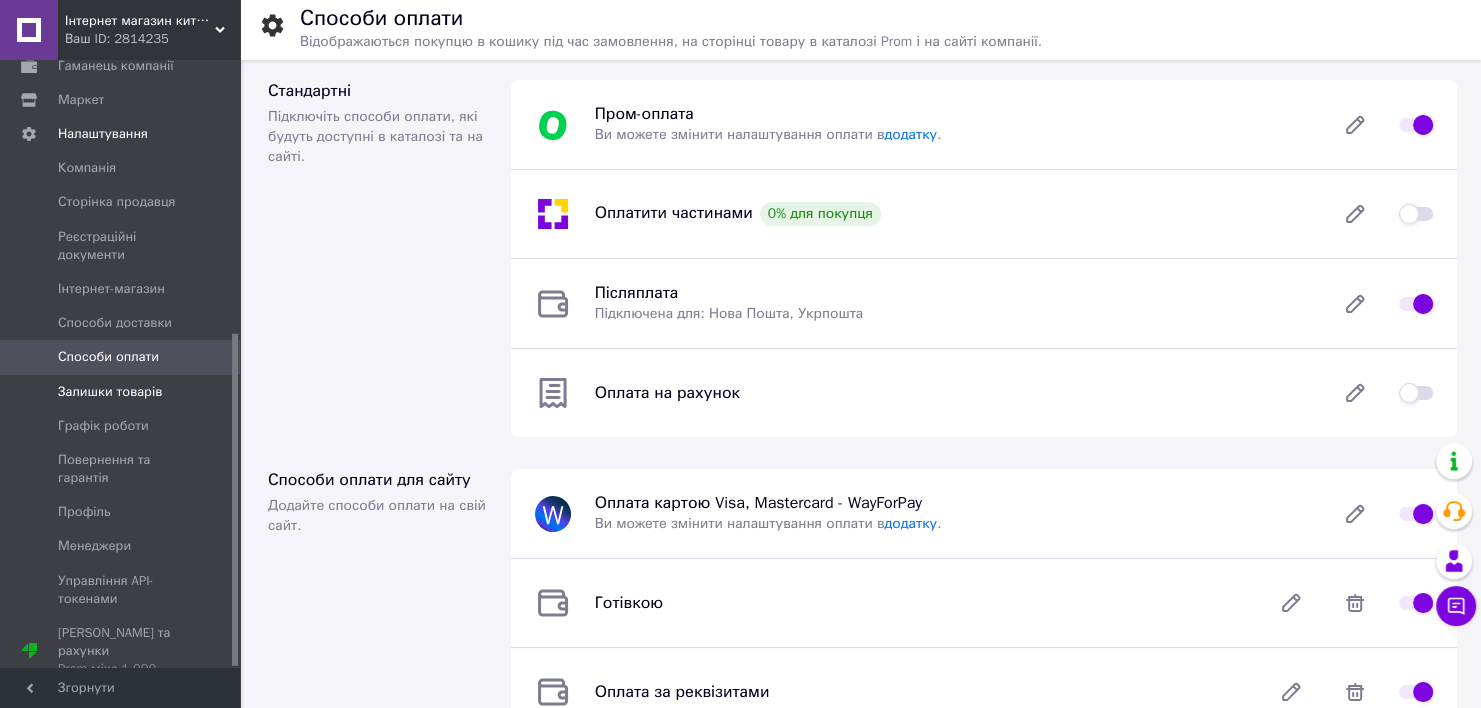click on "Залишки товарів" at bounding box center [110, 392] 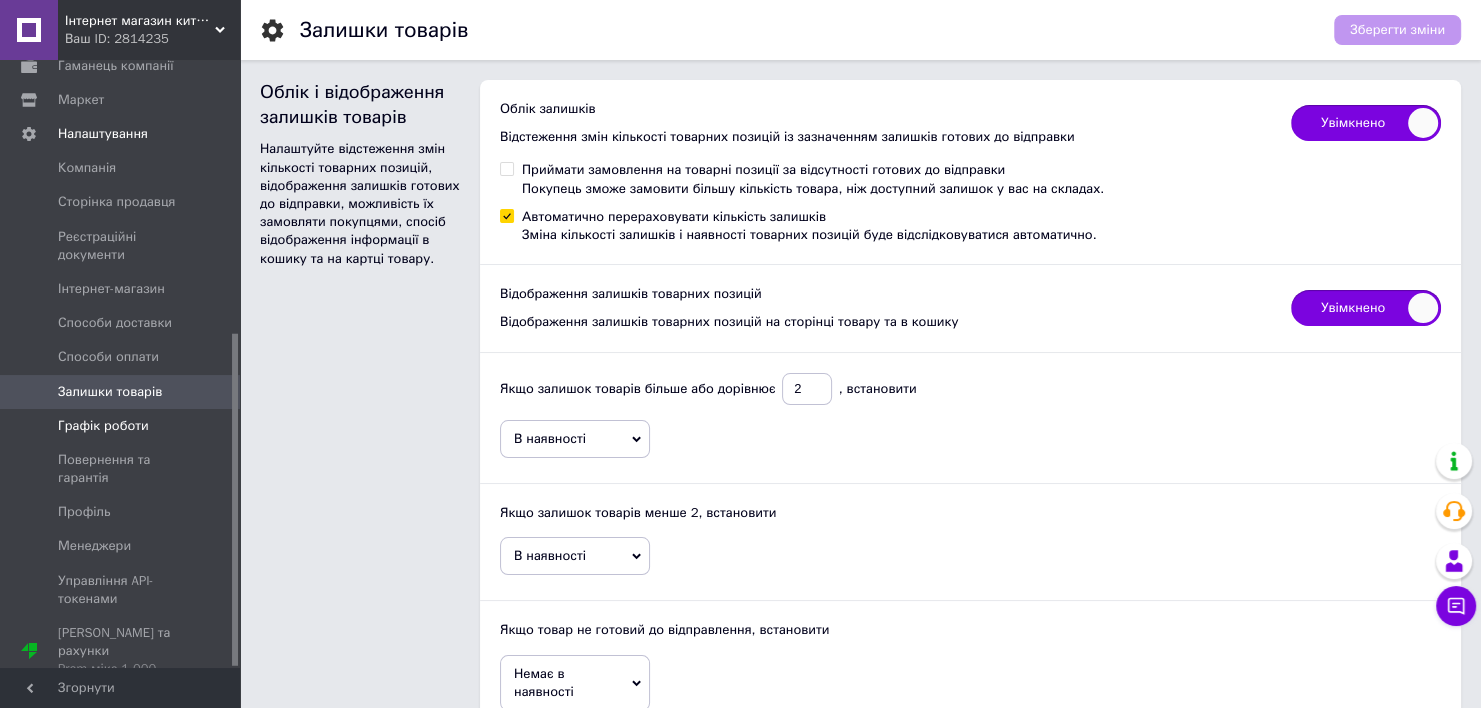 click on "Графік роботи" at bounding box center [103, 426] 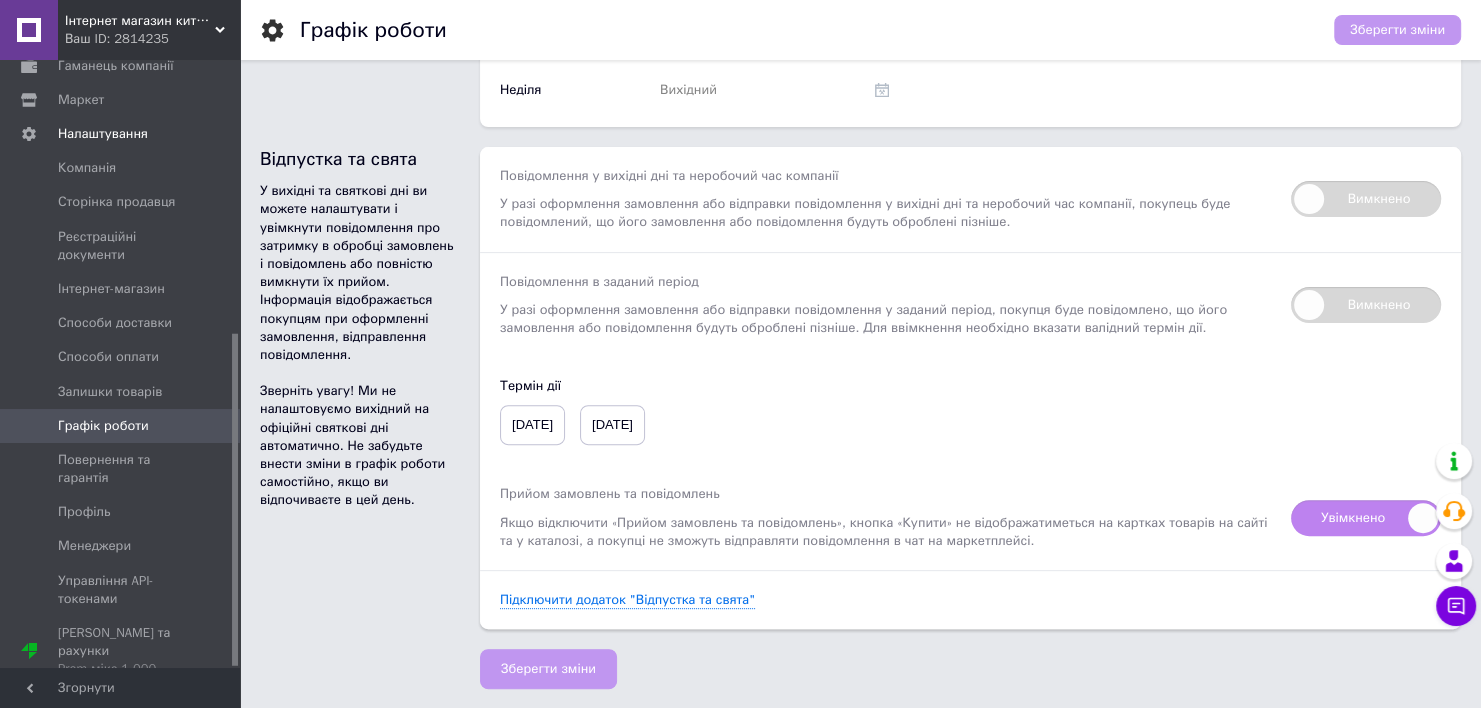 scroll, scrollTop: 0, scrollLeft: 0, axis: both 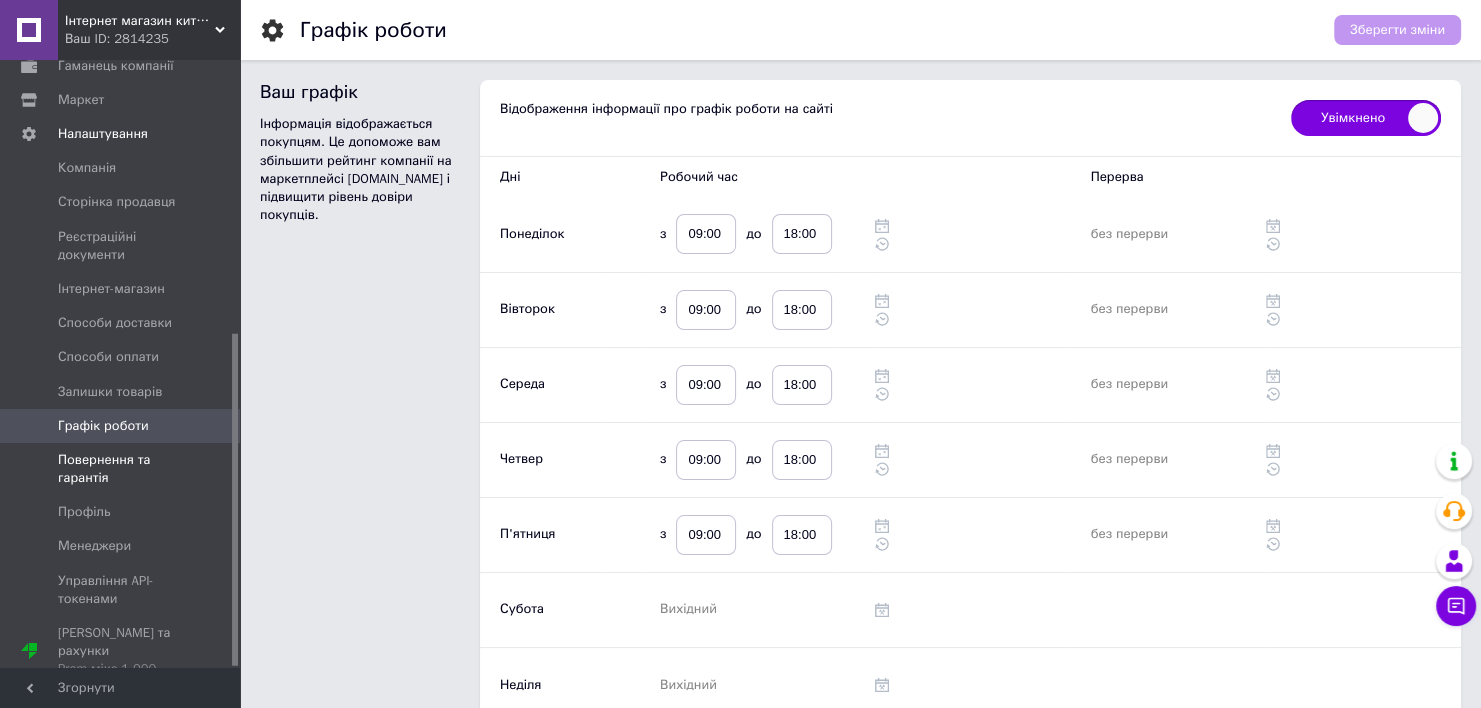 click on "Повернення та гарантія" at bounding box center [121, 469] 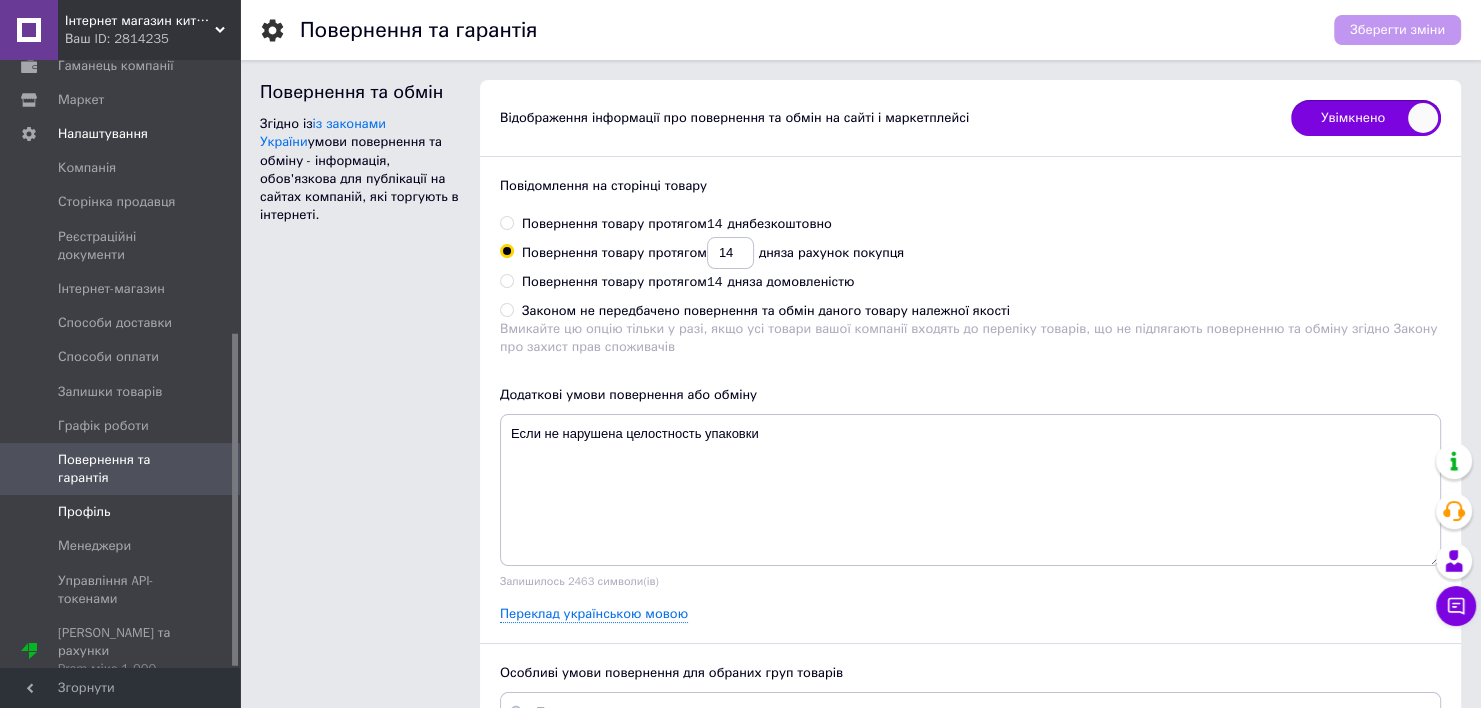 click on "Профіль" at bounding box center [123, 512] 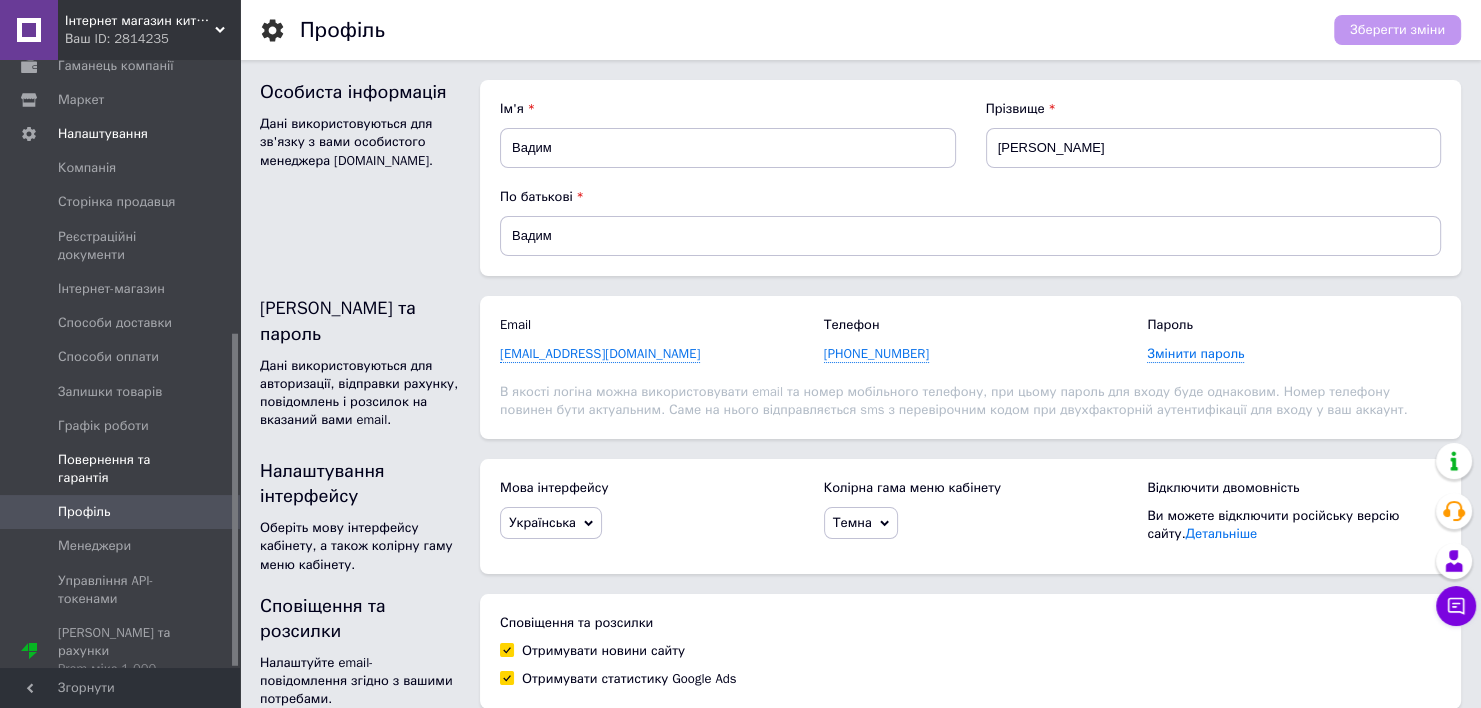 click on "Повернення та гарантія" at bounding box center [121, 469] 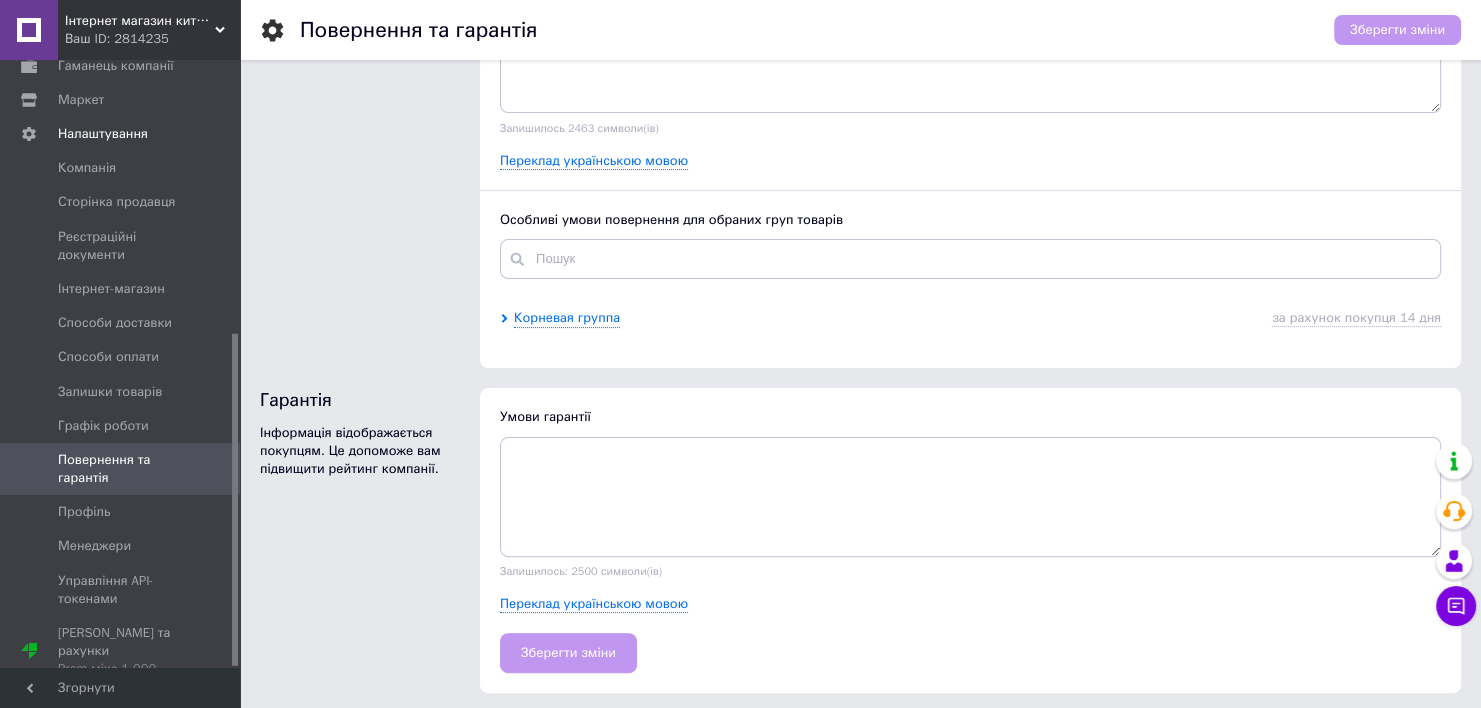 scroll, scrollTop: 0, scrollLeft: 0, axis: both 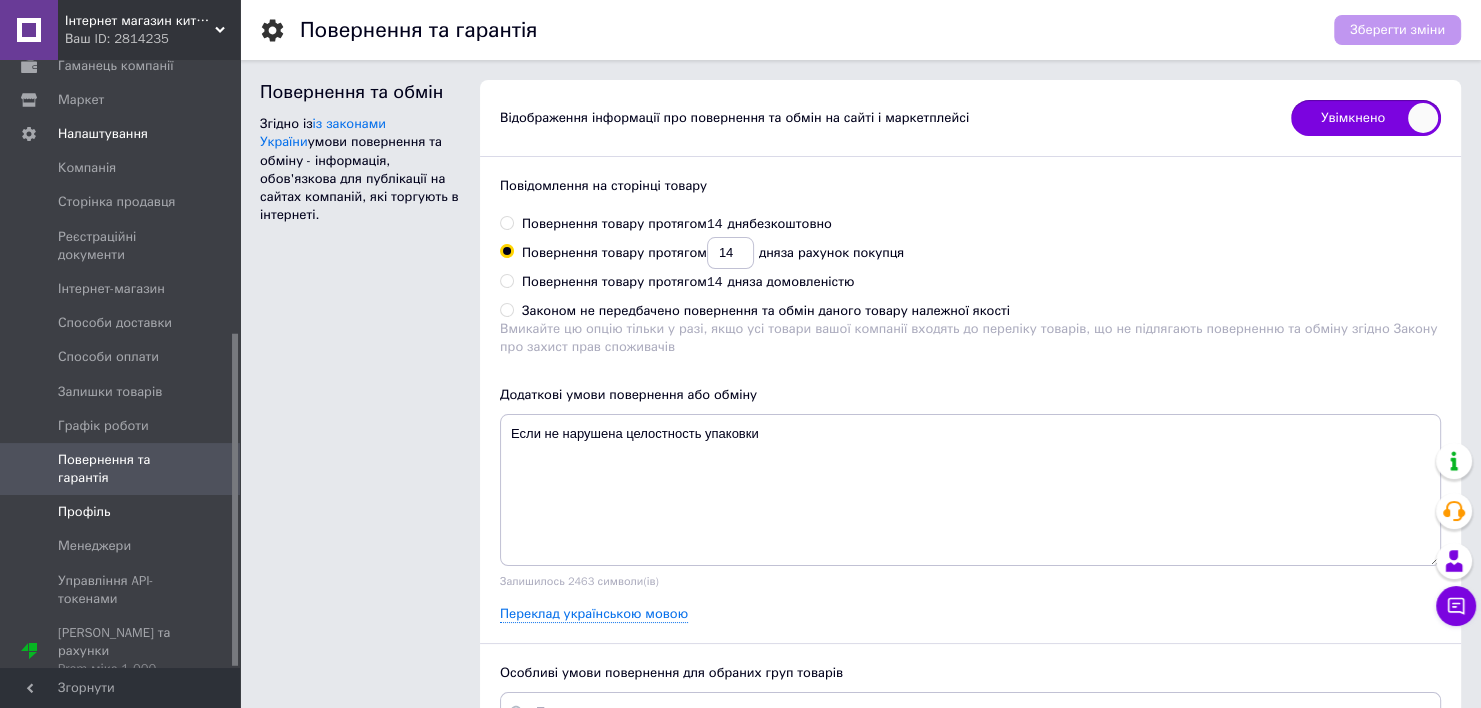 click on "Профіль" at bounding box center (121, 512) 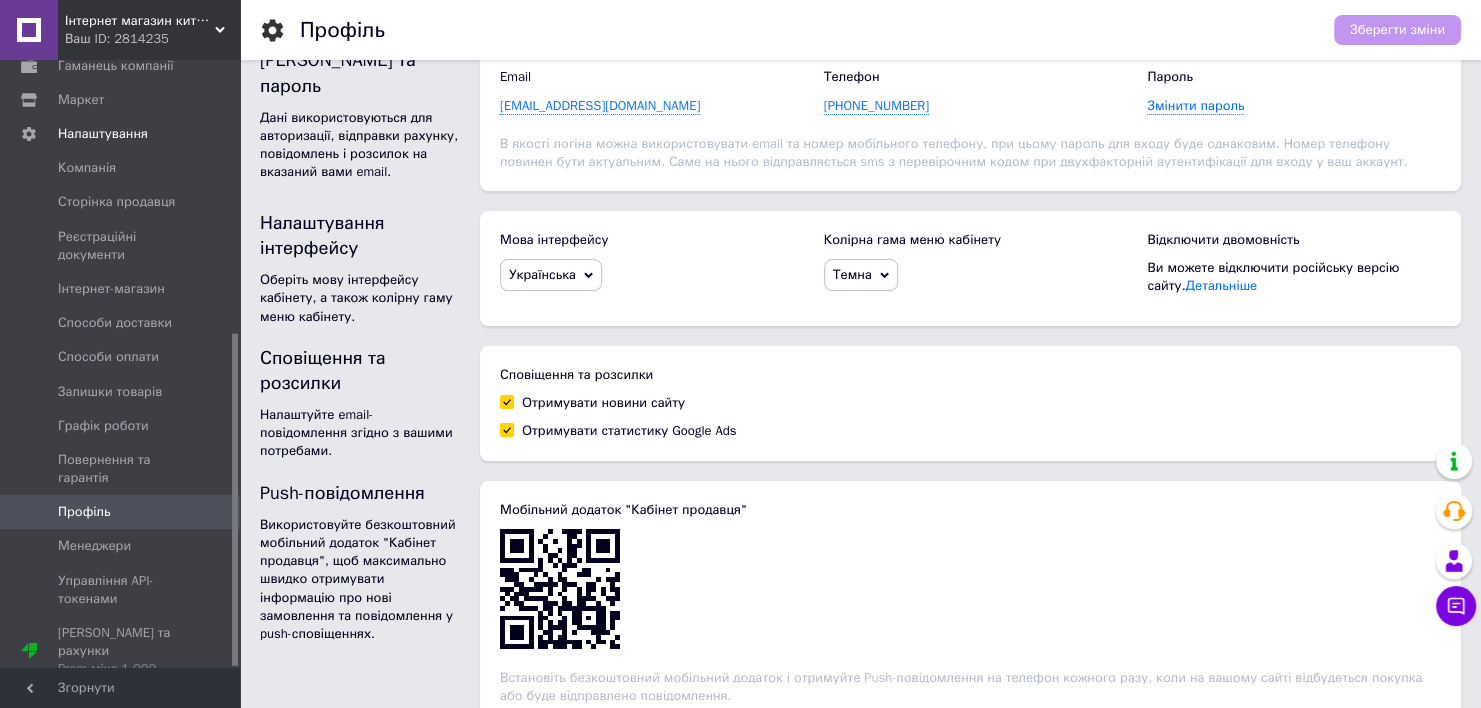 scroll, scrollTop: 380, scrollLeft: 0, axis: vertical 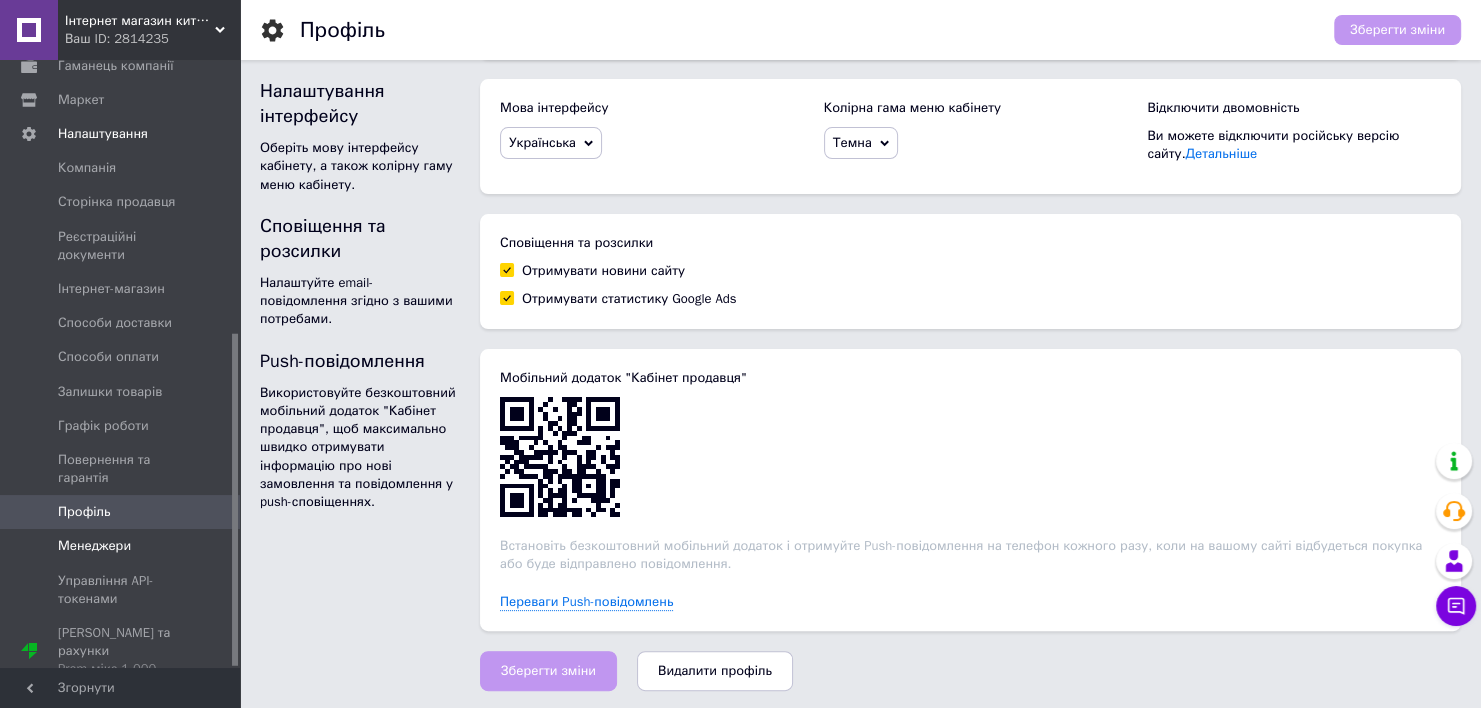 click on "Менеджери" at bounding box center [94, 546] 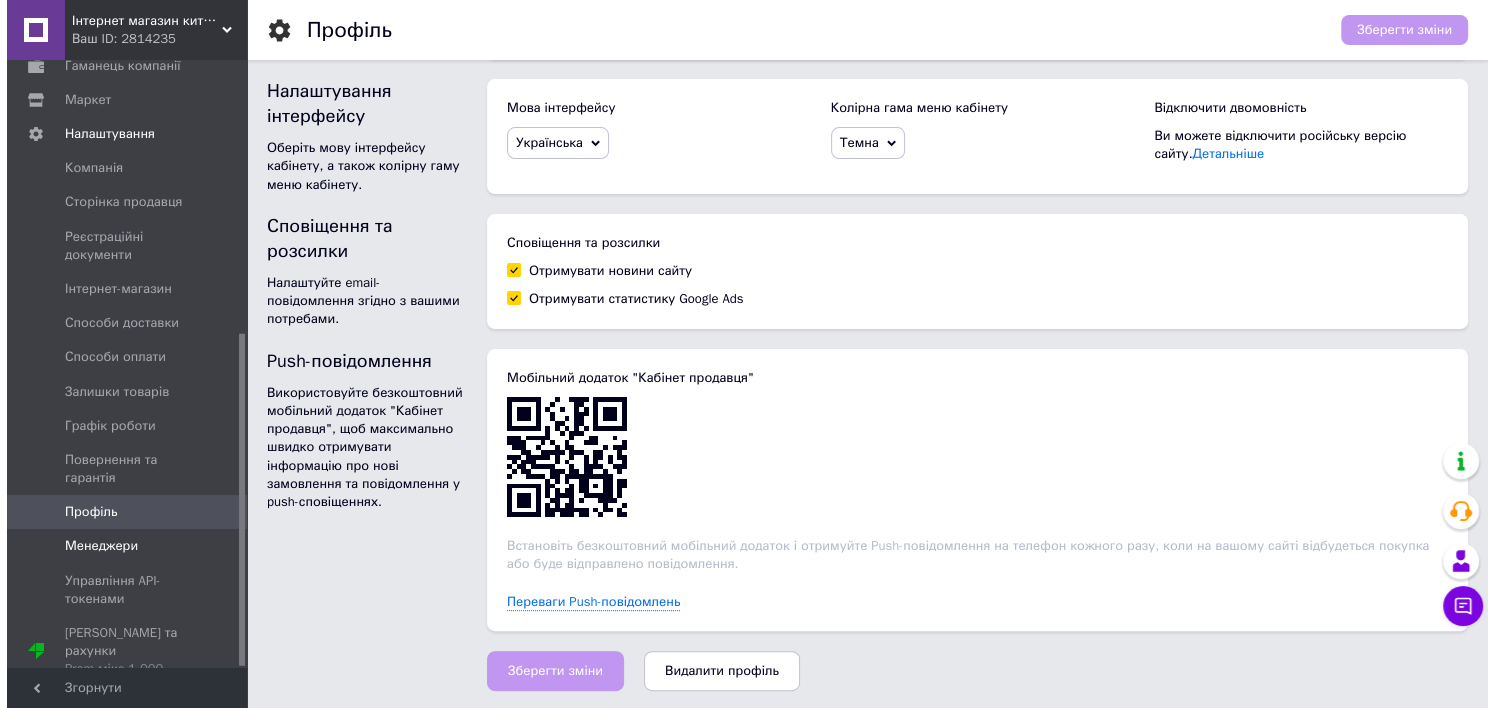 scroll, scrollTop: 0, scrollLeft: 0, axis: both 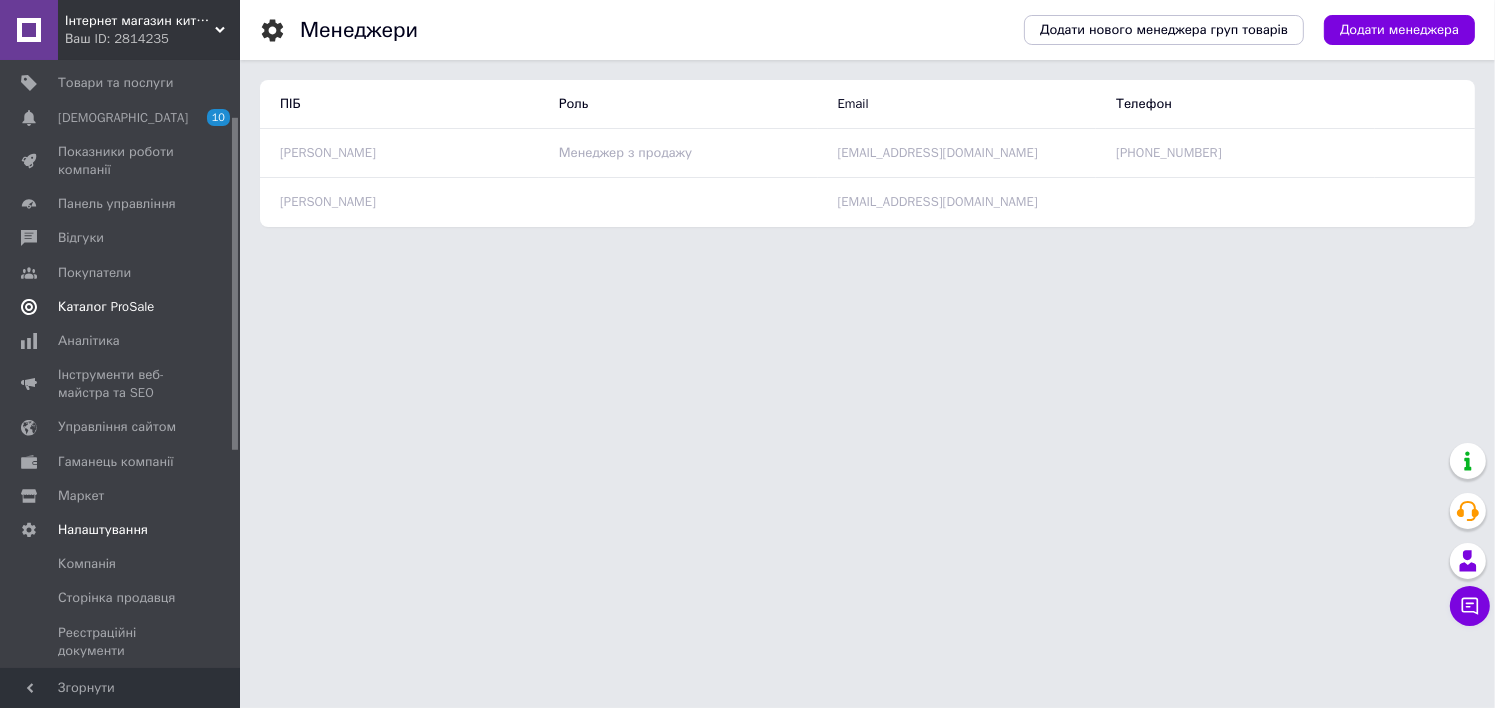click on "Каталог ProSale" at bounding box center (123, 307) 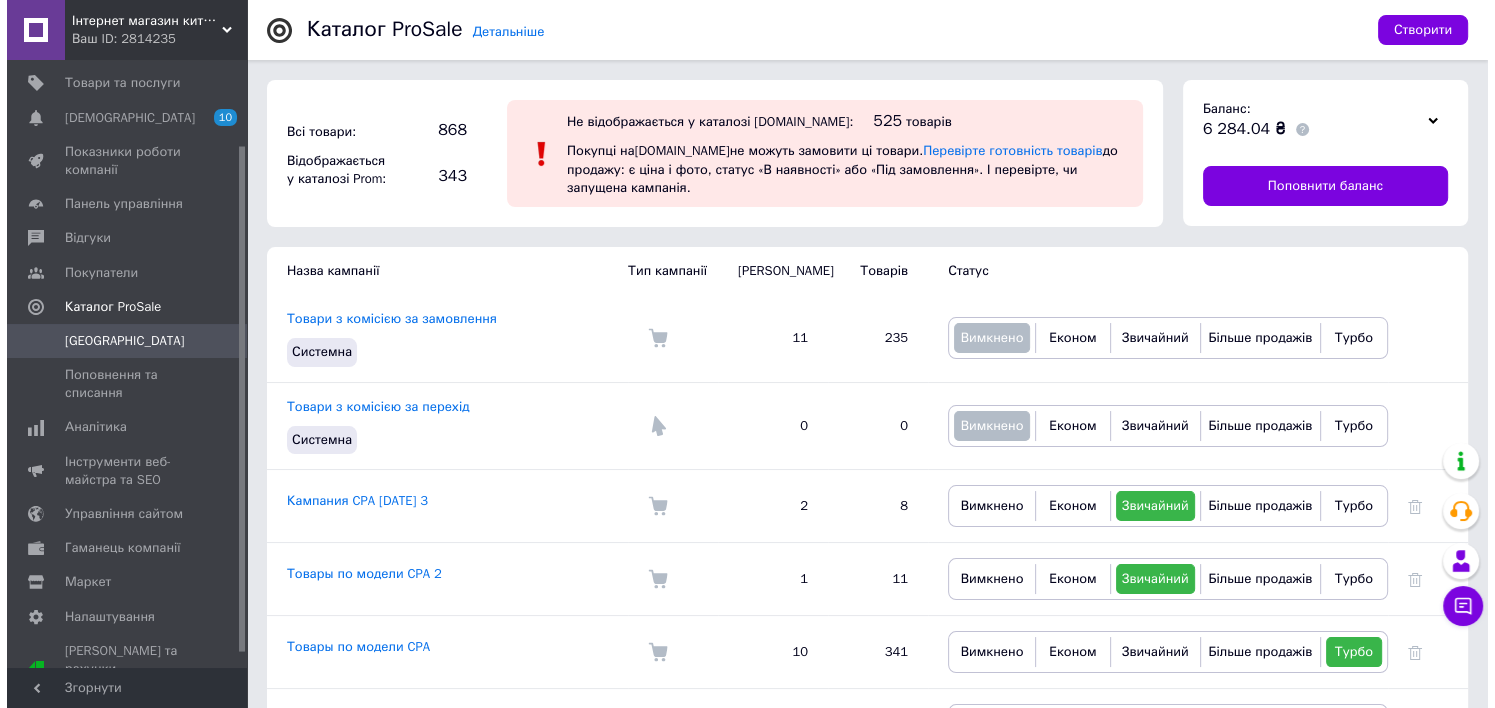 scroll, scrollTop: 0, scrollLeft: 0, axis: both 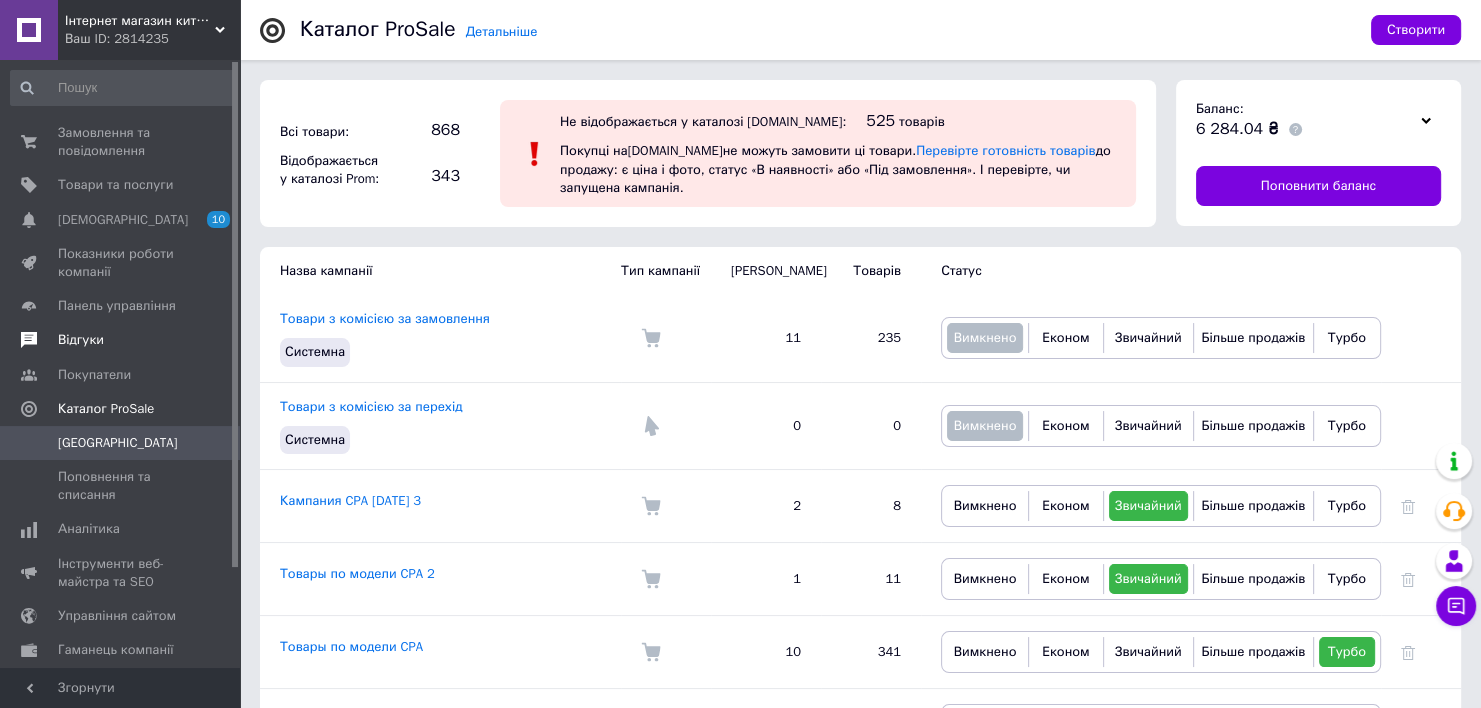 click on "Відгуки" at bounding box center (121, 340) 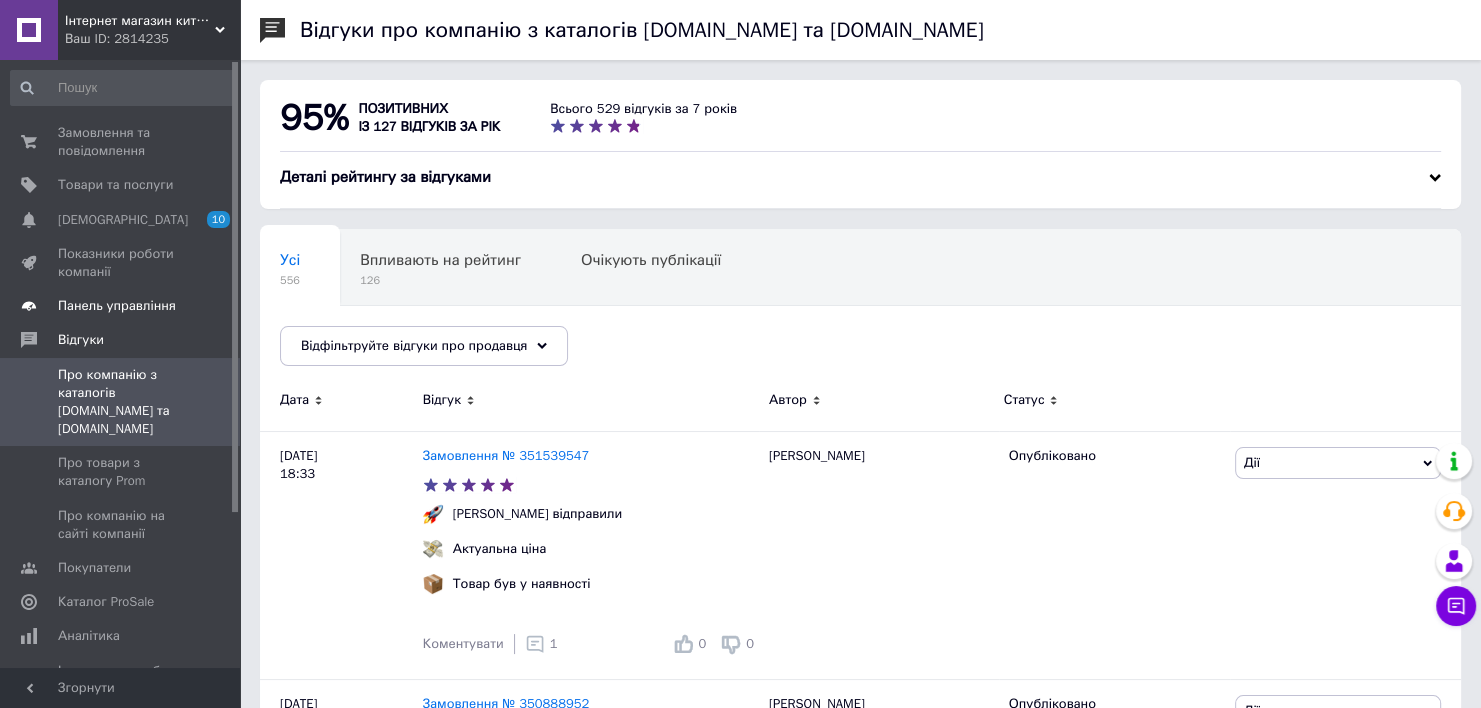 click on "Панель управління" at bounding box center (123, 306) 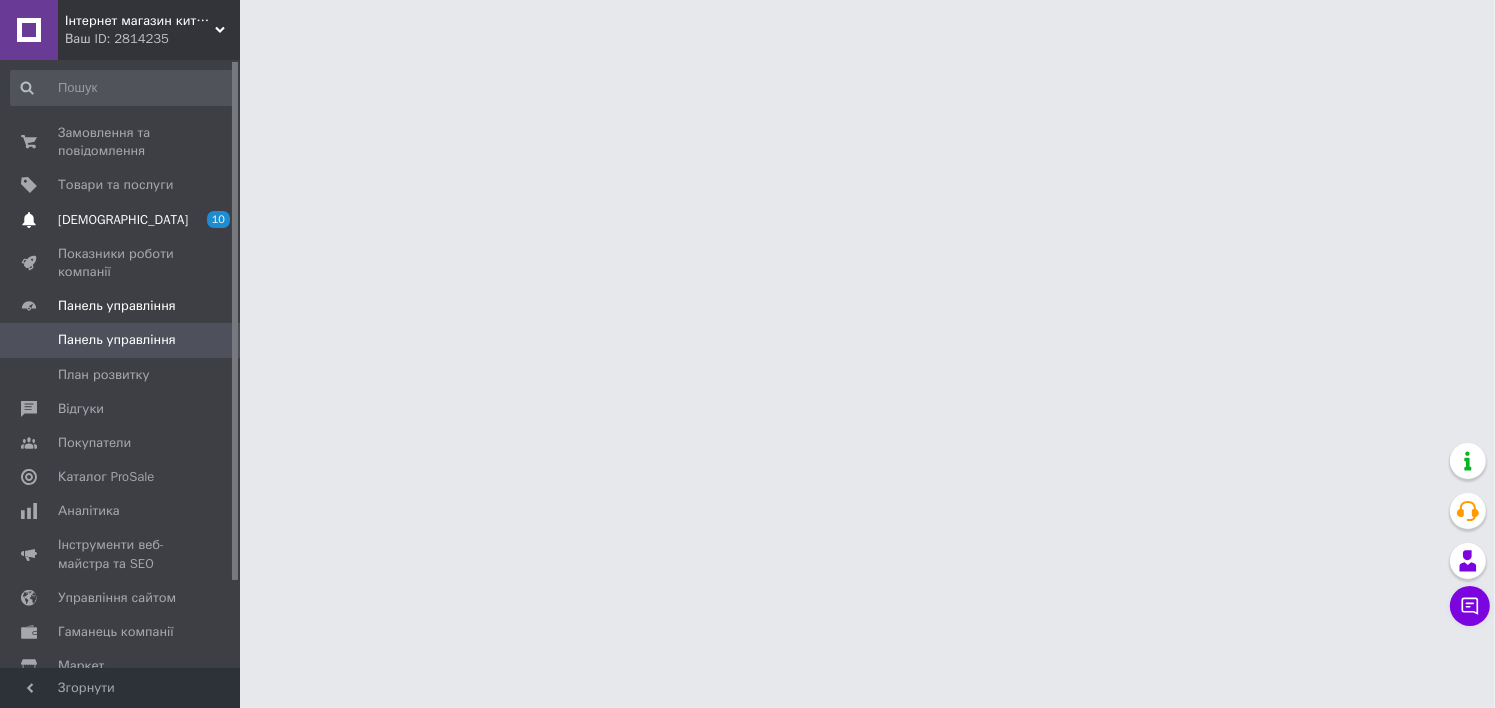 click on "[DEMOGRAPHIC_DATA]" at bounding box center (123, 220) 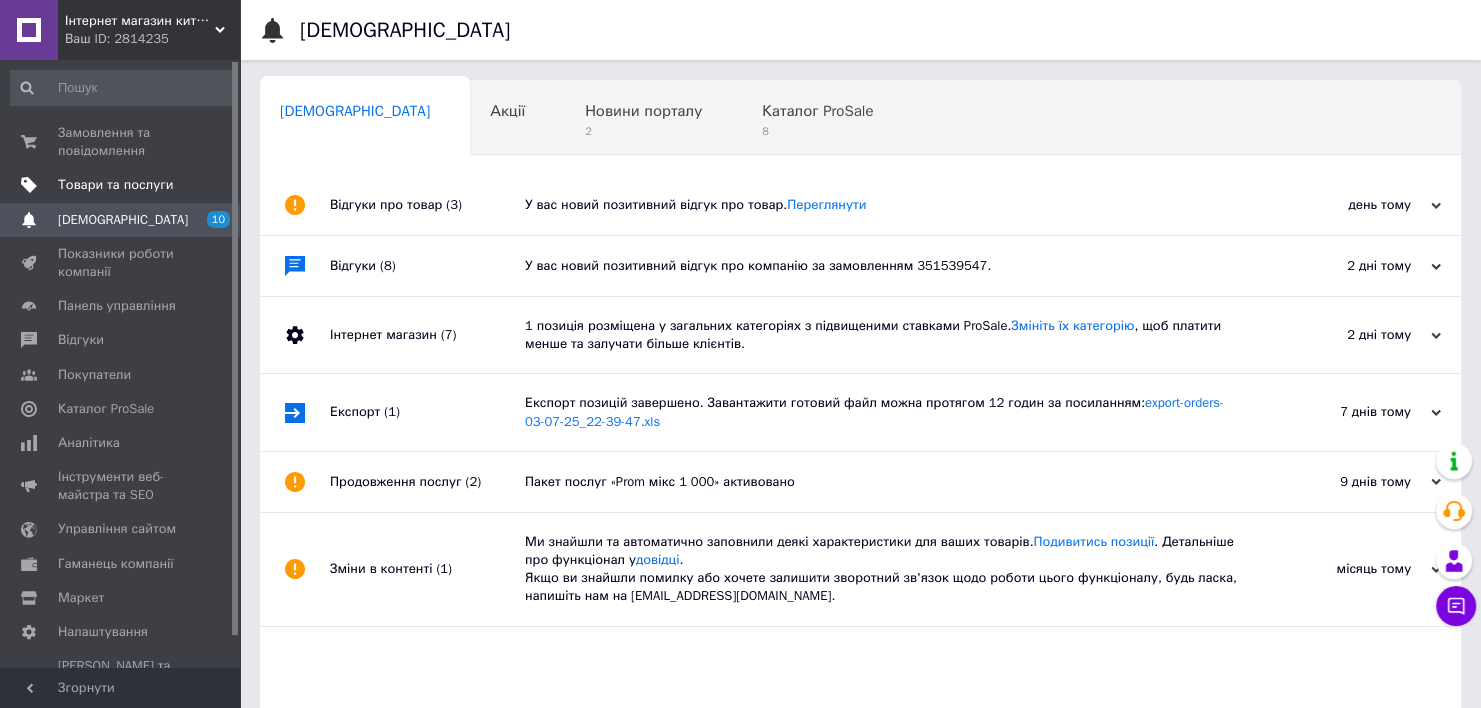 click on "Товари та послуги" at bounding box center [115, 185] 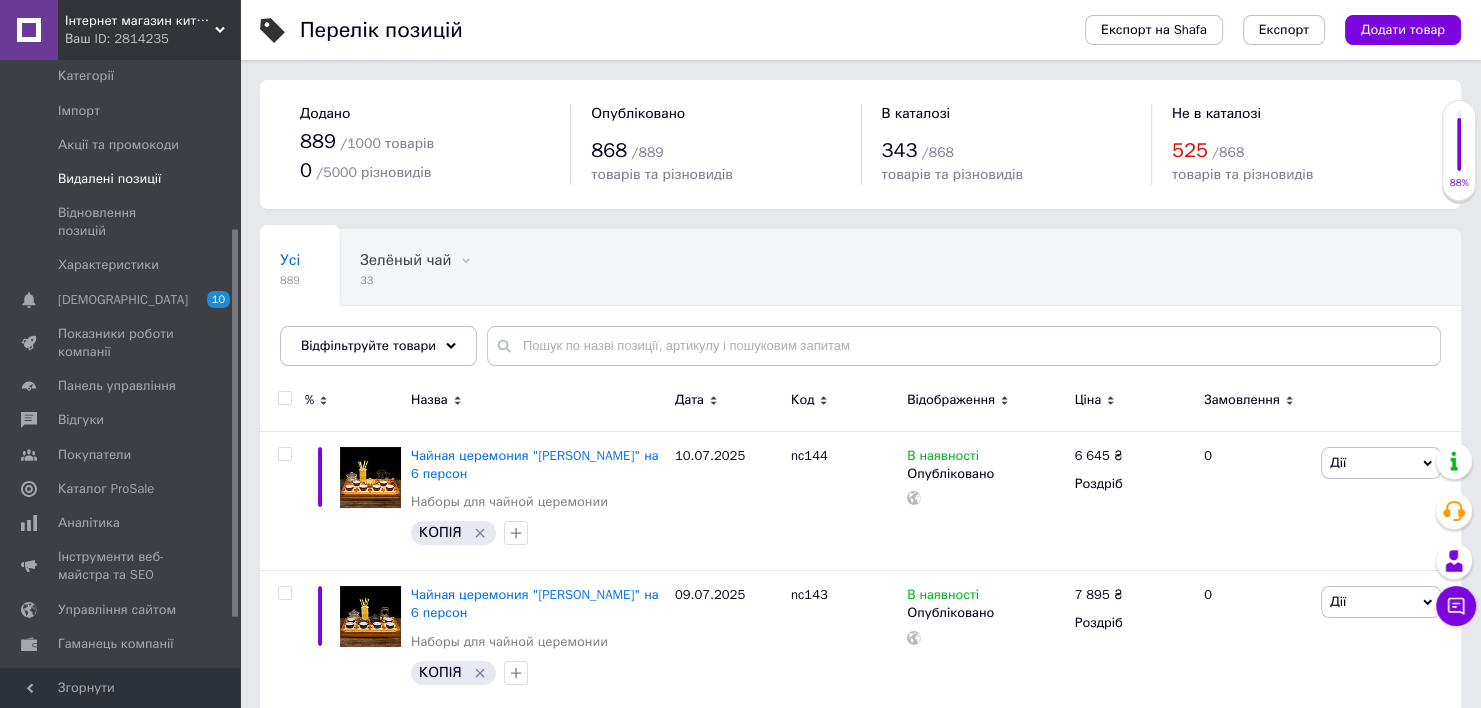scroll, scrollTop: 340, scrollLeft: 0, axis: vertical 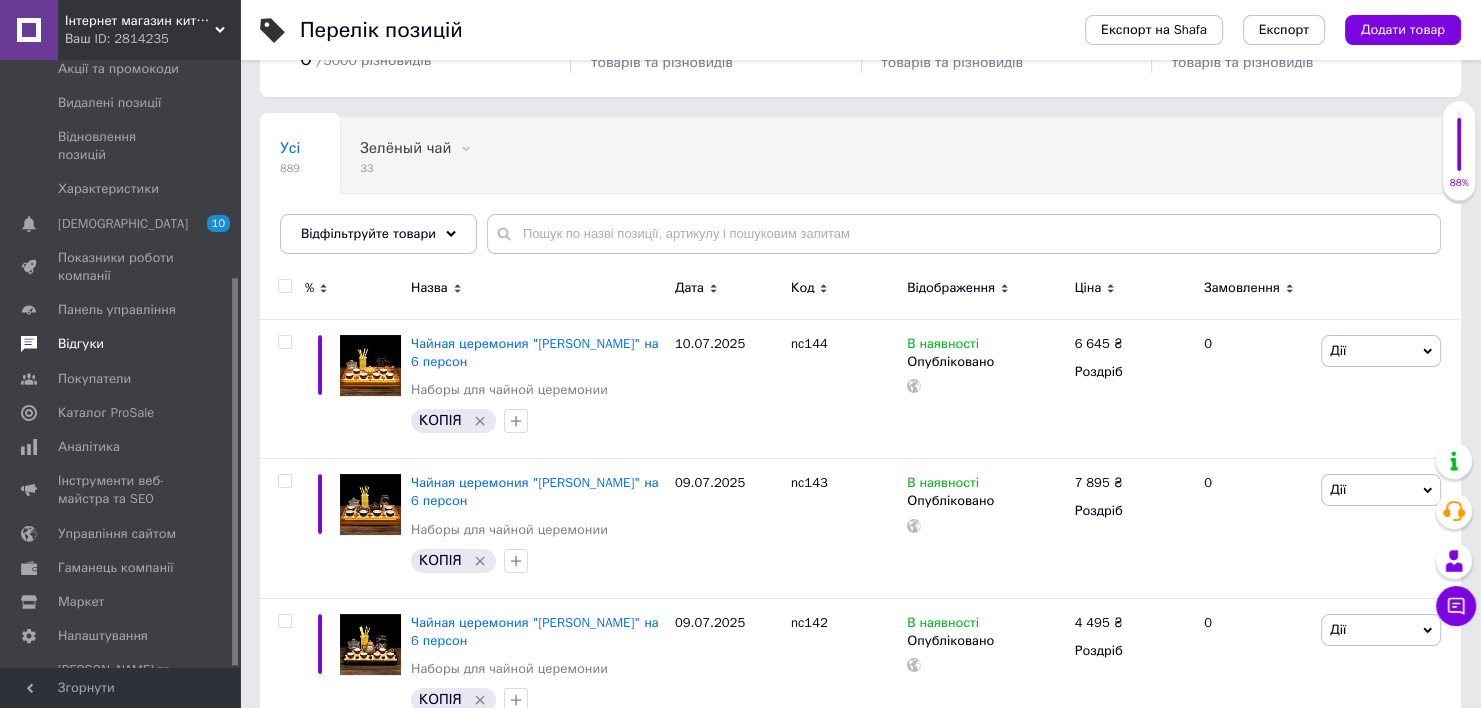 click on "Відгуки" at bounding box center (81, 344) 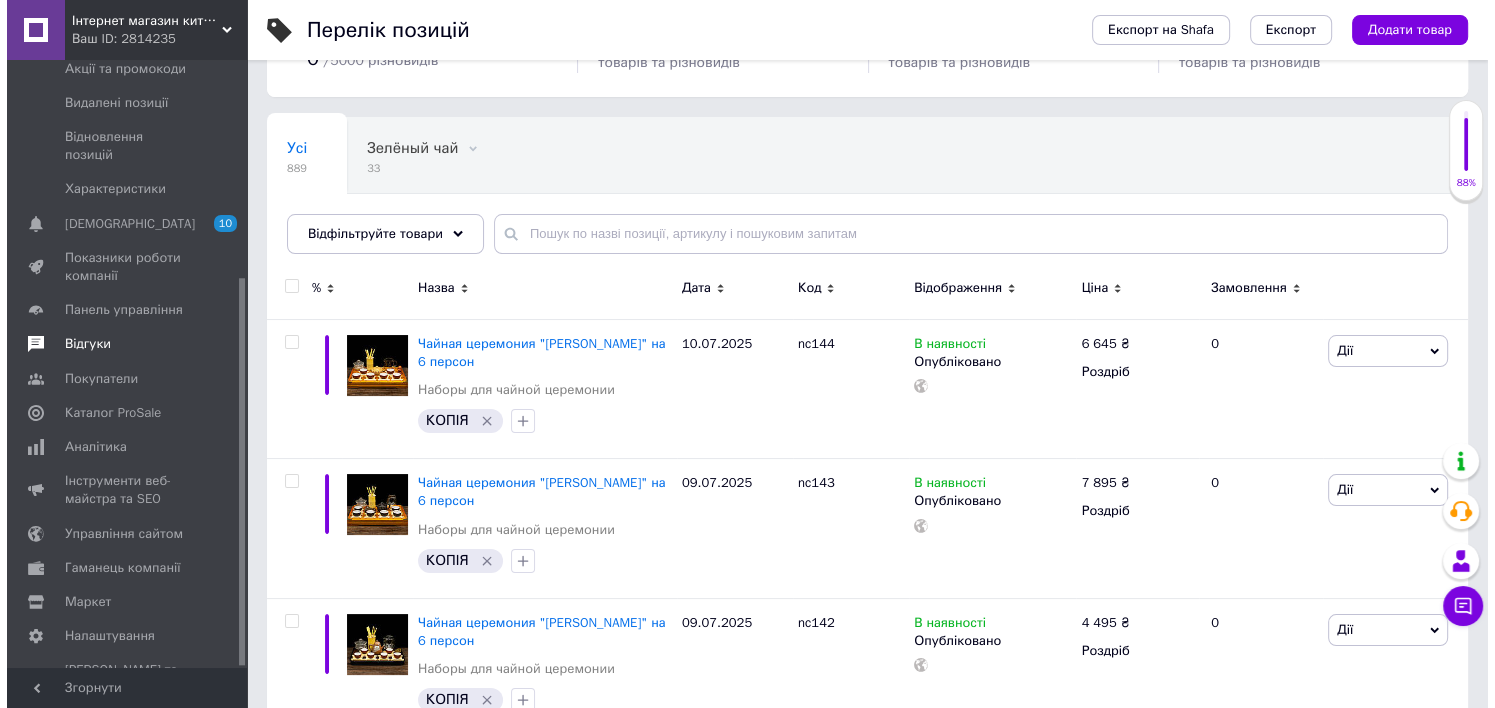 scroll, scrollTop: 0, scrollLeft: 0, axis: both 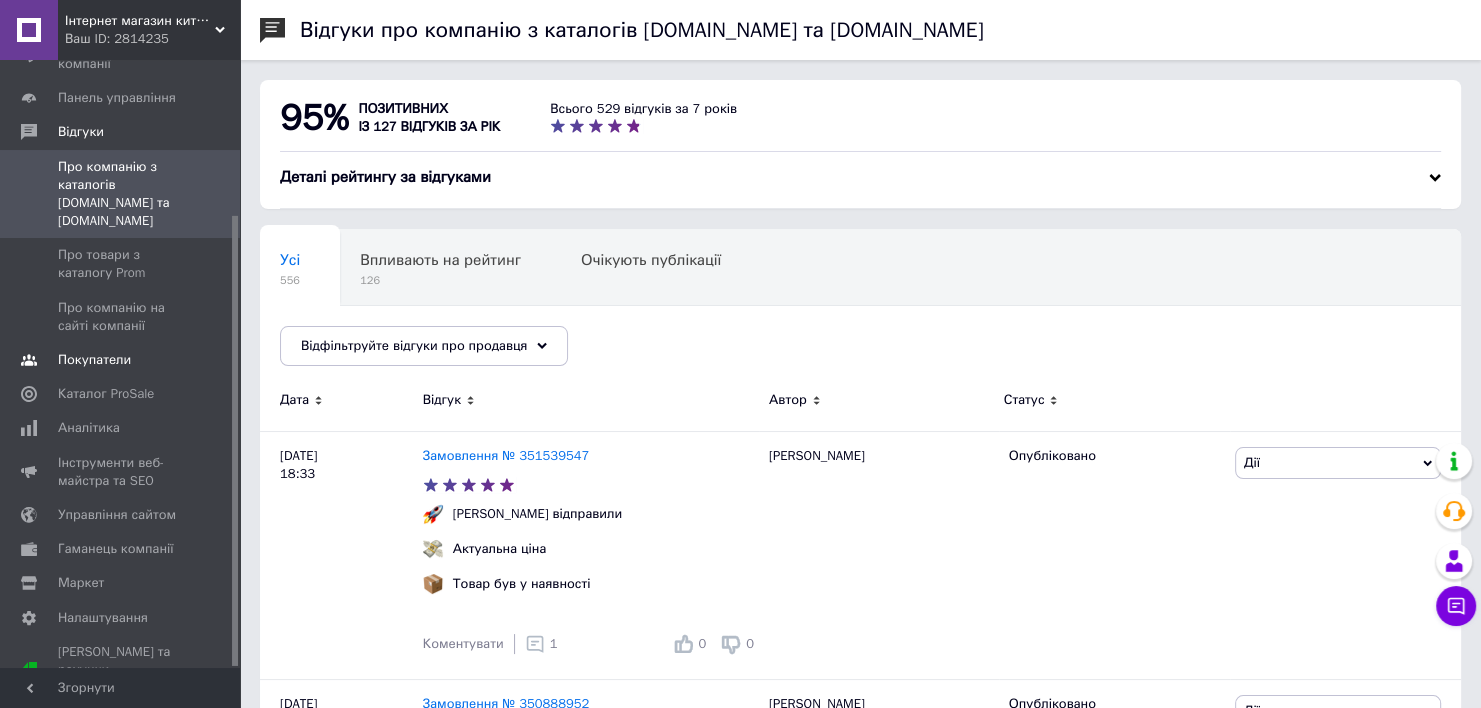 click on "Покупатели" at bounding box center (94, 360) 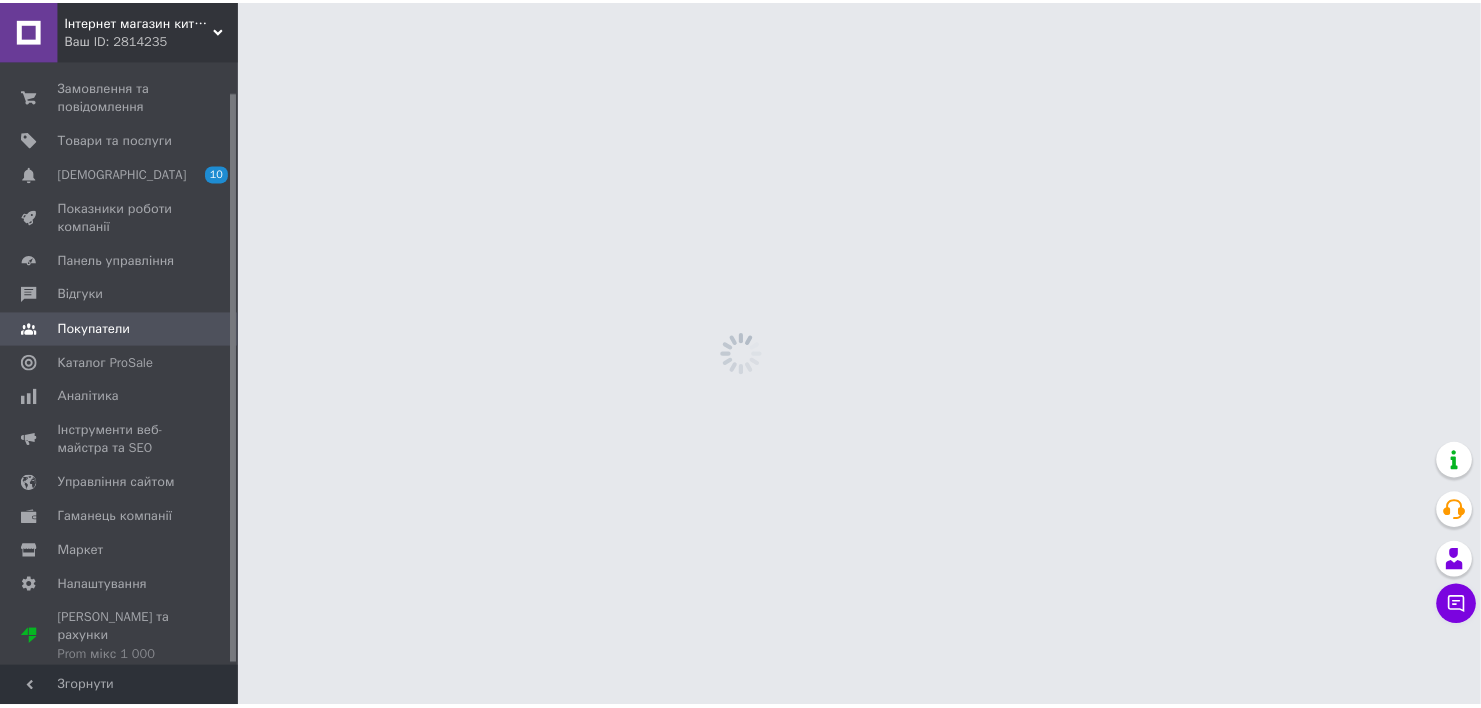 scroll, scrollTop: 32, scrollLeft: 0, axis: vertical 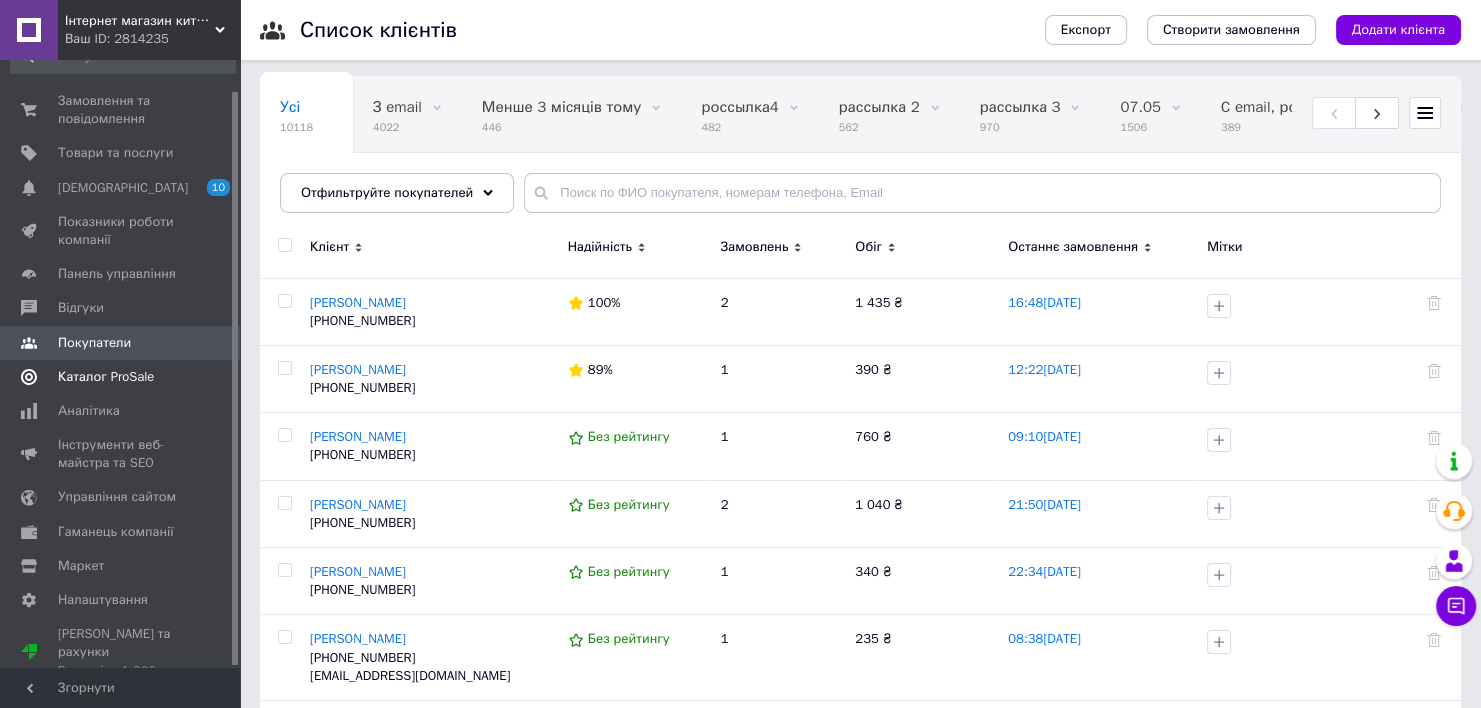 click on "Каталог ProSale" at bounding box center (106, 377) 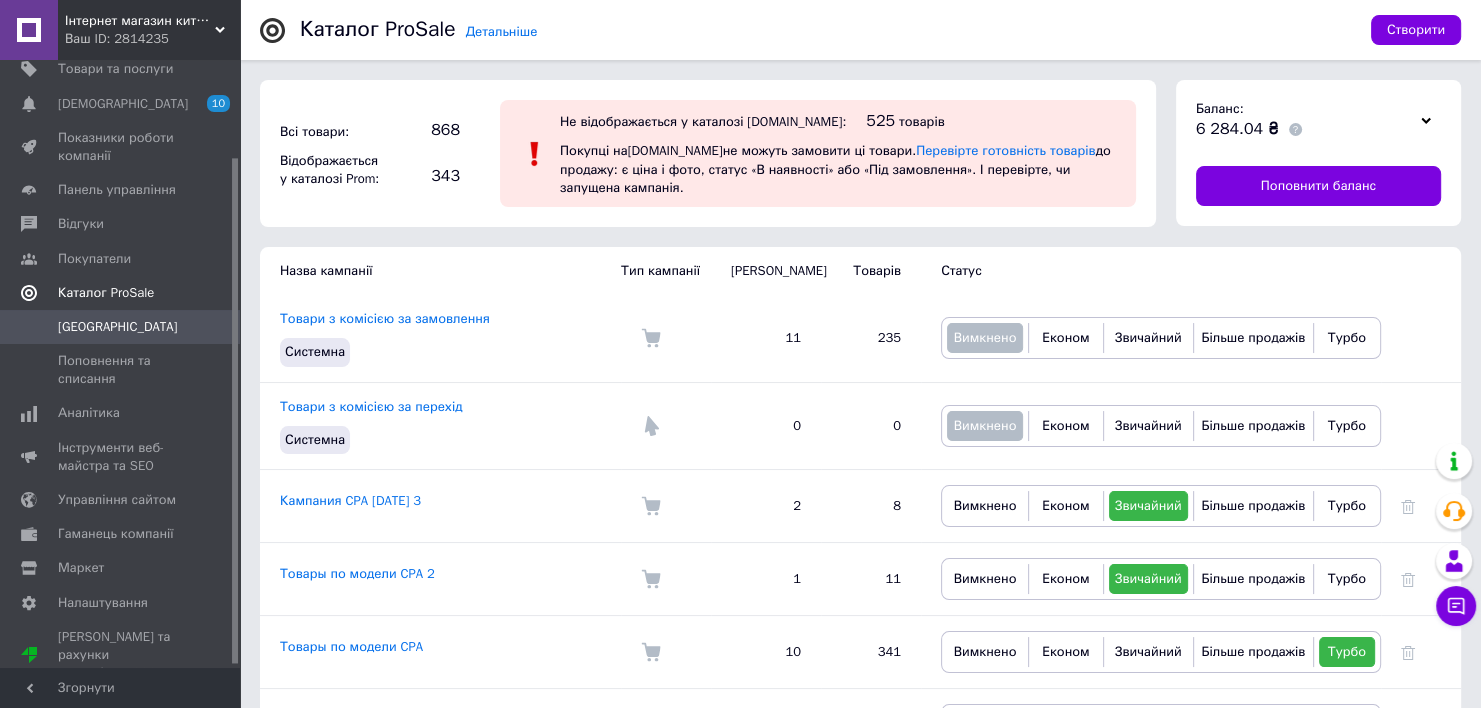 scroll, scrollTop: 120, scrollLeft: 0, axis: vertical 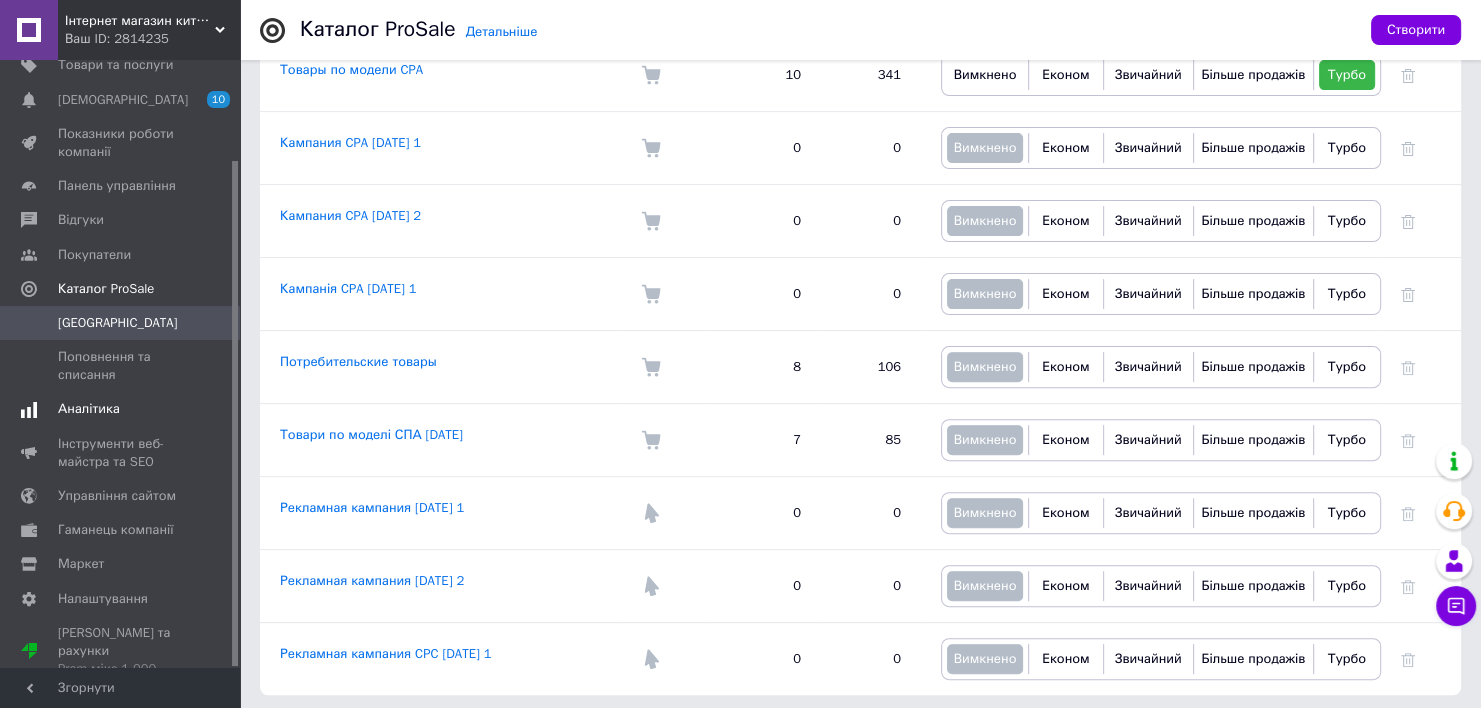 click on "Аналітика" at bounding box center (123, 409) 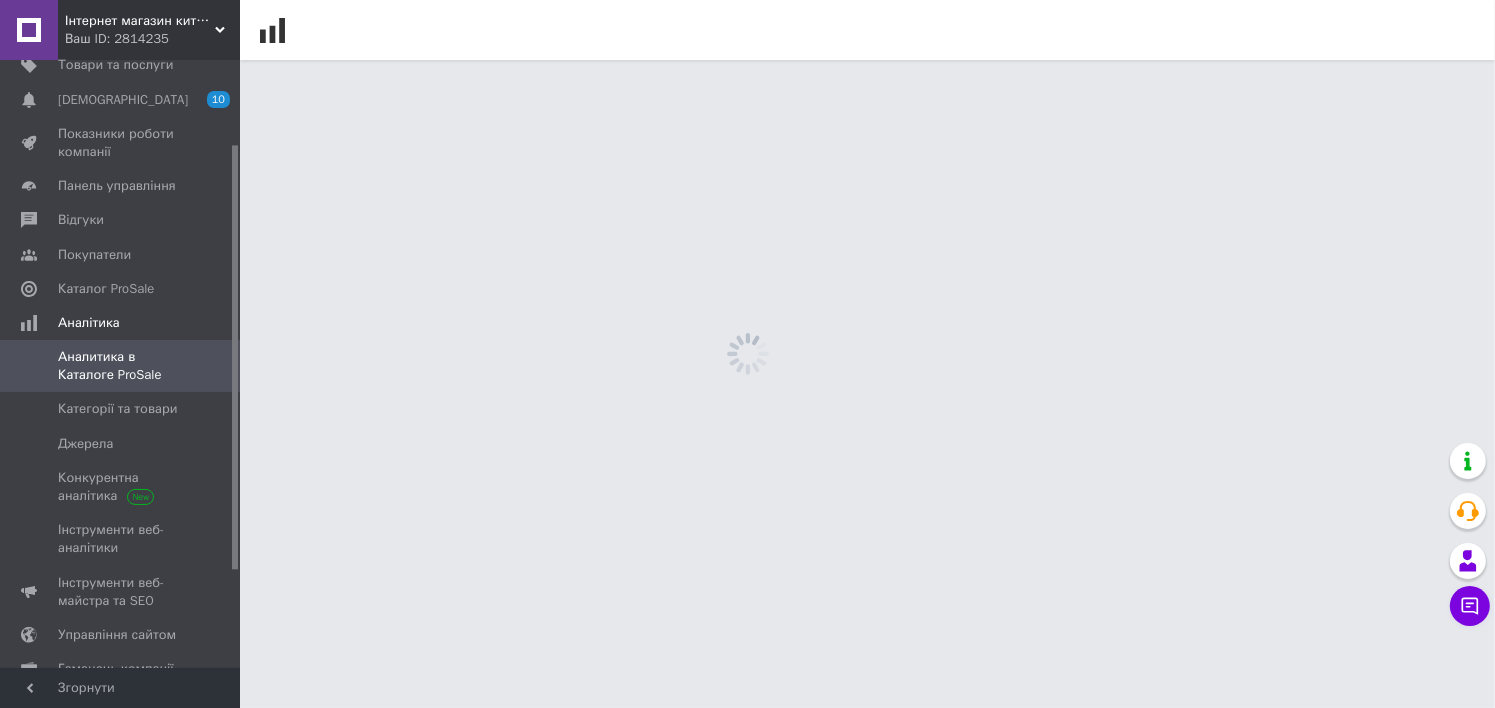 click on "Аналитика в Каталоге ProSale Категорії та товари [PERSON_NAME] аналітика Інструменти веб-аналітики" at bounding box center (123, 453) 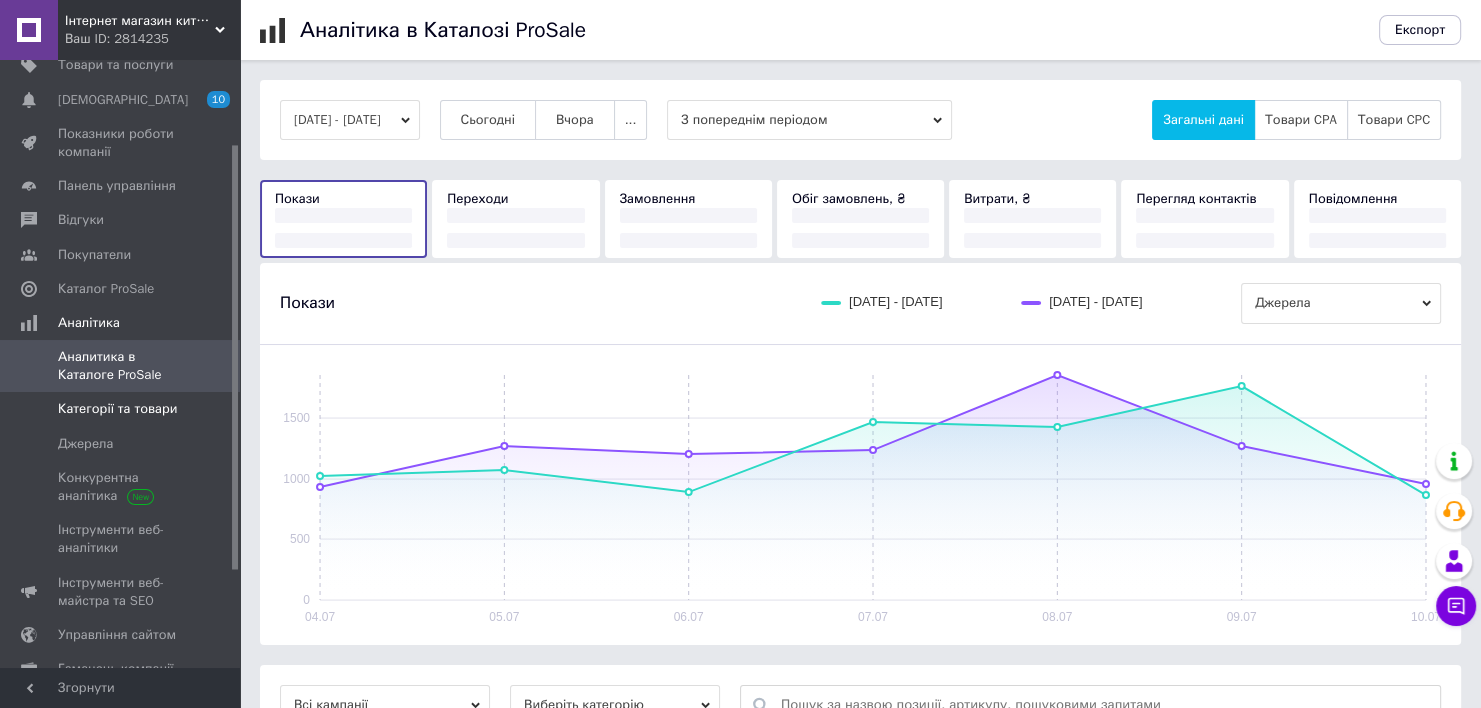 click on "Категорії та товари" at bounding box center [117, 409] 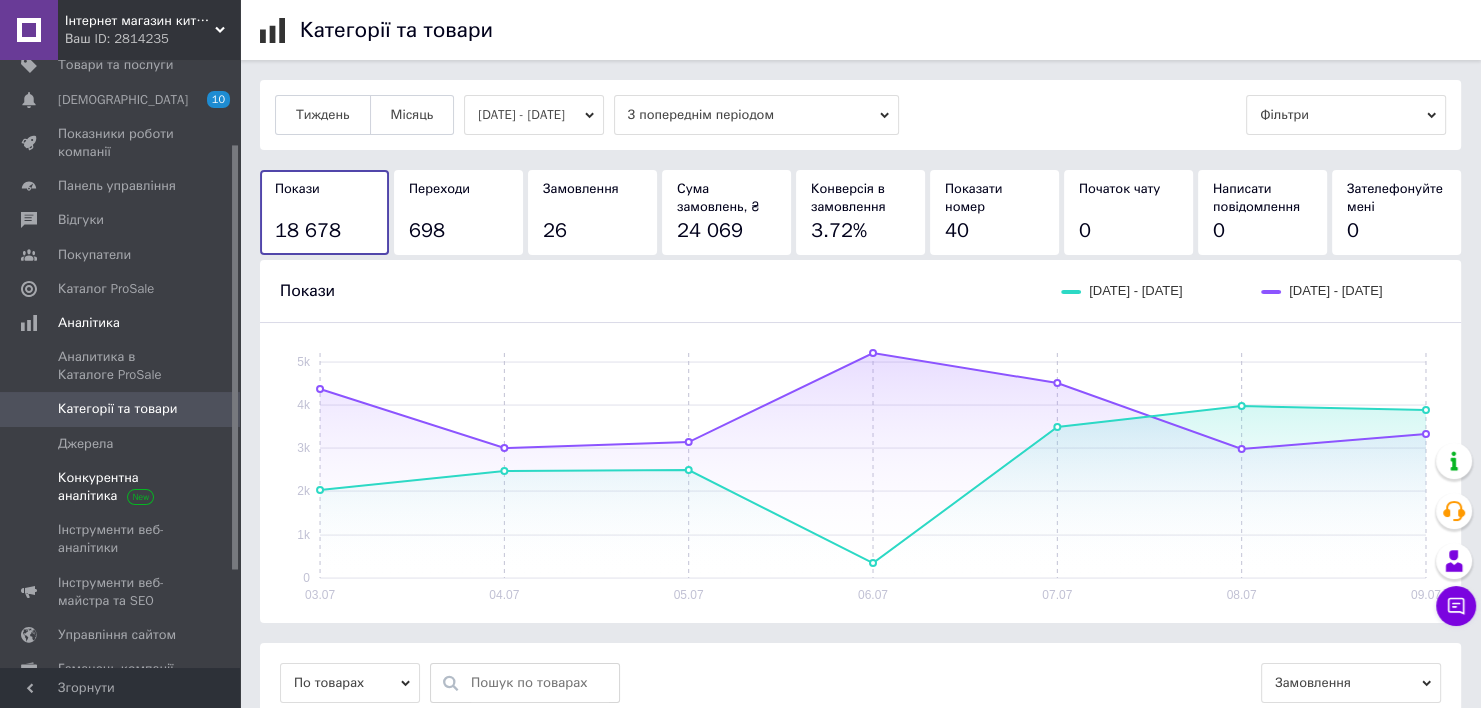 click on "Конкурентна аналітика" at bounding box center [121, 487] 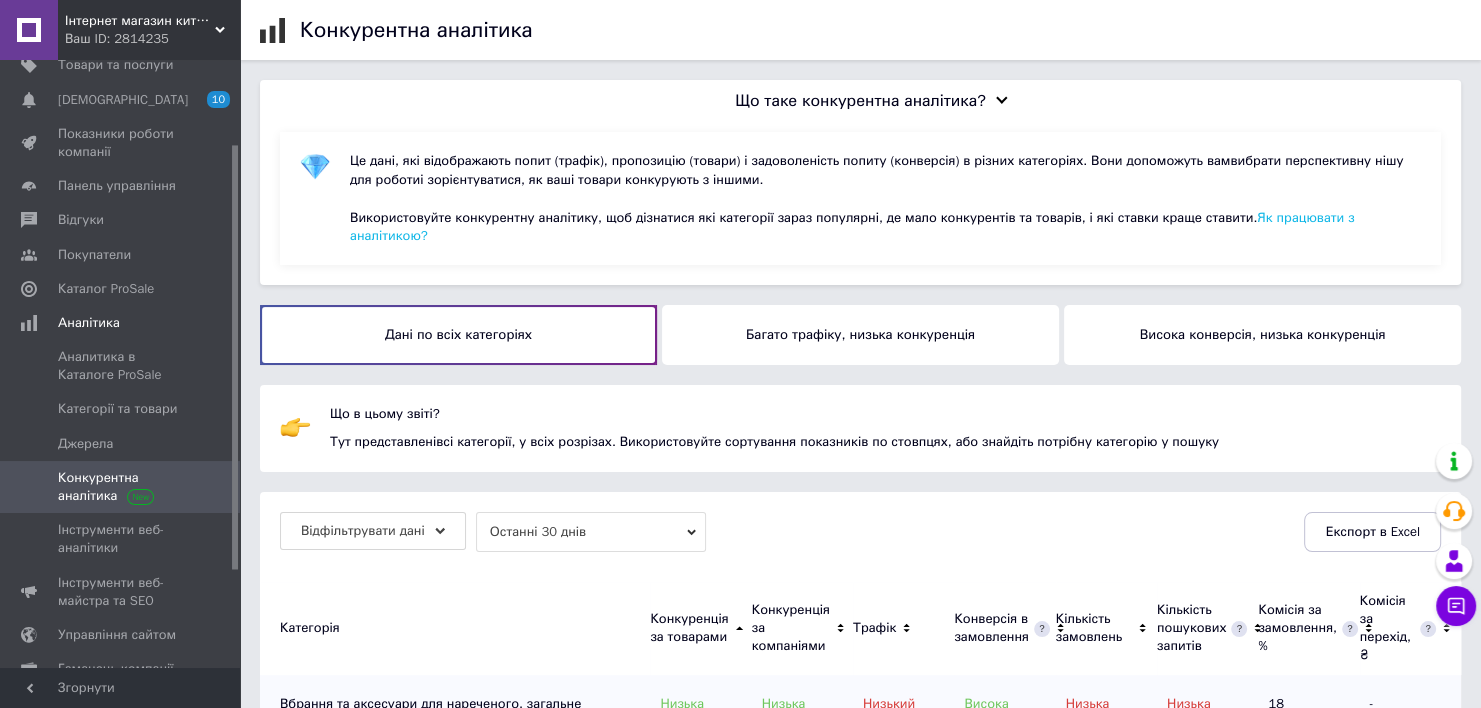 scroll, scrollTop: 258, scrollLeft: 0, axis: vertical 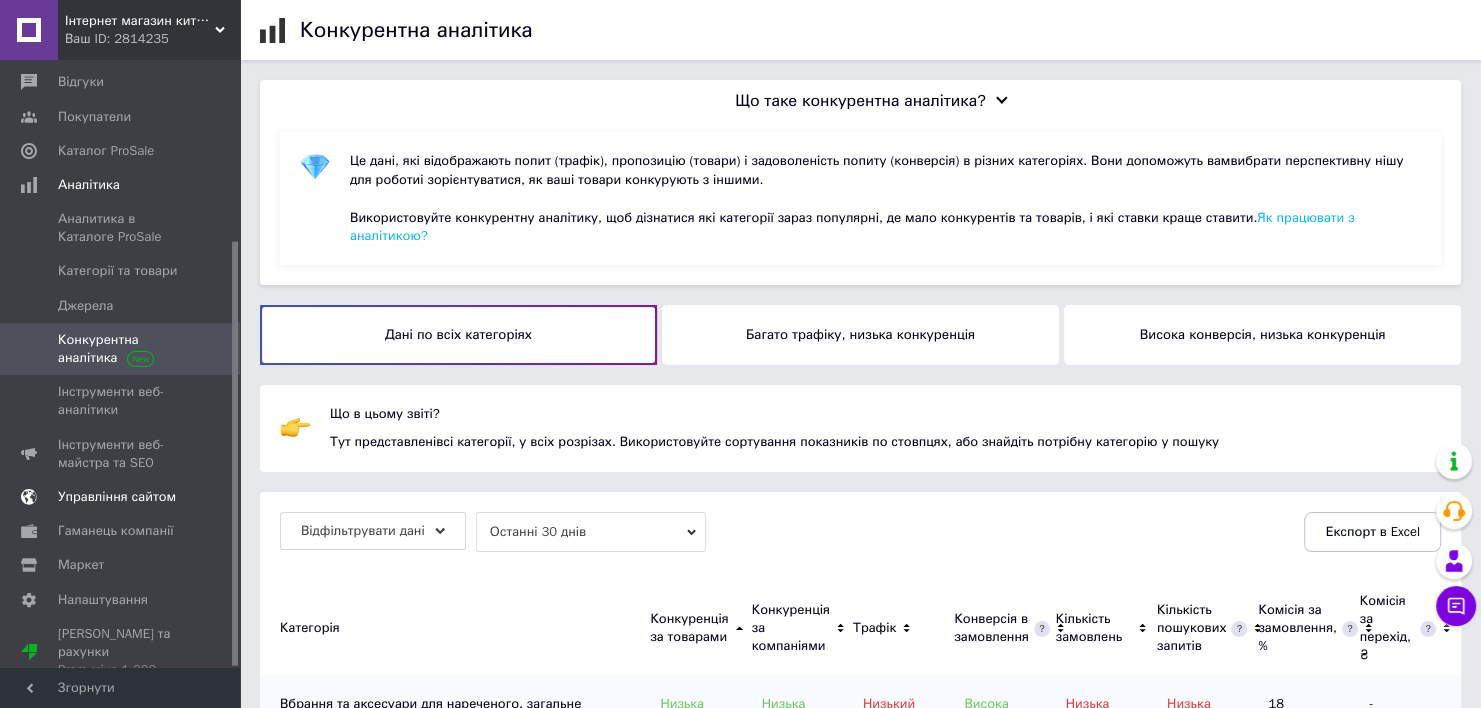 click on "Управління сайтом" at bounding box center [117, 497] 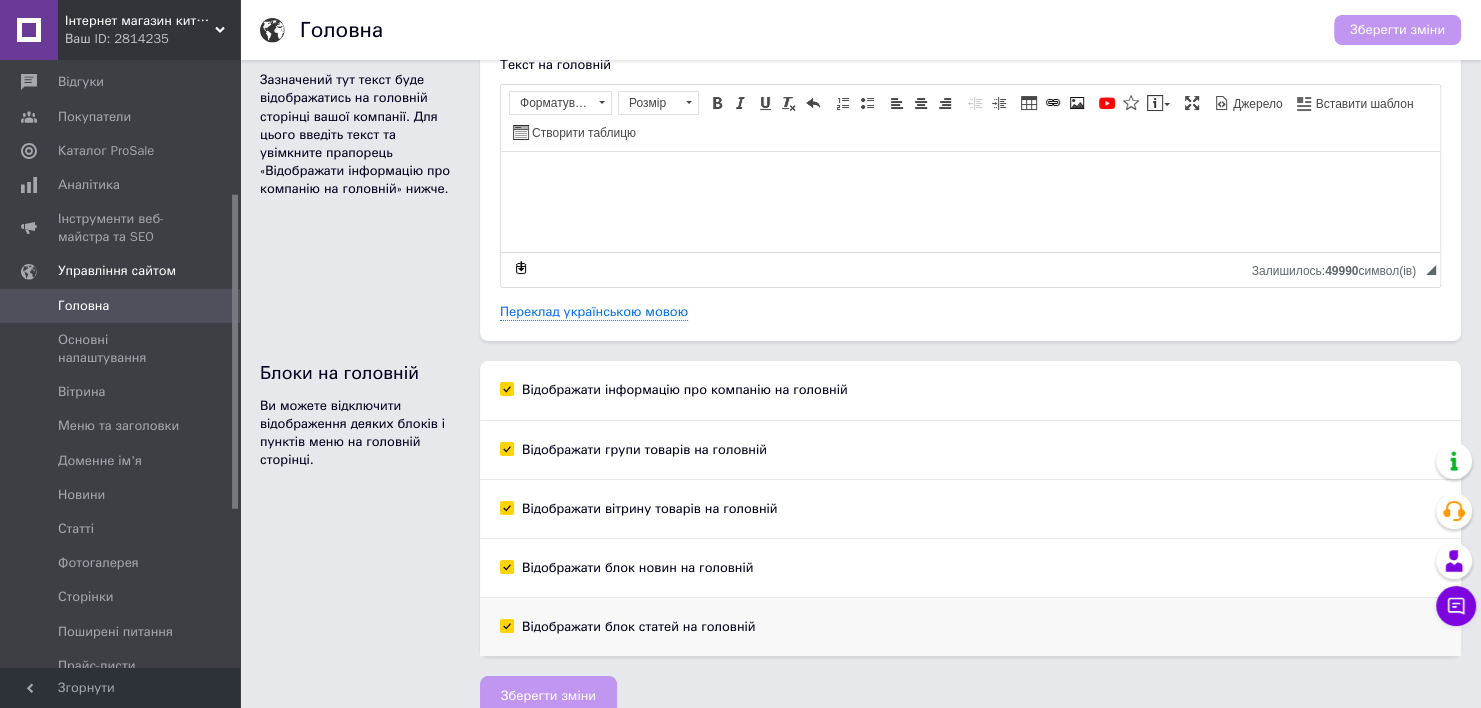 scroll, scrollTop: 42, scrollLeft: 0, axis: vertical 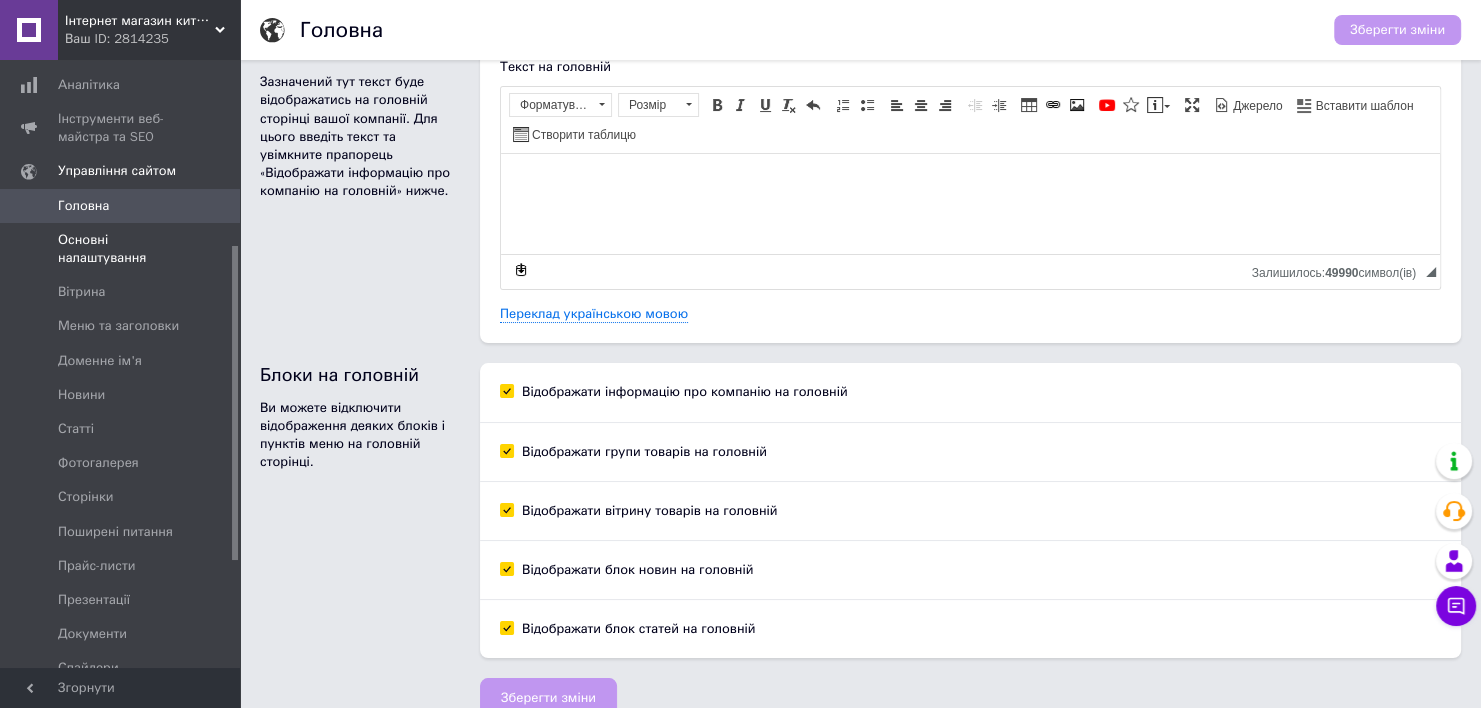 click on "Основні налаштування" at bounding box center (121, 249) 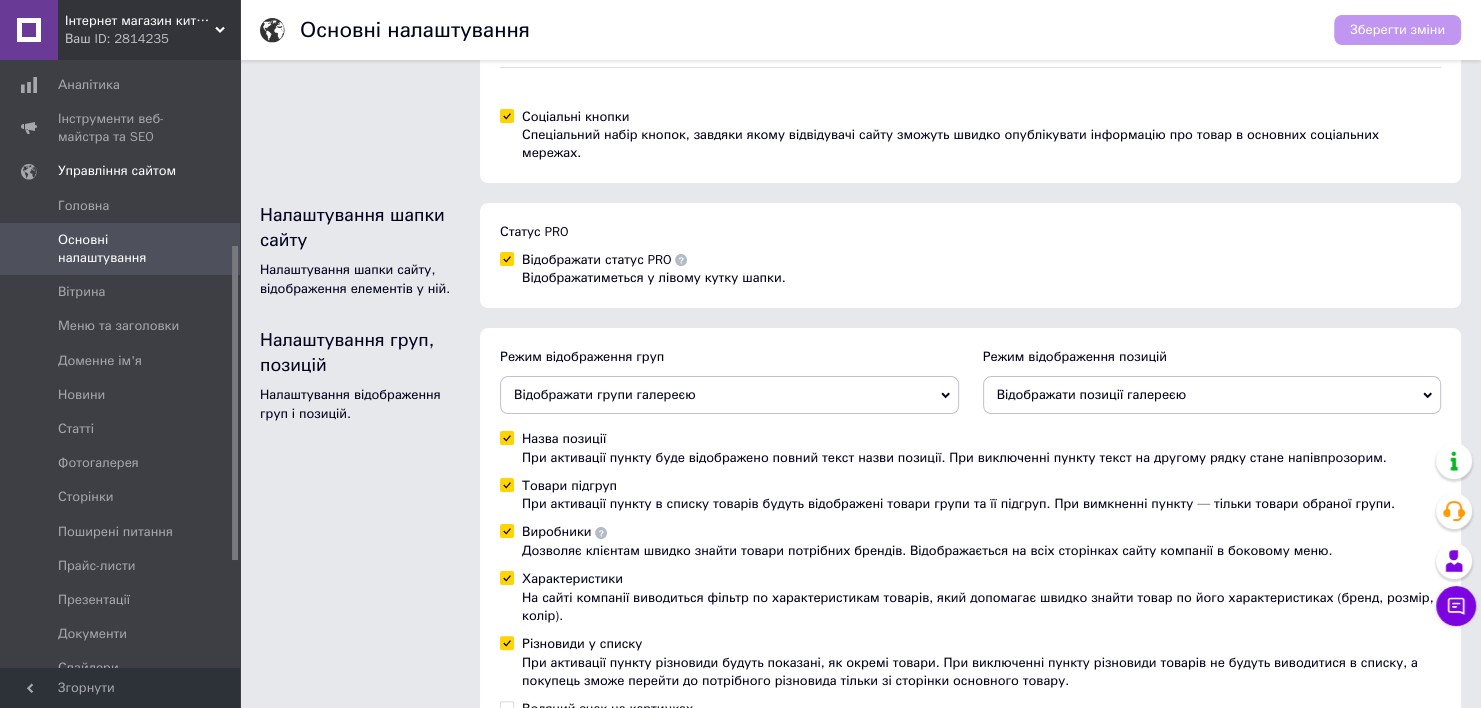 scroll, scrollTop: 469, scrollLeft: 0, axis: vertical 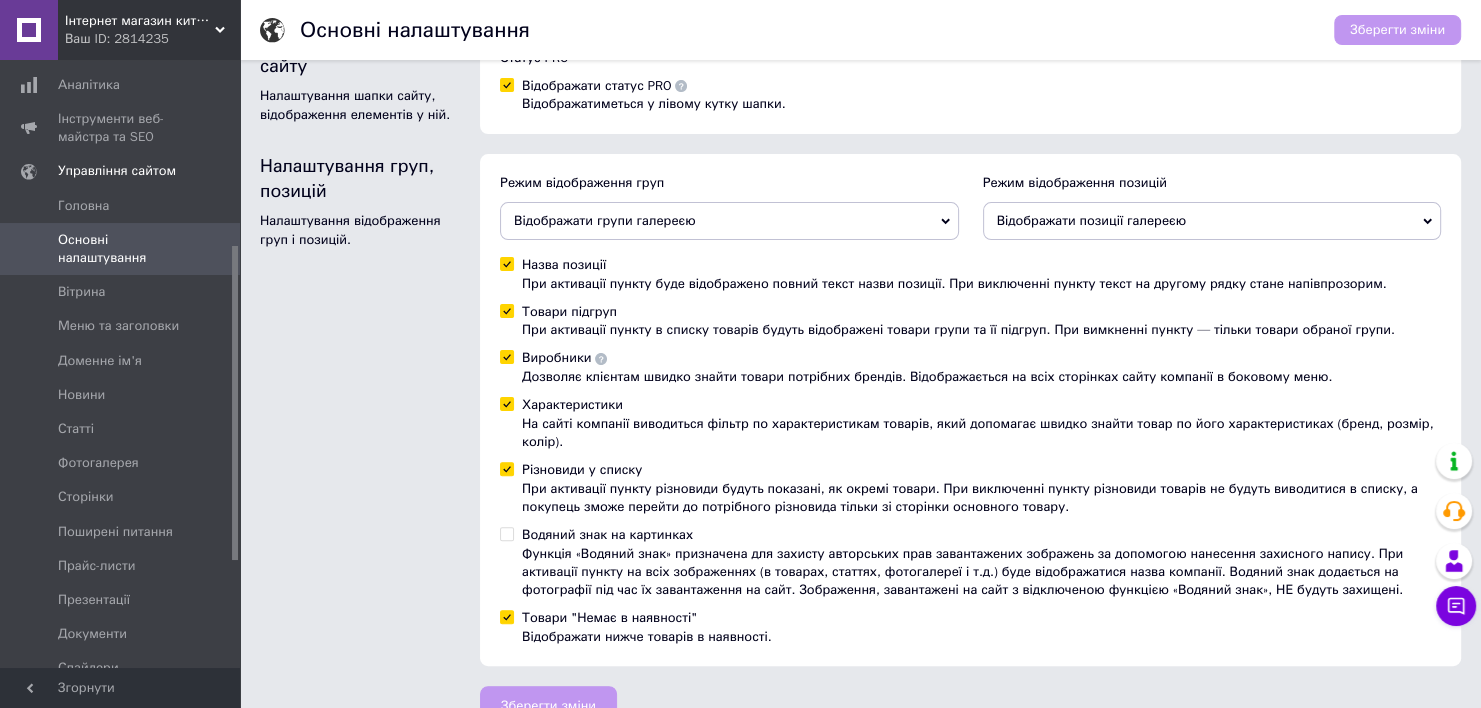 click on "Водяний знак на картинках Функція «Водяний знак» призначена для
захисту авторських прав завантажених зображень за допомогою
нанесення захисного напису. При активації пункту на всіх
зображеннях (в товарах, статтях, фотогалереї і т.д.) буде
відображатися назва компанії. Водяний знак додається
на фотографії під час їх завантаження на сайт. Зображення,
завантажені на сайт з відключеною функцією «Водяний знак»,
НЕ будуть захищені." at bounding box center (506, 533) 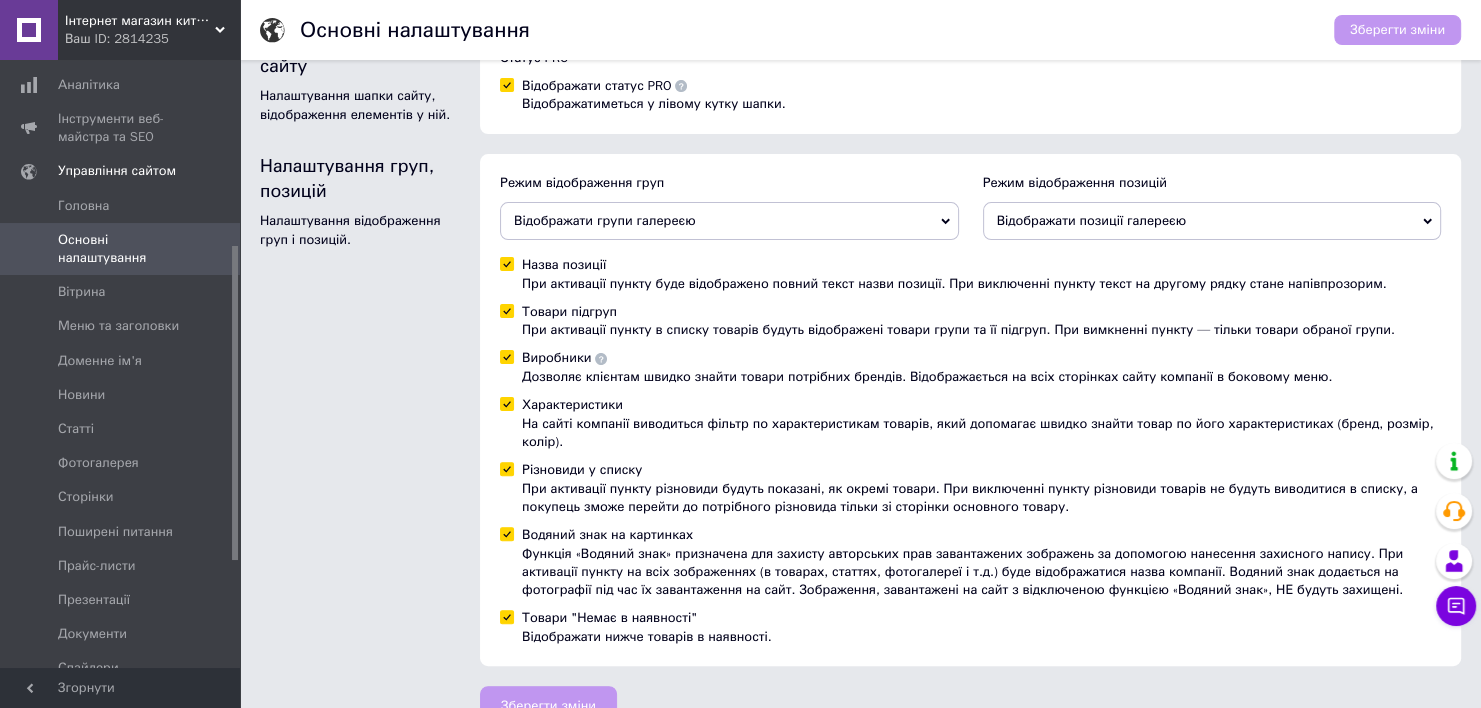 checkbox on "true" 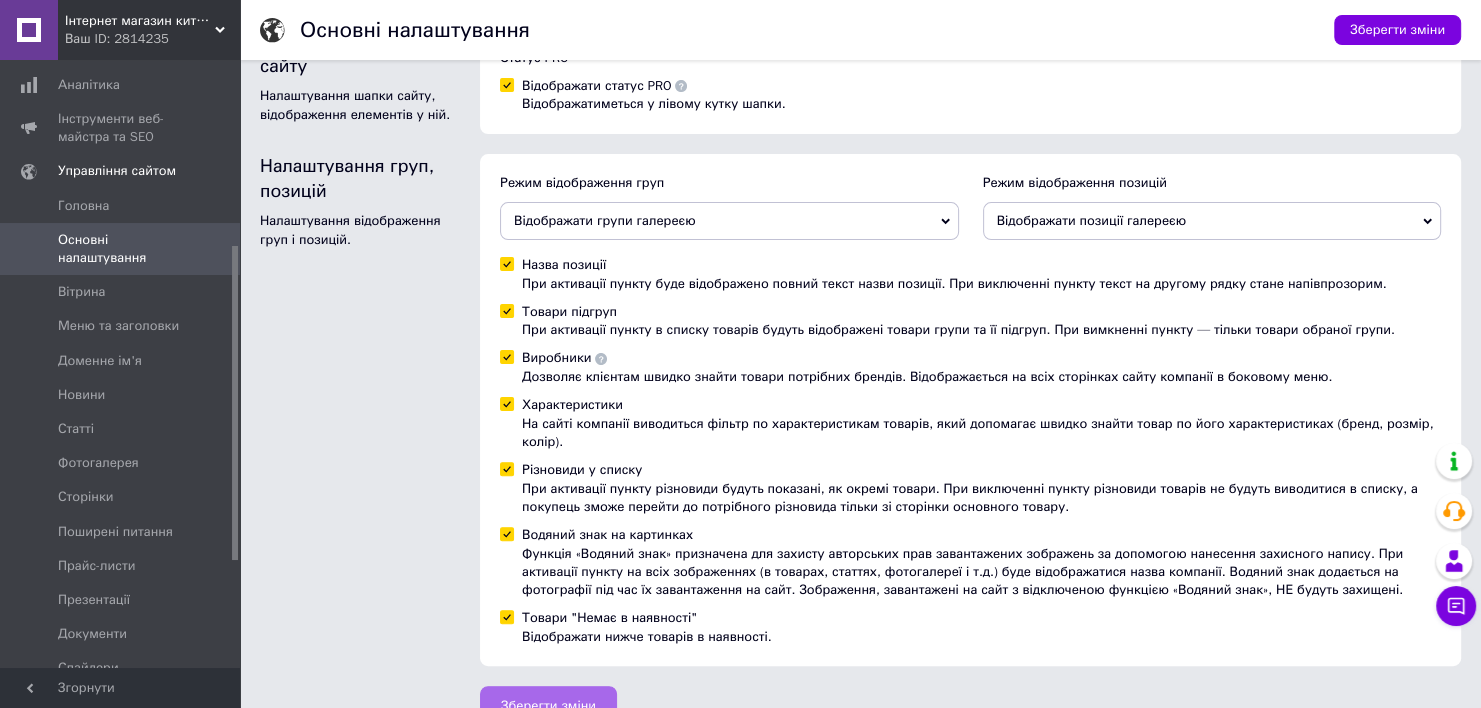 click on "Зберегти зміни" at bounding box center [548, 706] 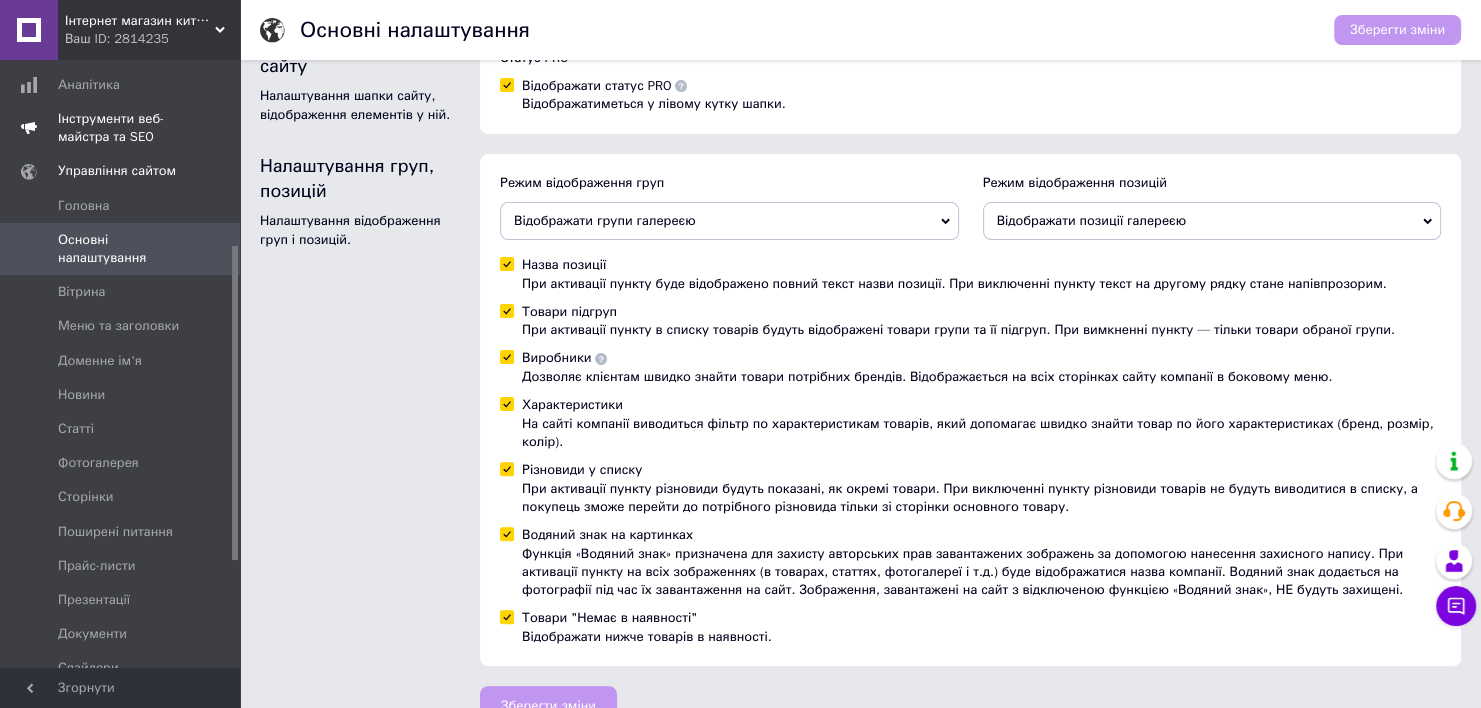 scroll, scrollTop: 0, scrollLeft: 0, axis: both 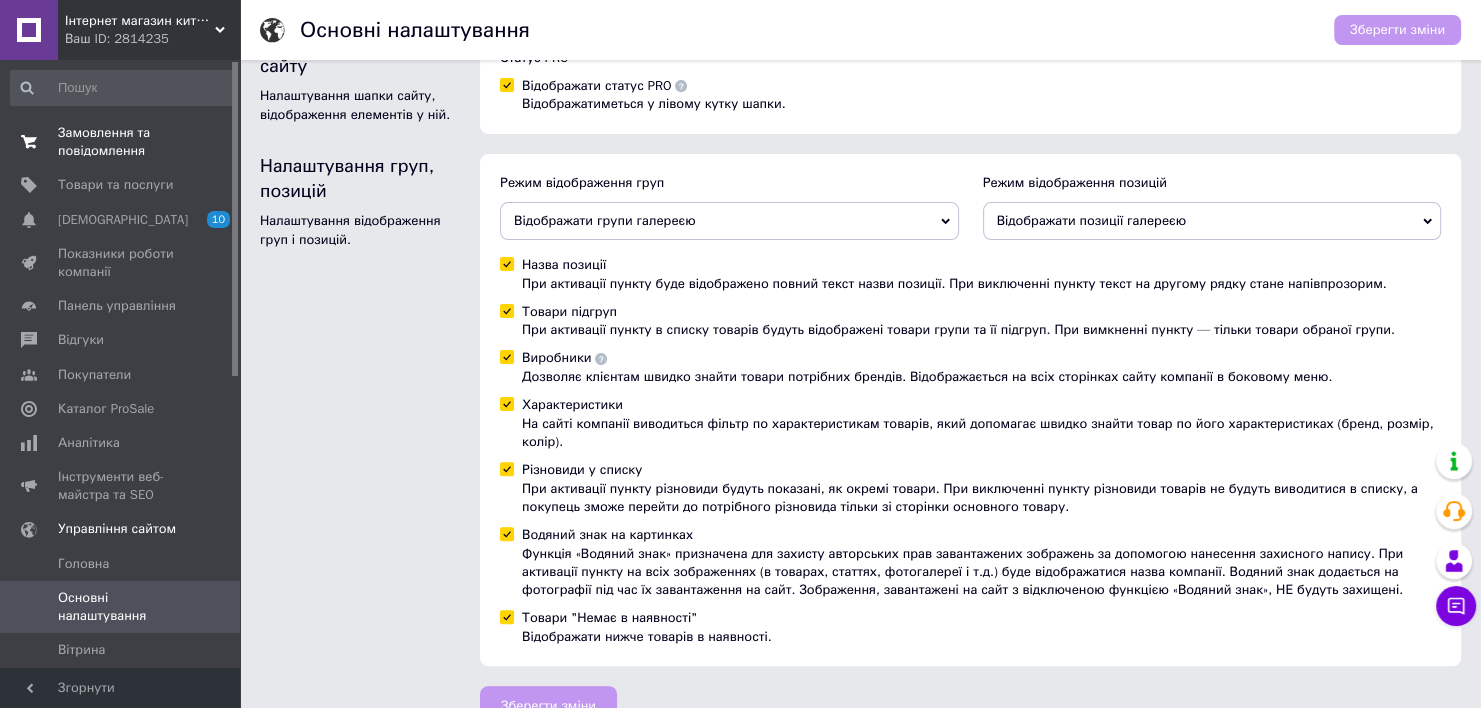click on "Замовлення та повідомлення 0 0" at bounding box center [123, 142] 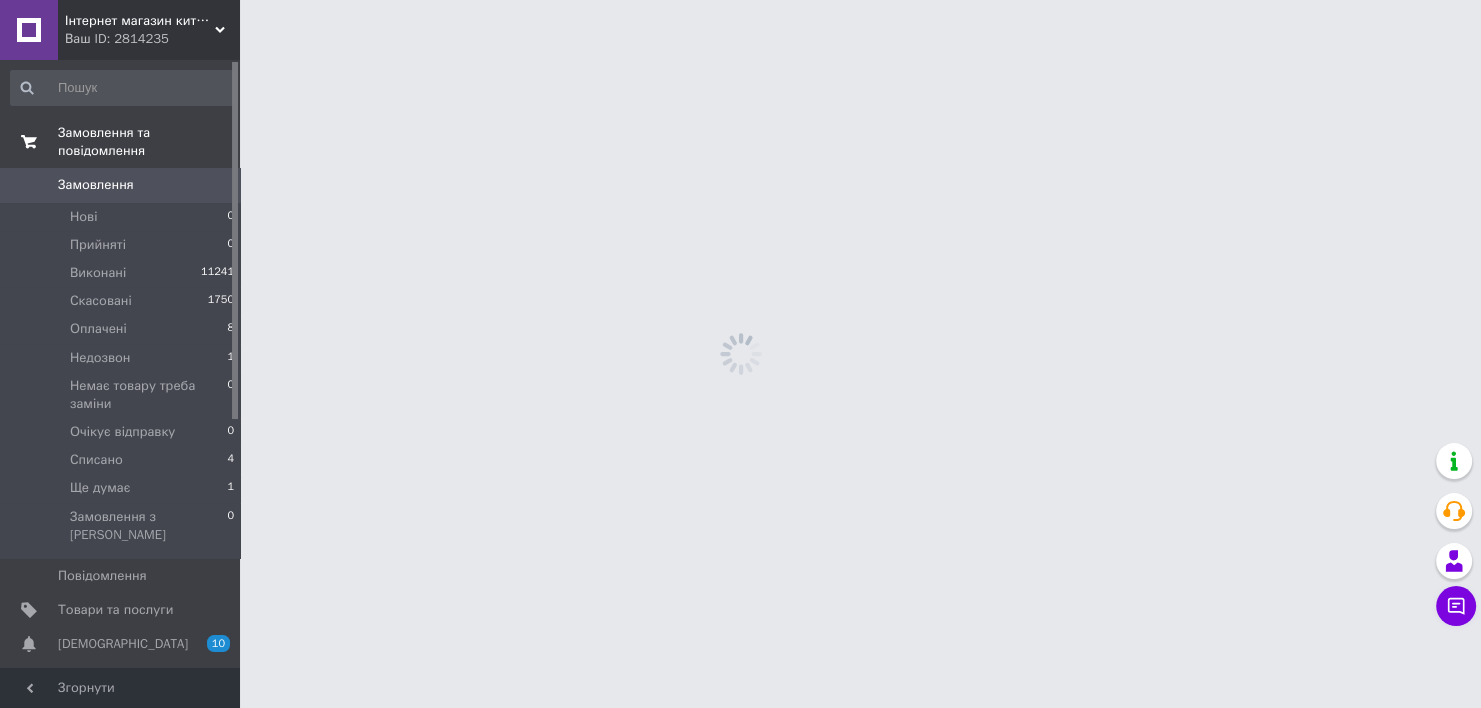 scroll, scrollTop: 0, scrollLeft: 0, axis: both 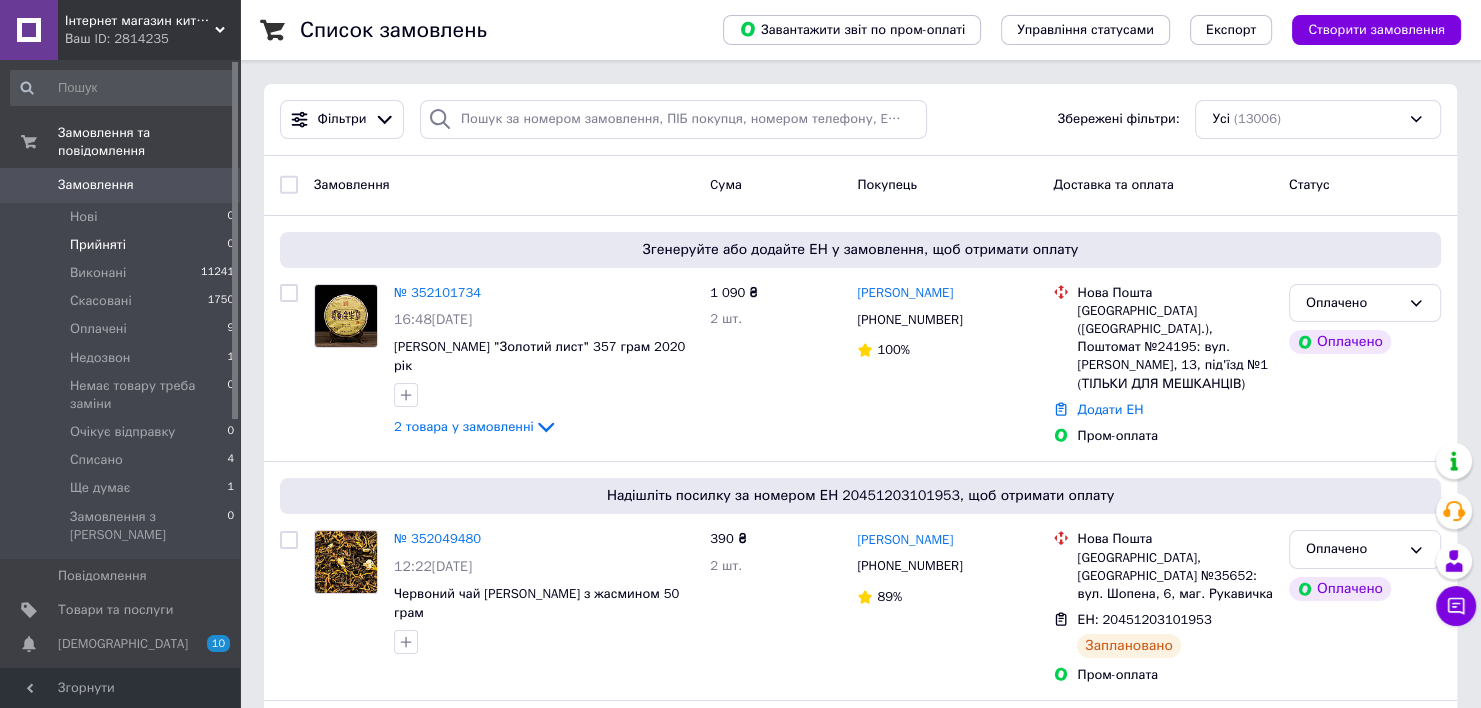 click on "Прийняті" at bounding box center [98, 245] 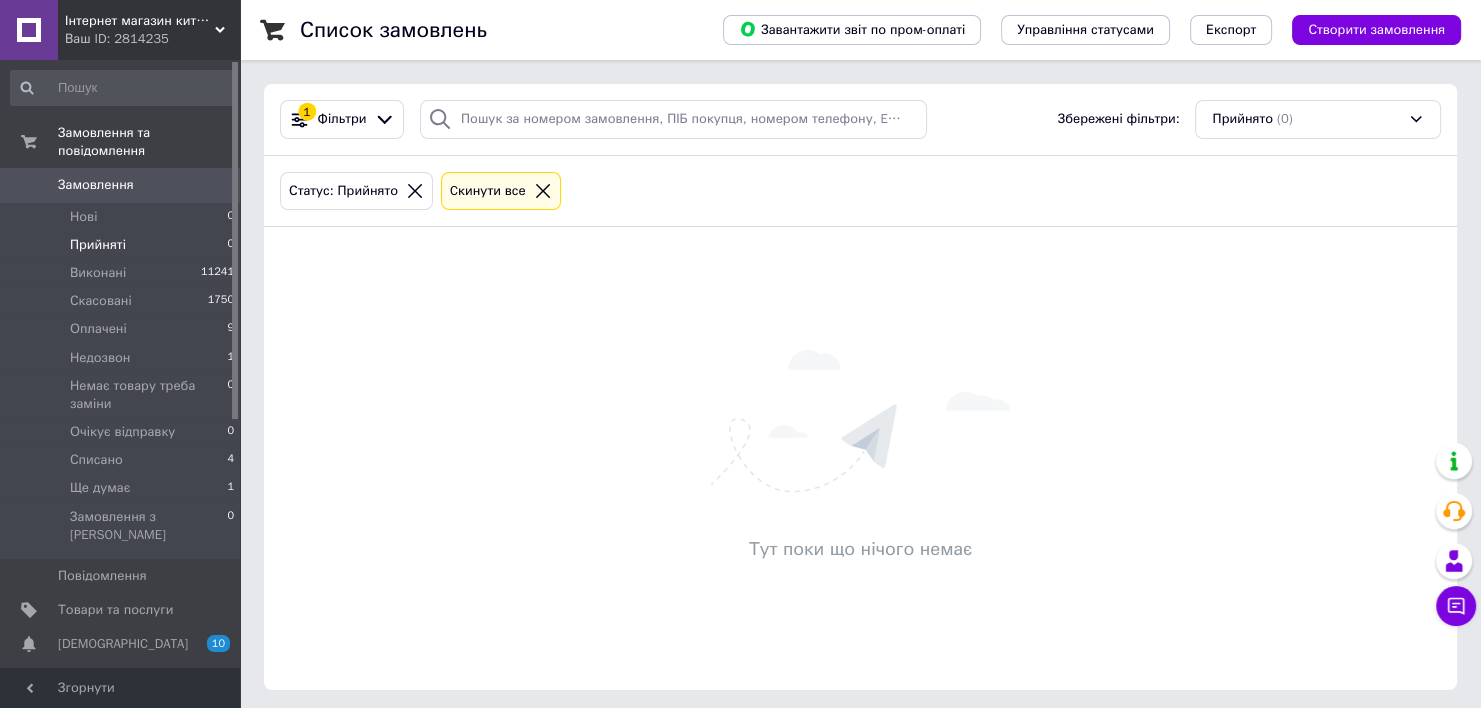 click on "Замовлення 0" at bounding box center [123, 185] 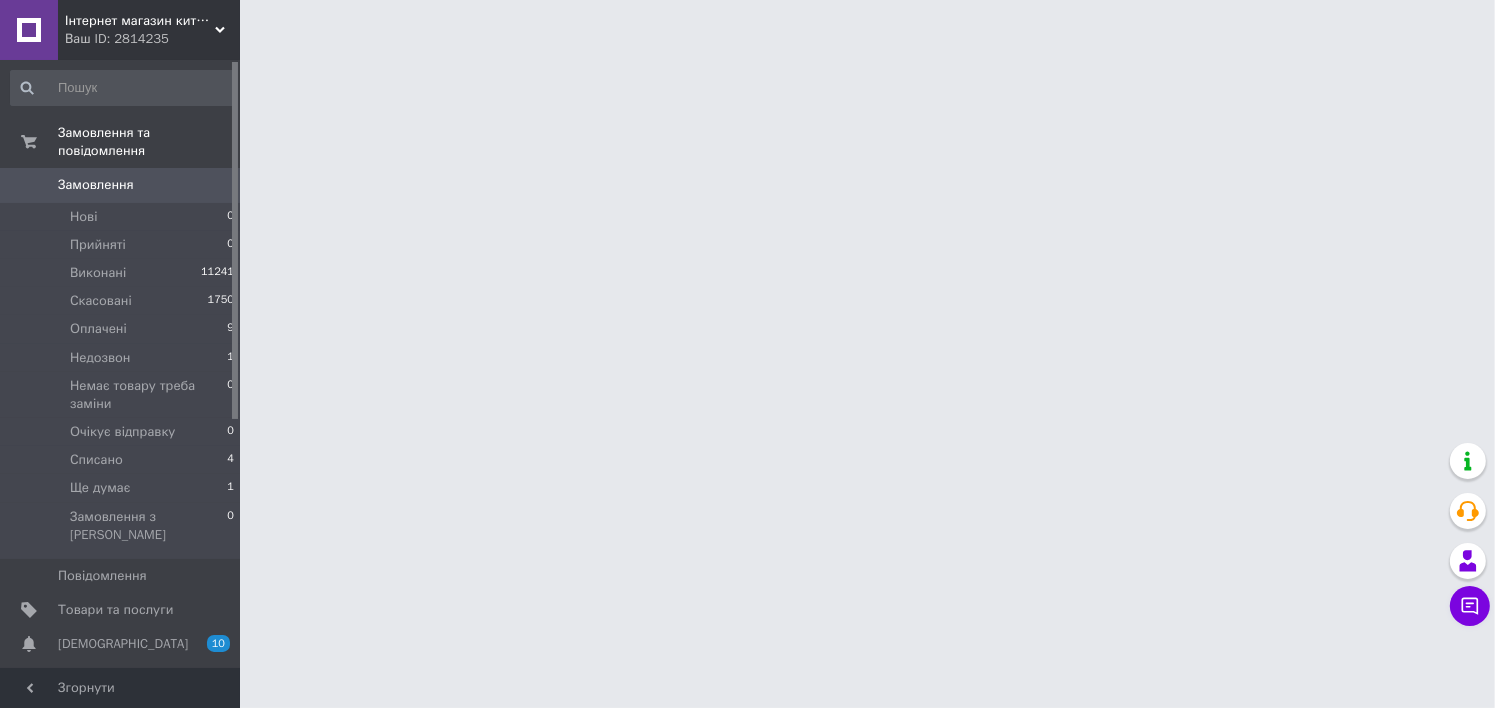 click on "Замовлення" at bounding box center (96, 185) 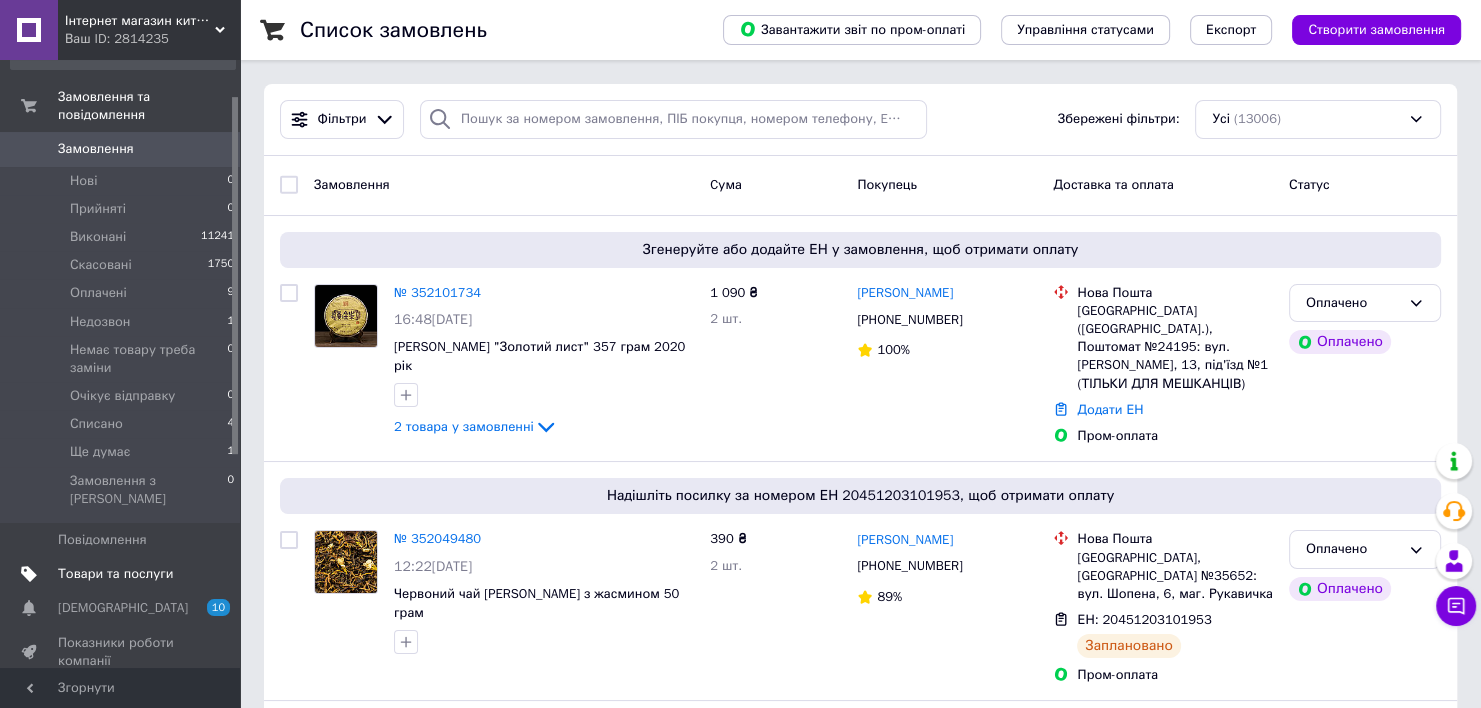 scroll, scrollTop: 16, scrollLeft: 0, axis: vertical 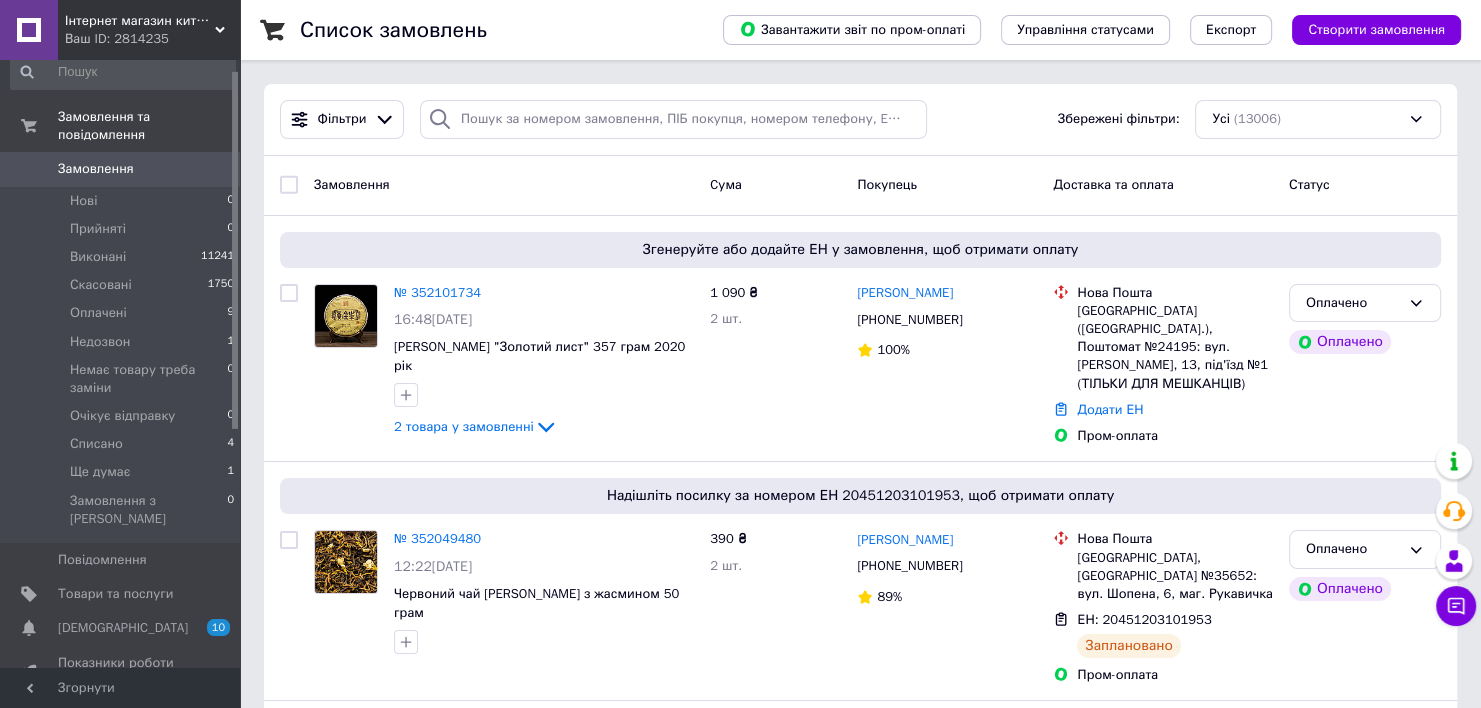 click on "Замовлення" at bounding box center (96, 169) 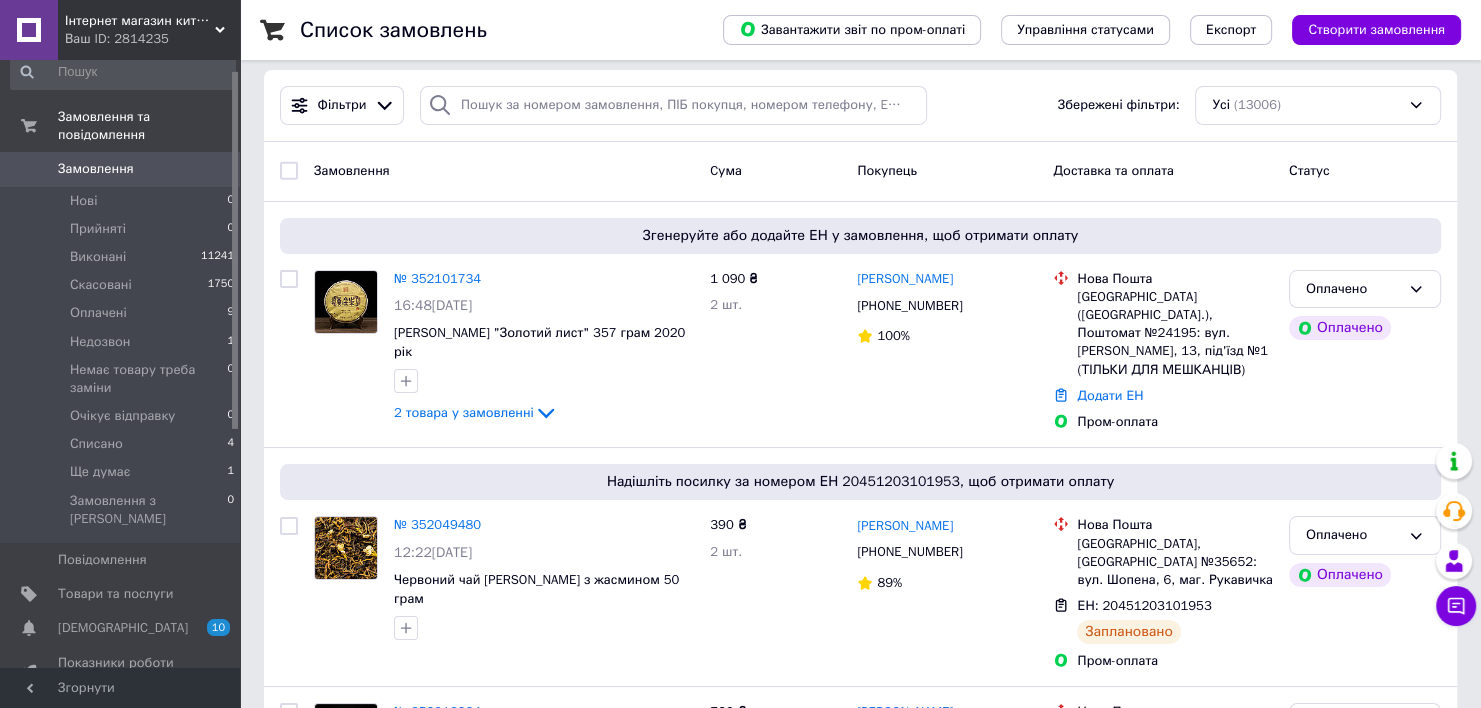 scroll, scrollTop: 0, scrollLeft: 0, axis: both 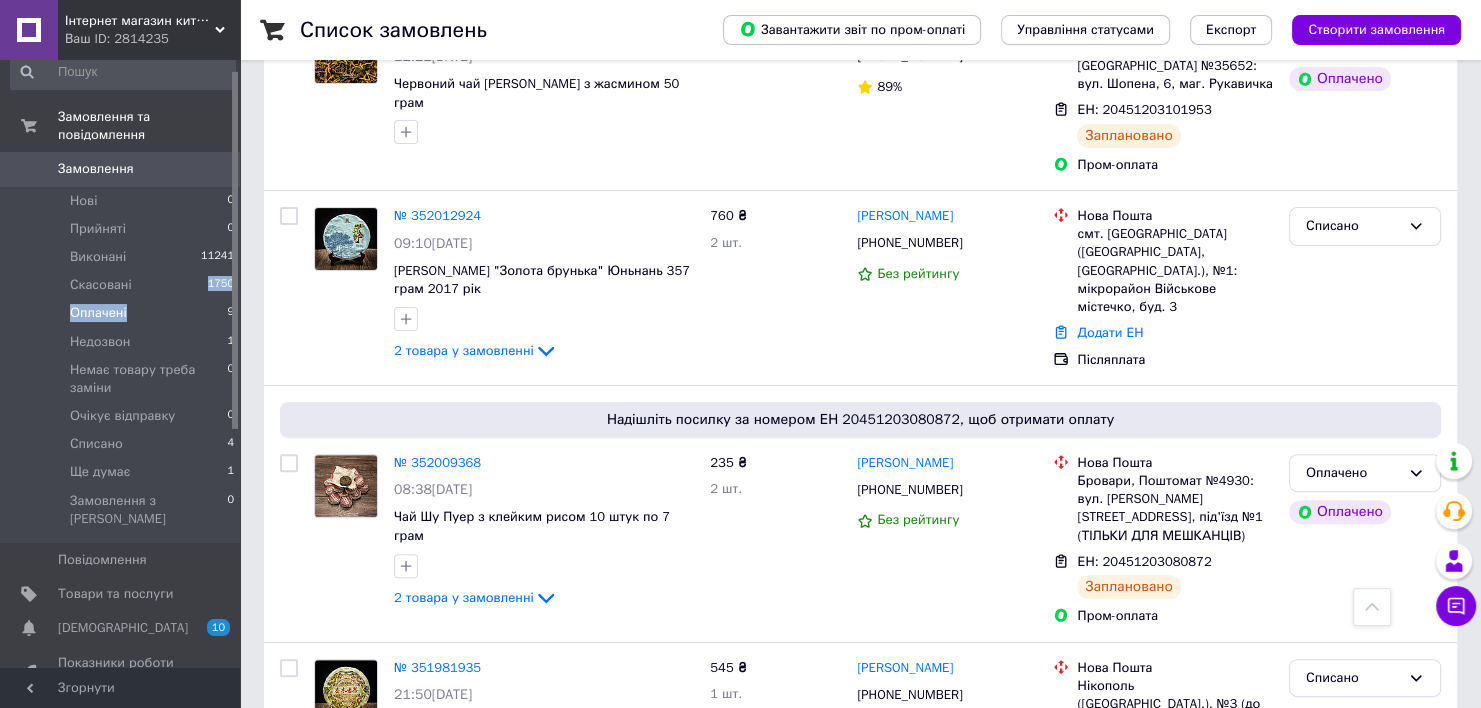 drag, startPoint x: 162, startPoint y: 272, endPoint x: 165, endPoint y: 300, distance: 28.160255 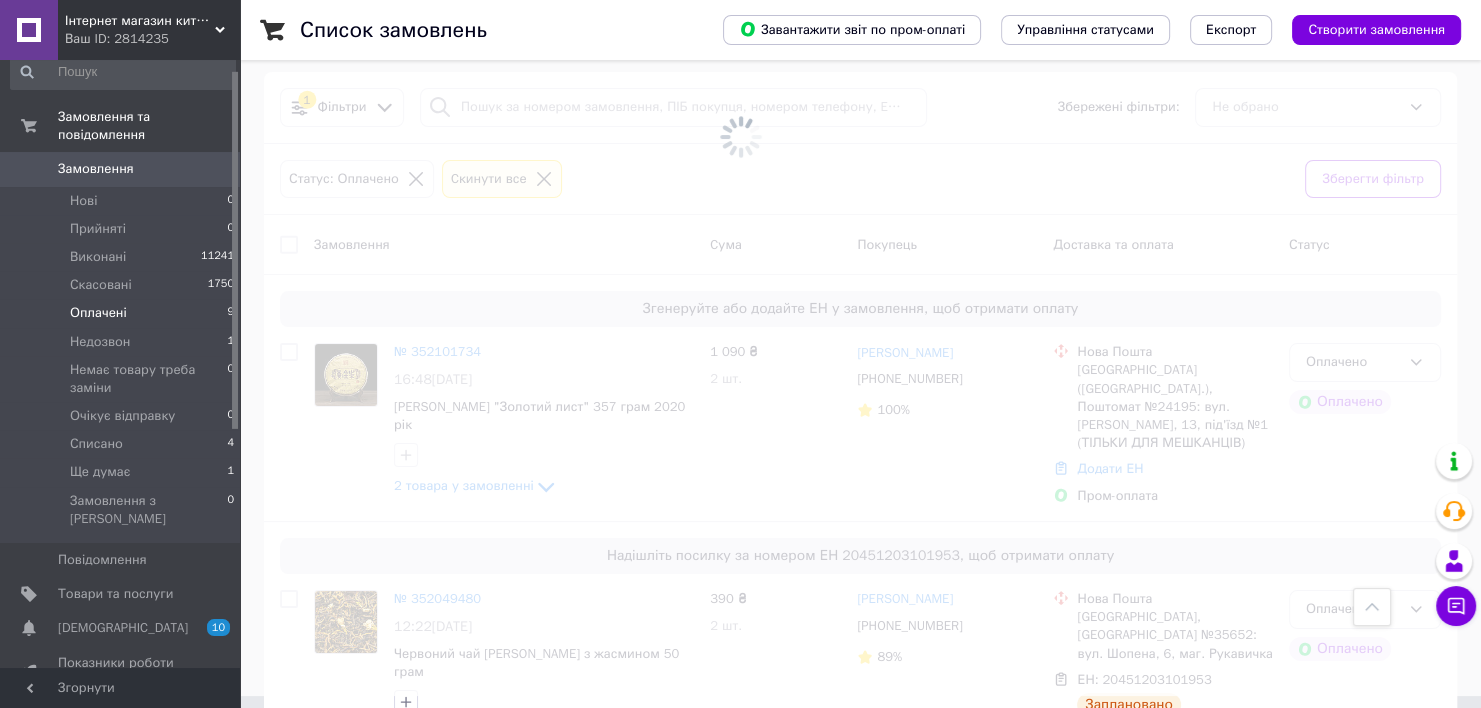 scroll, scrollTop: 0, scrollLeft: 0, axis: both 